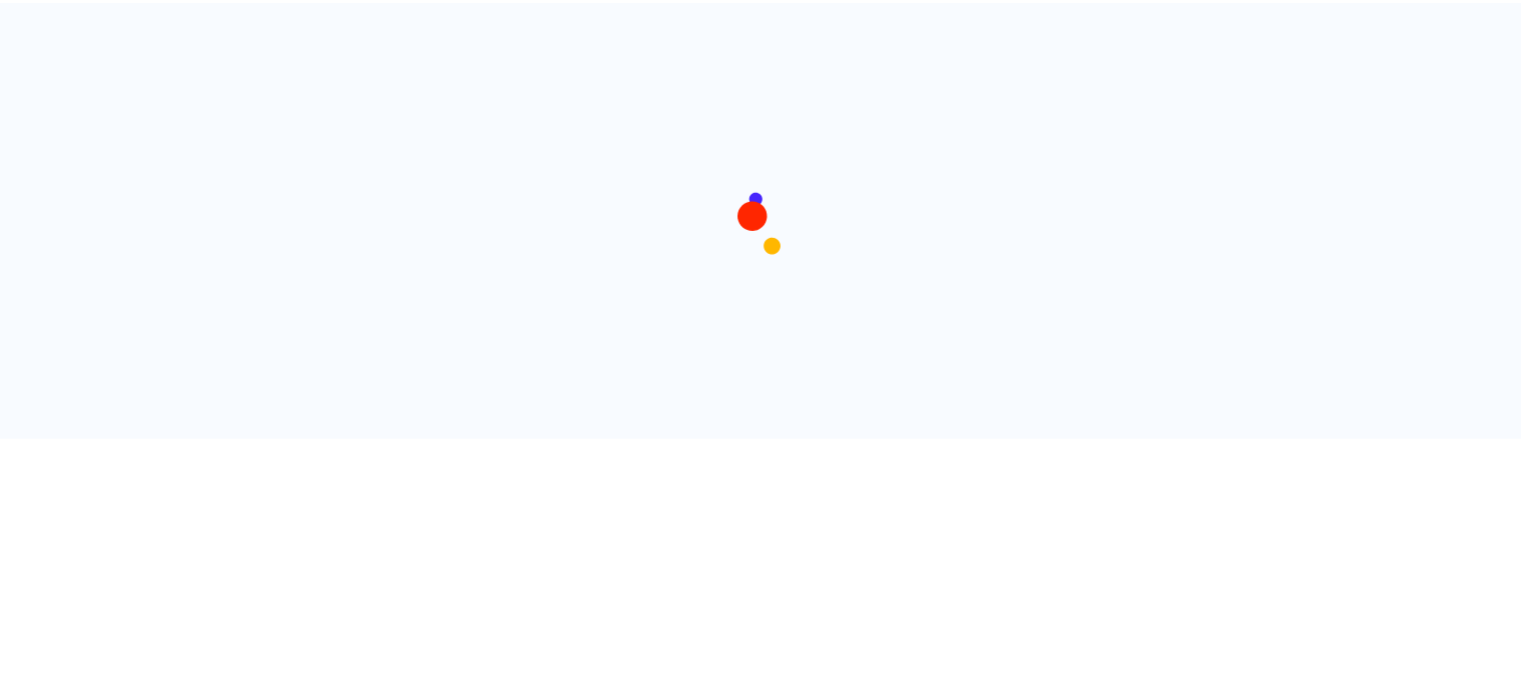scroll, scrollTop: 0, scrollLeft: 0, axis: both 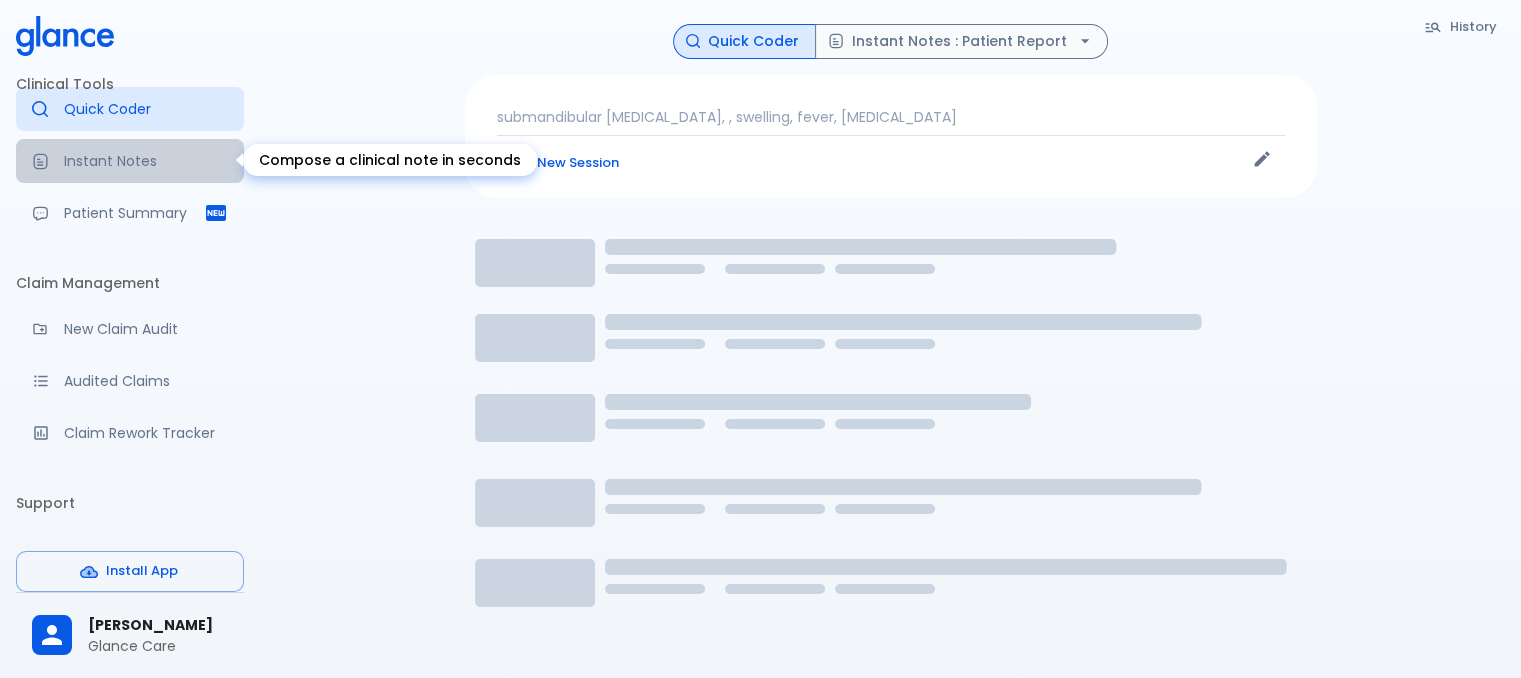 click on "Instant Notes" at bounding box center [146, 161] 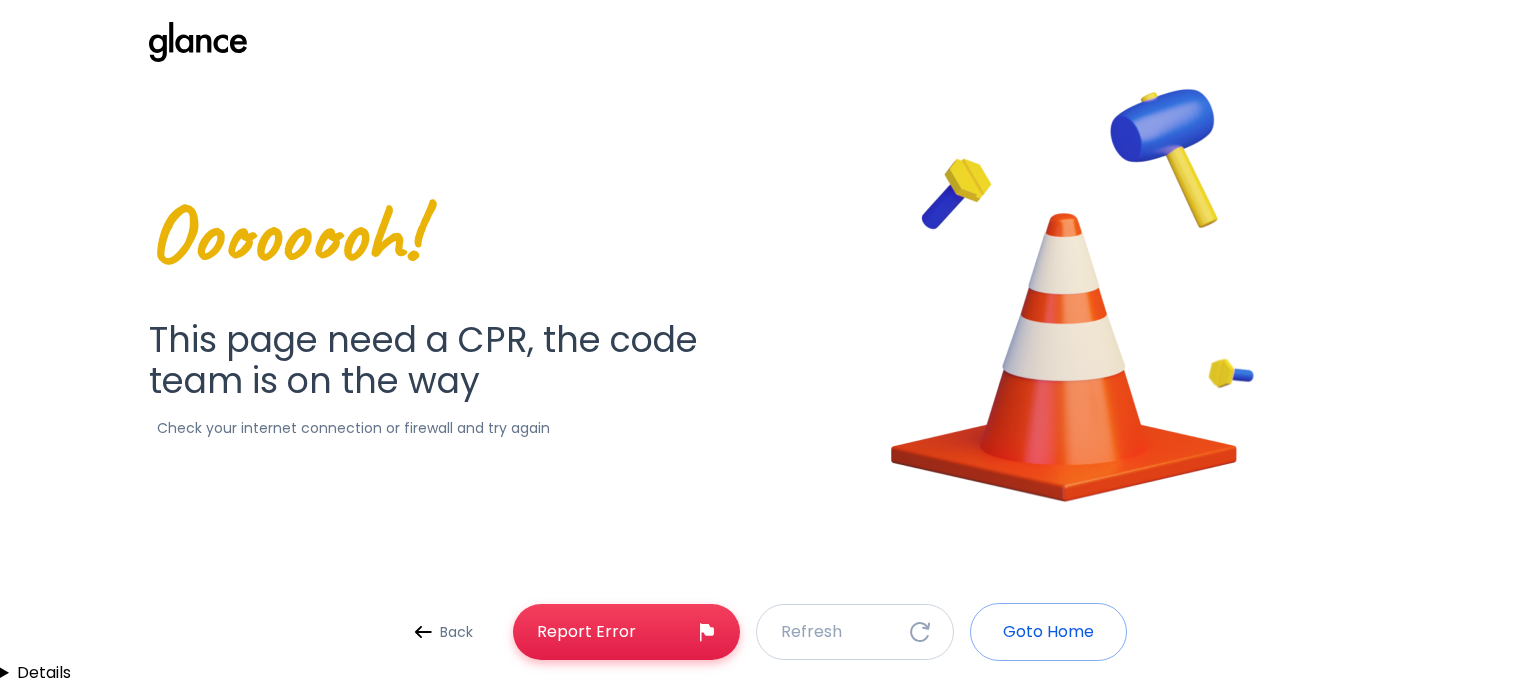 scroll, scrollTop: 0, scrollLeft: 0, axis: both 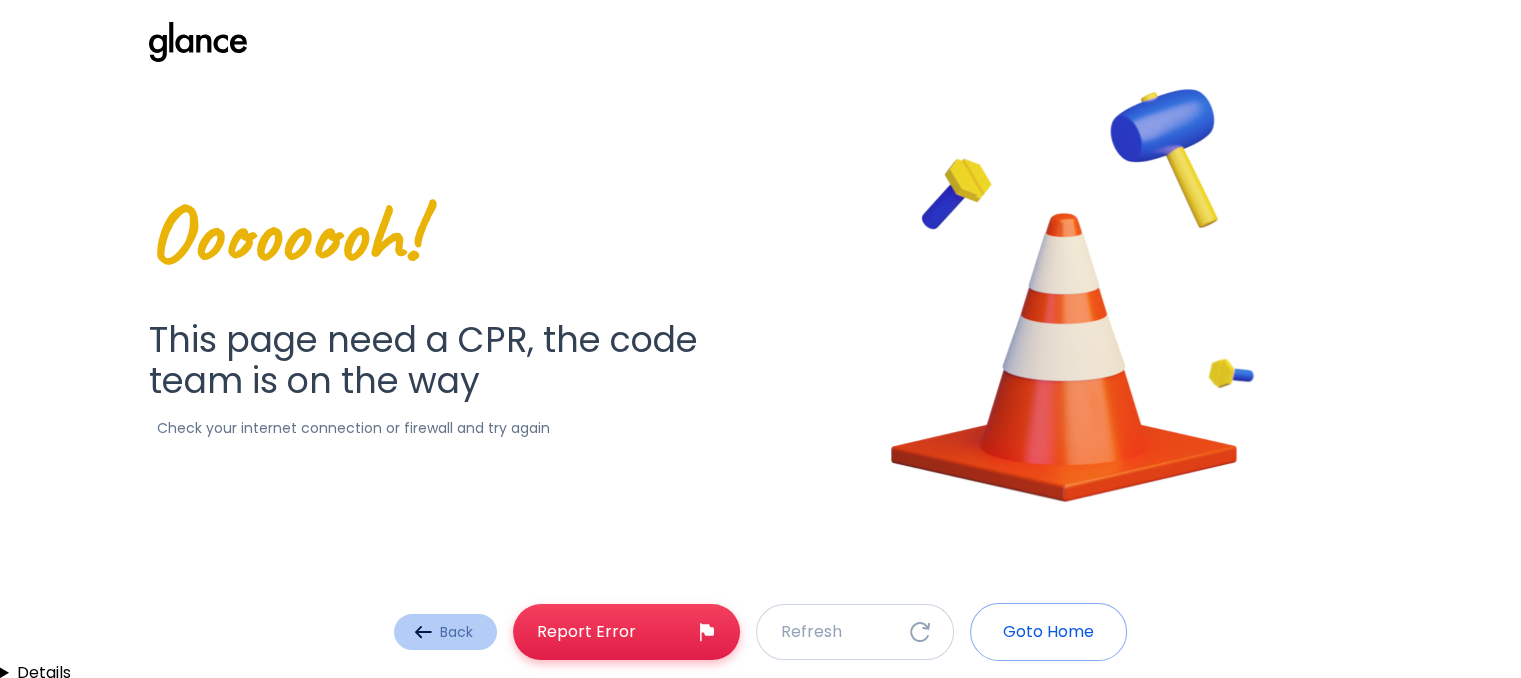 click on "Back" at bounding box center (445, 632) 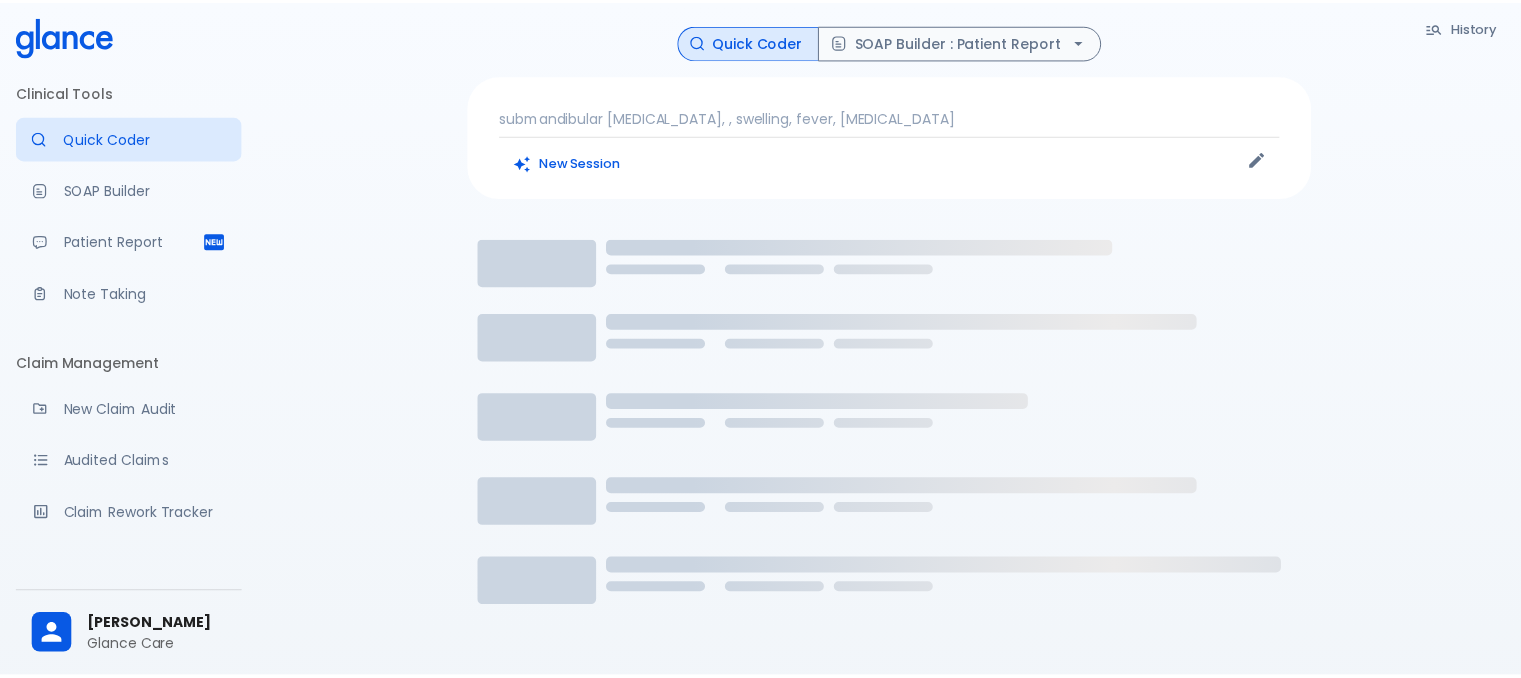 scroll, scrollTop: 0, scrollLeft: 0, axis: both 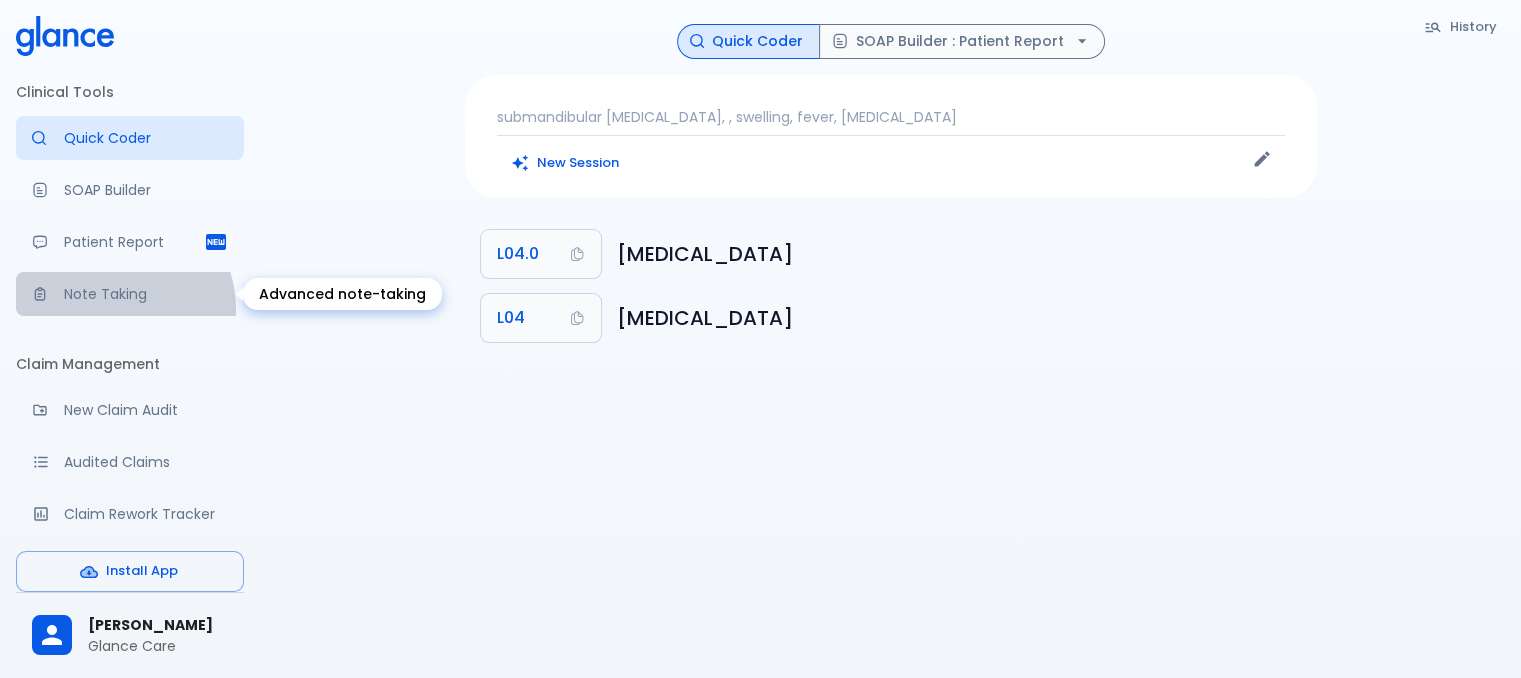 click on "Note Taking" at bounding box center [130, 294] 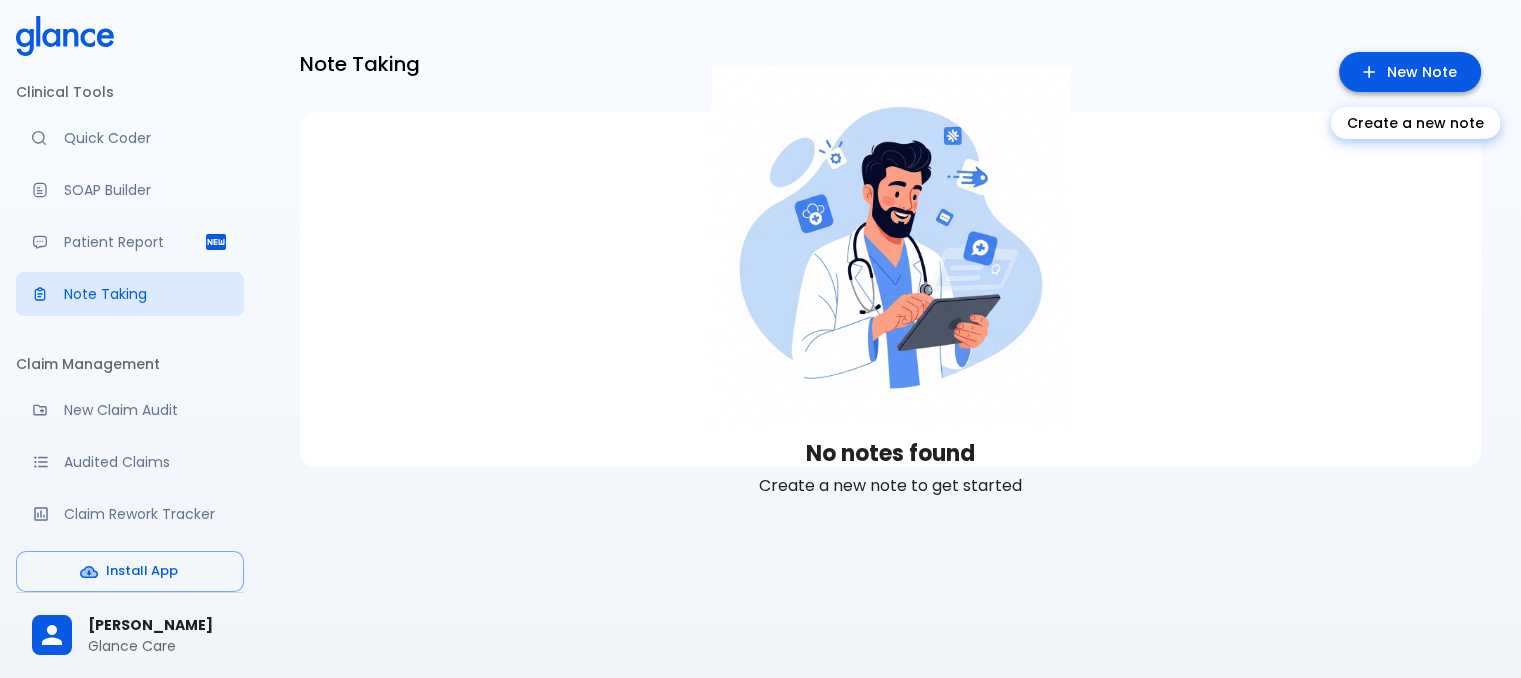 click on "New Note" at bounding box center (1410, 72) 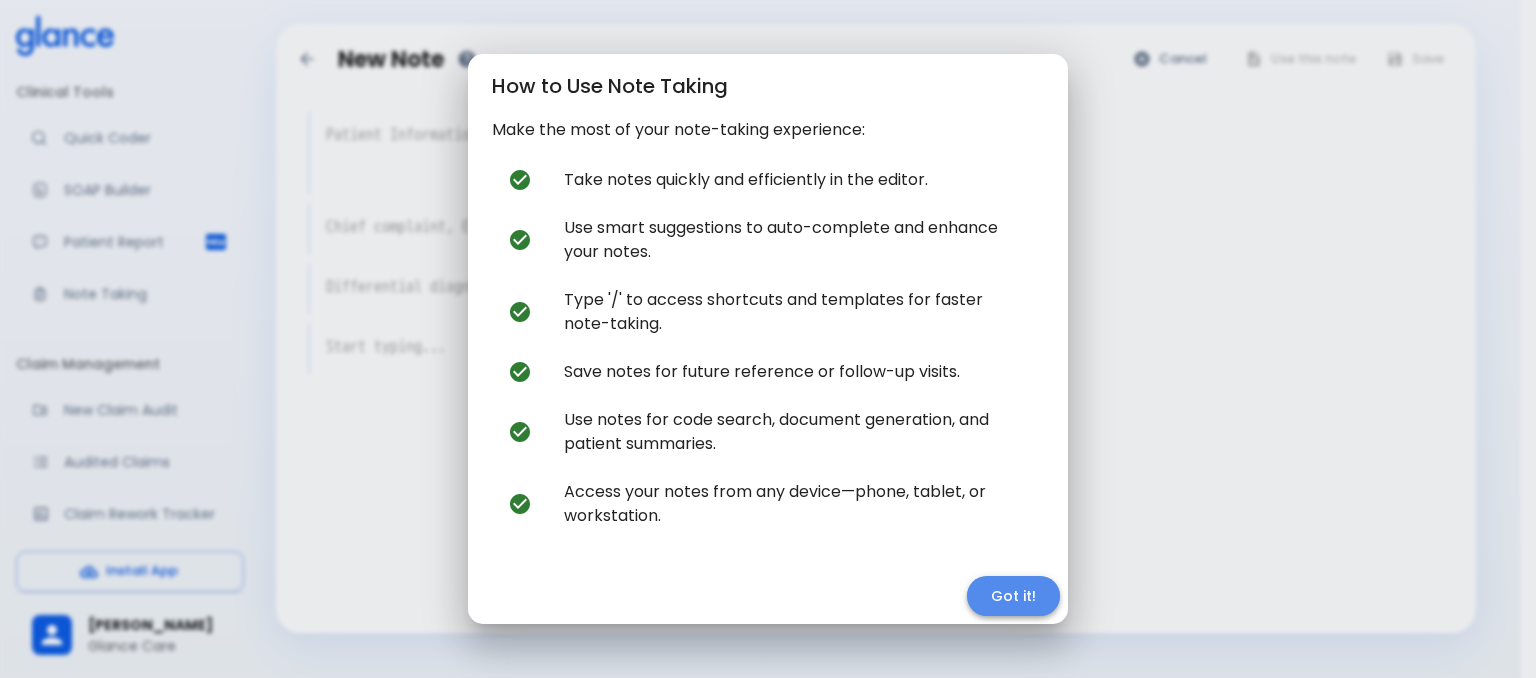 click on "Got it!" at bounding box center (1013, 596) 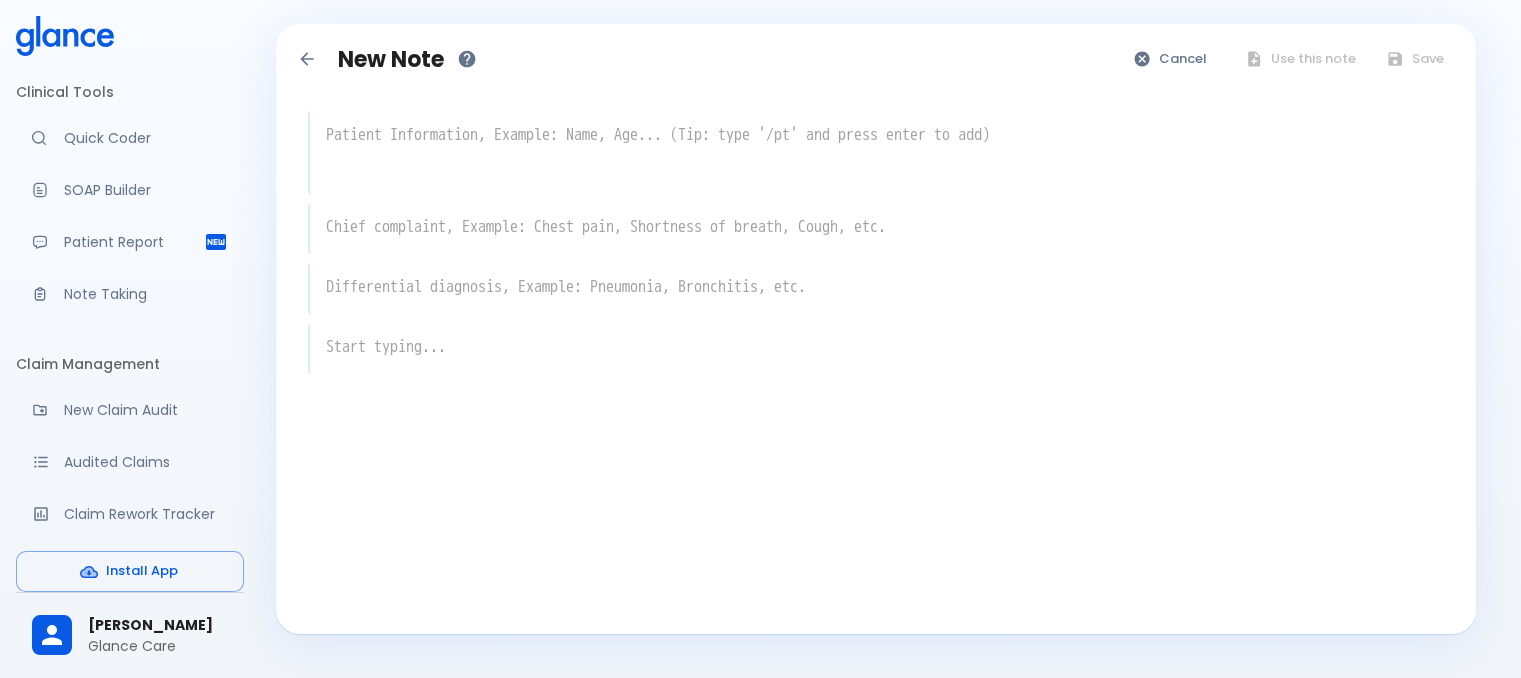 click at bounding box center [881, 173] 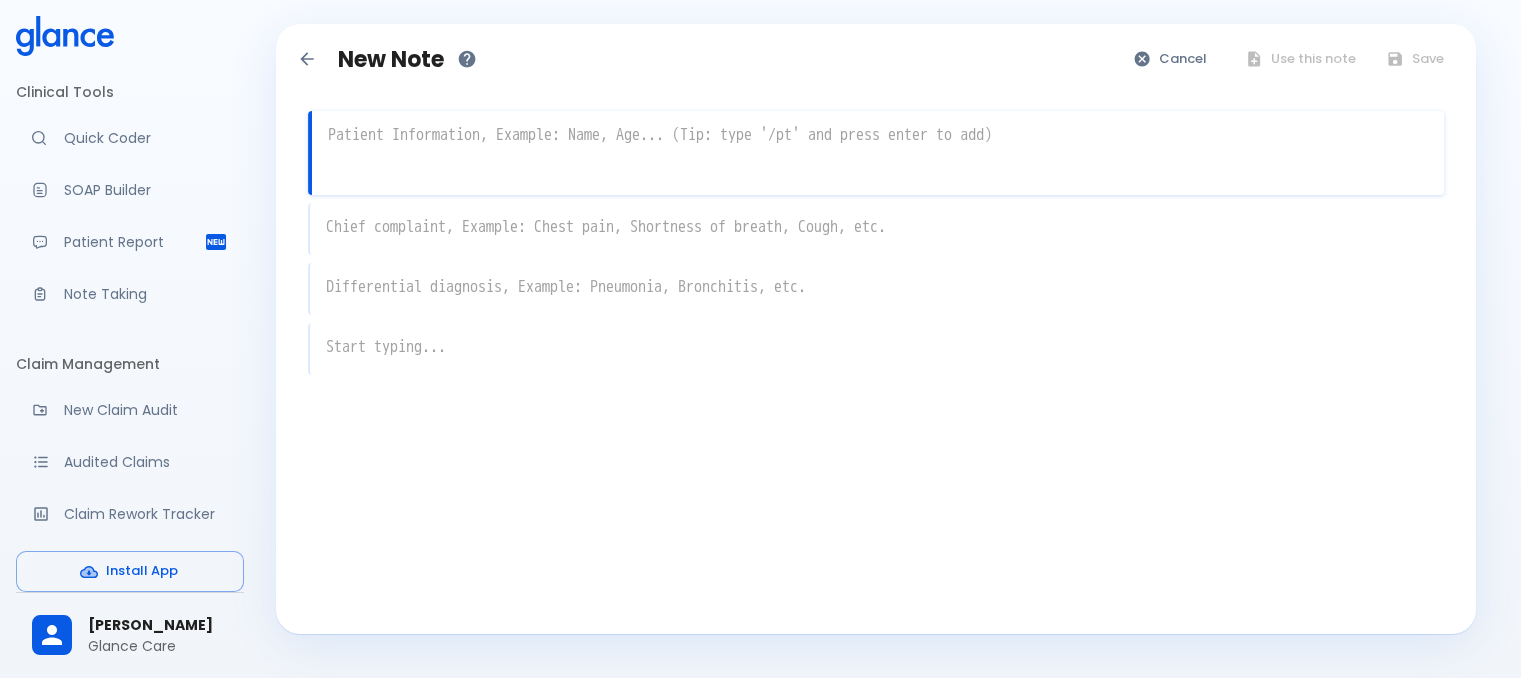 click at bounding box center [878, 135] 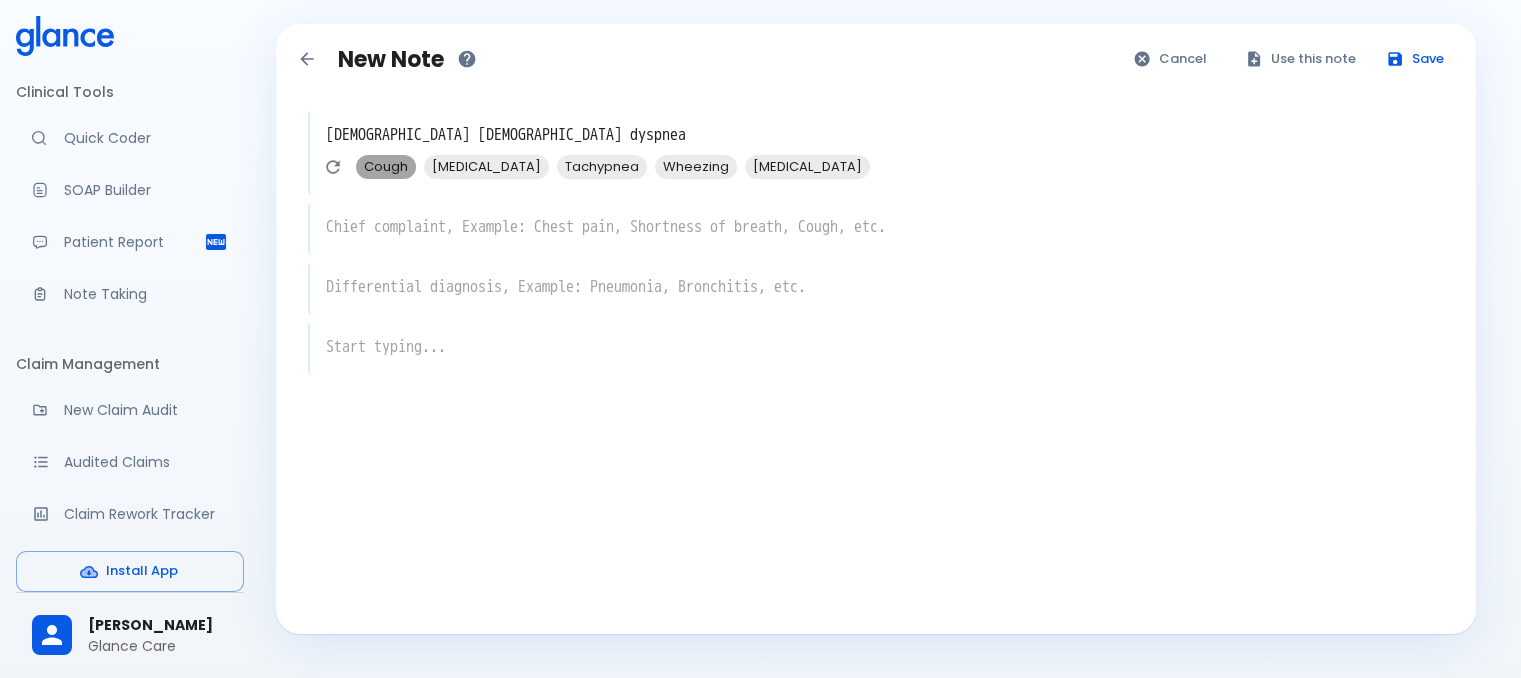 click on "Cough" at bounding box center (386, 166) 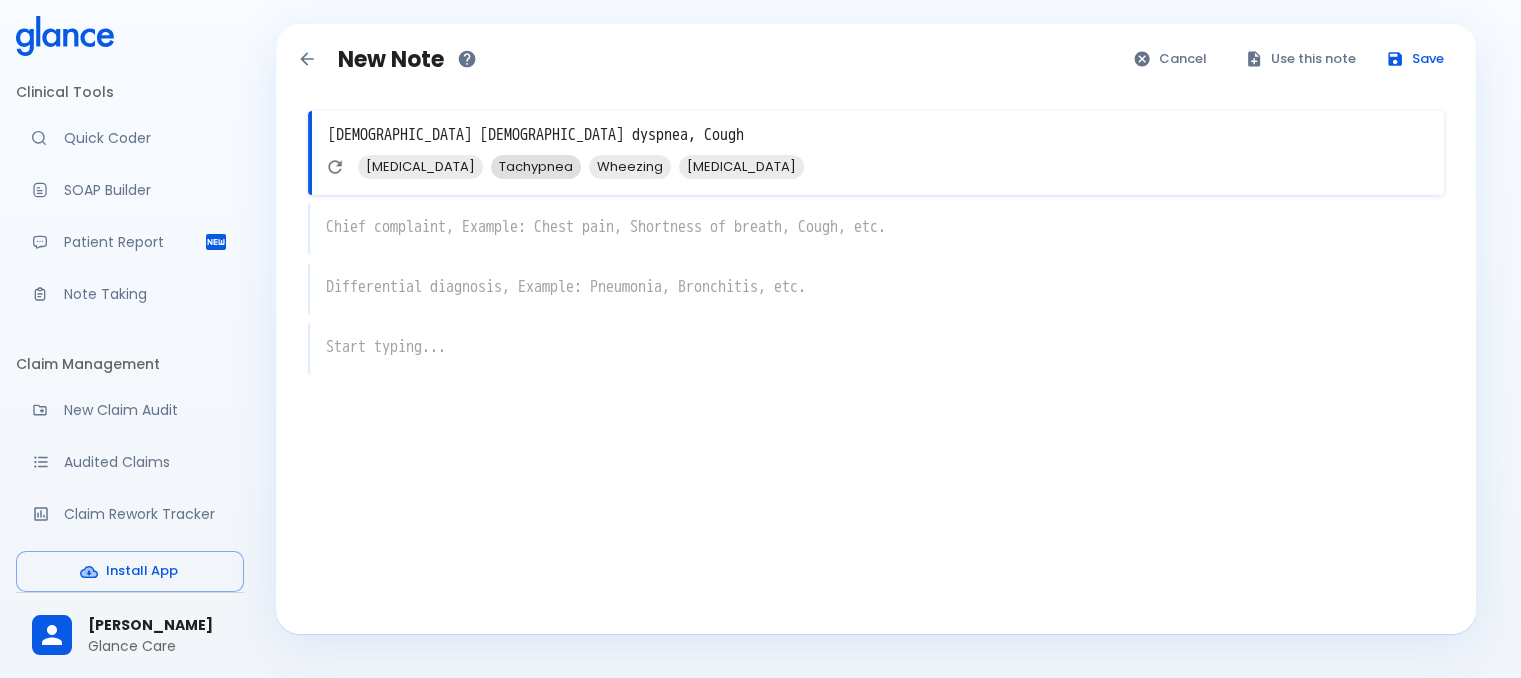 drag, startPoint x: 398, startPoint y: 173, endPoint x: 505, endPoint y: 159, distance: 107.912 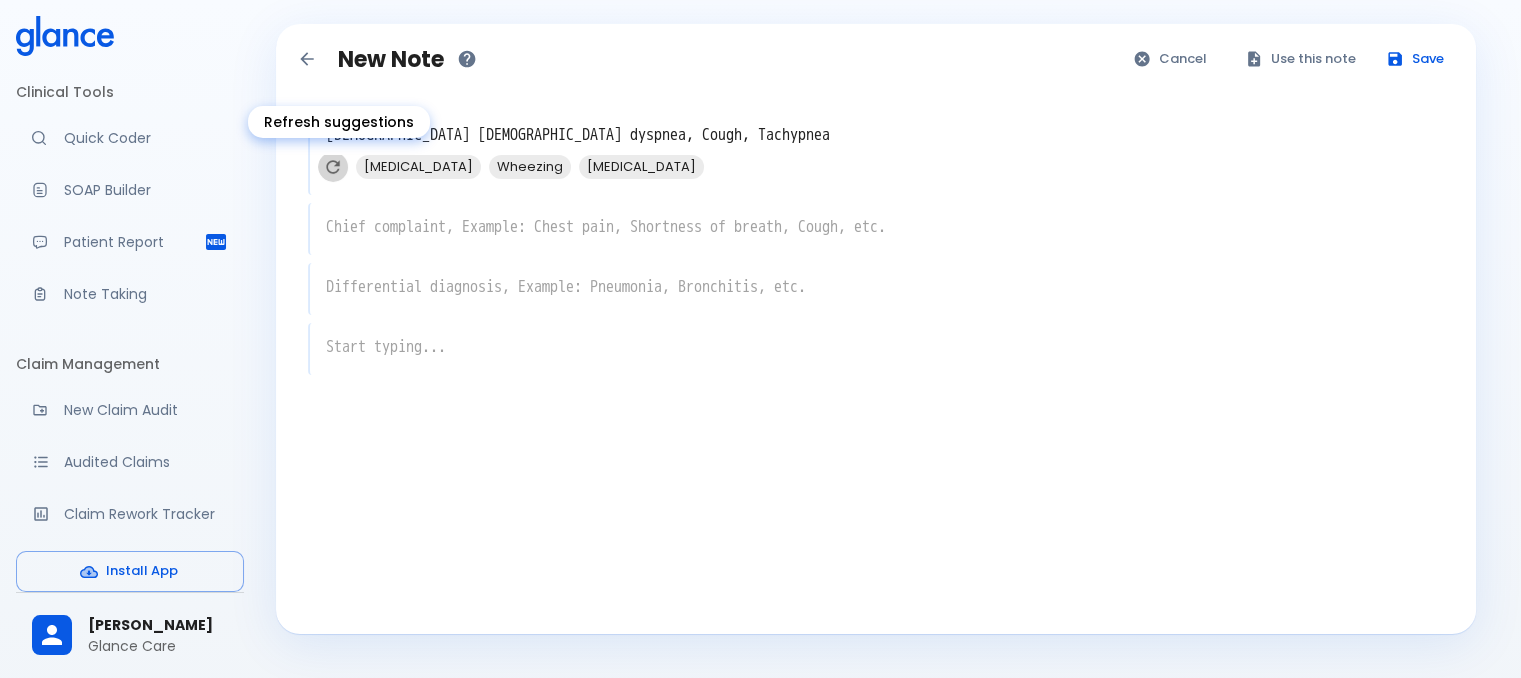 click 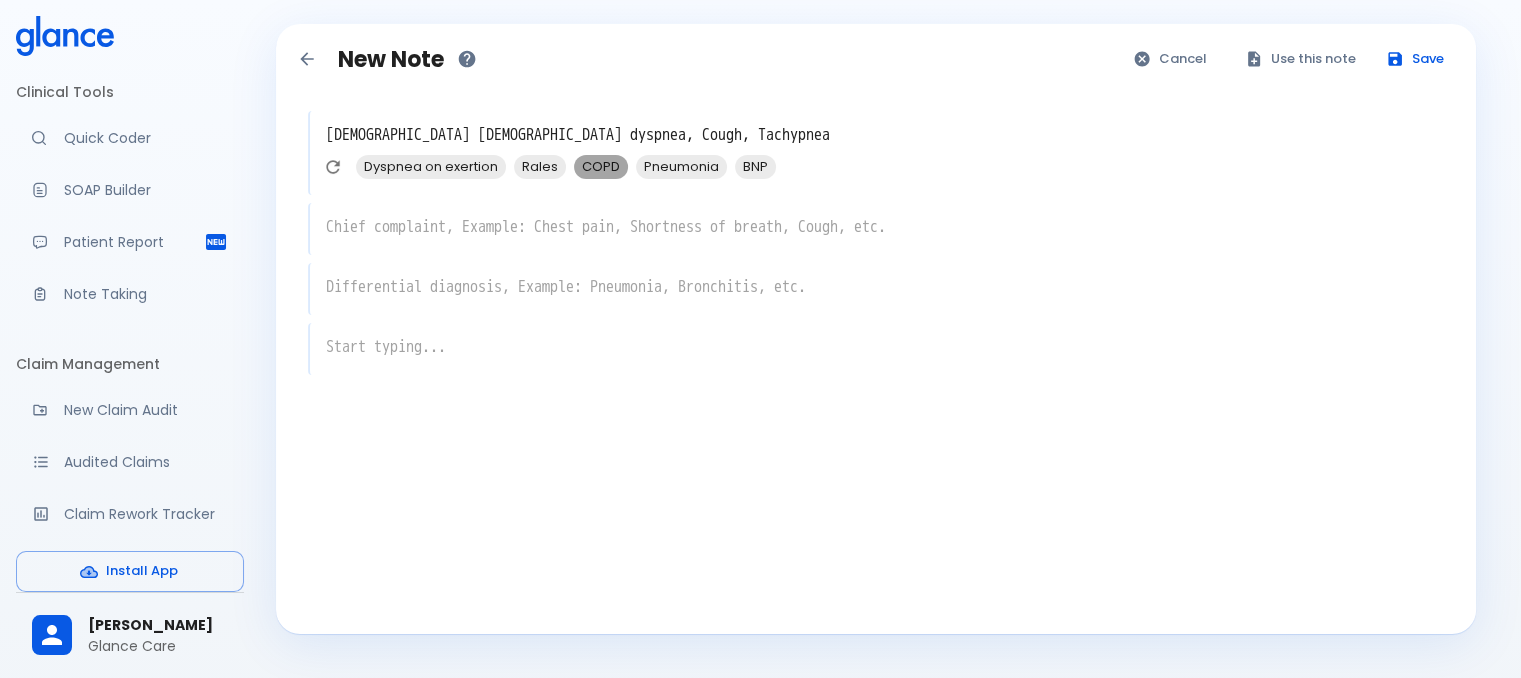 click on "COPD" at bounding box center [601, 166] 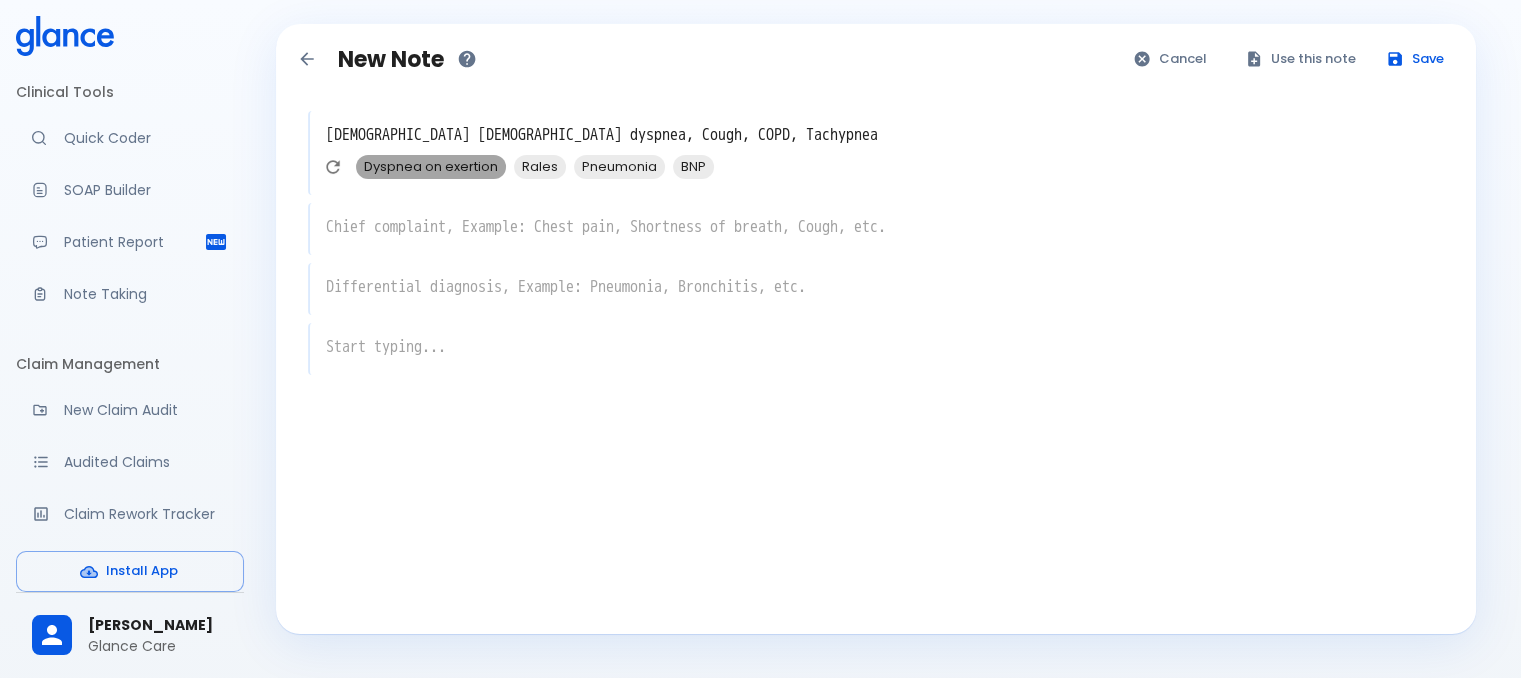 click on "Dyspnea on exertion" at bounding box center (431, 166) 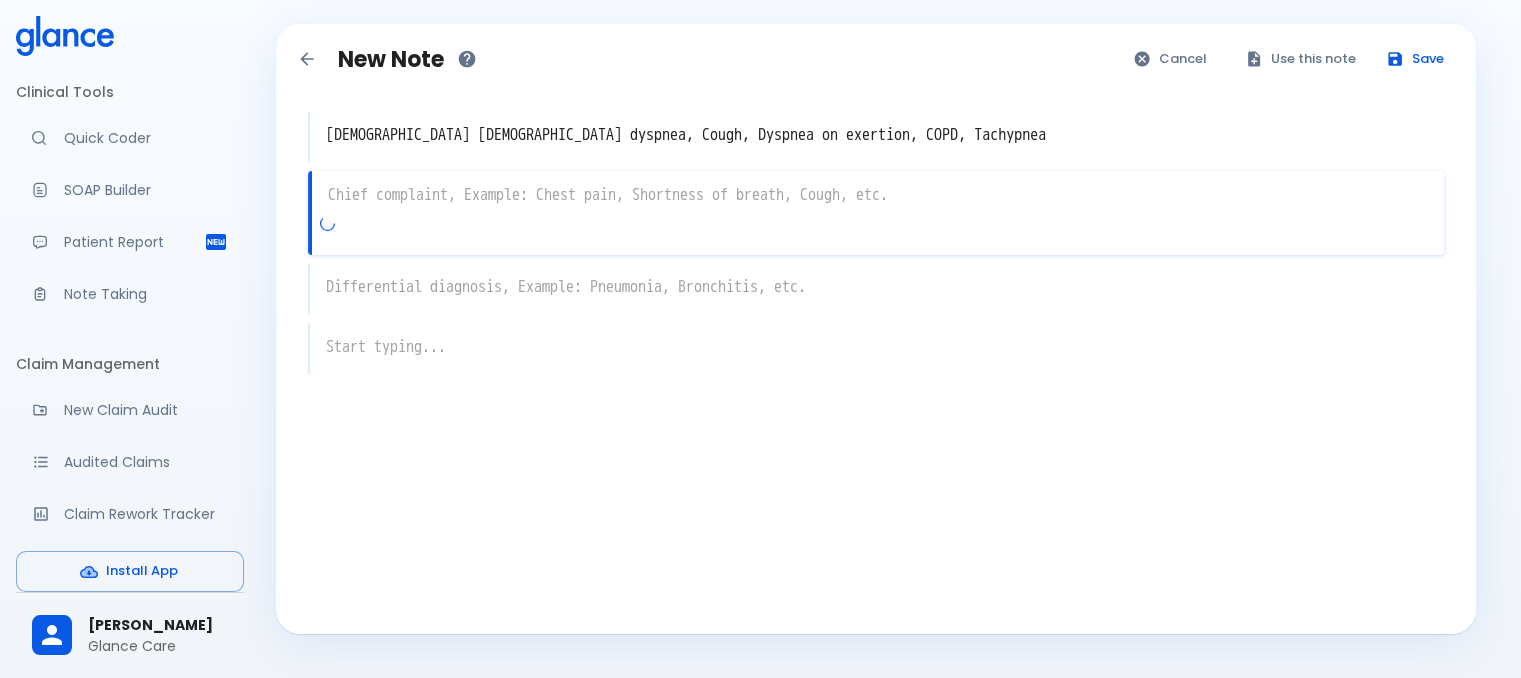 click on "x" at bounding box center [876, 213] 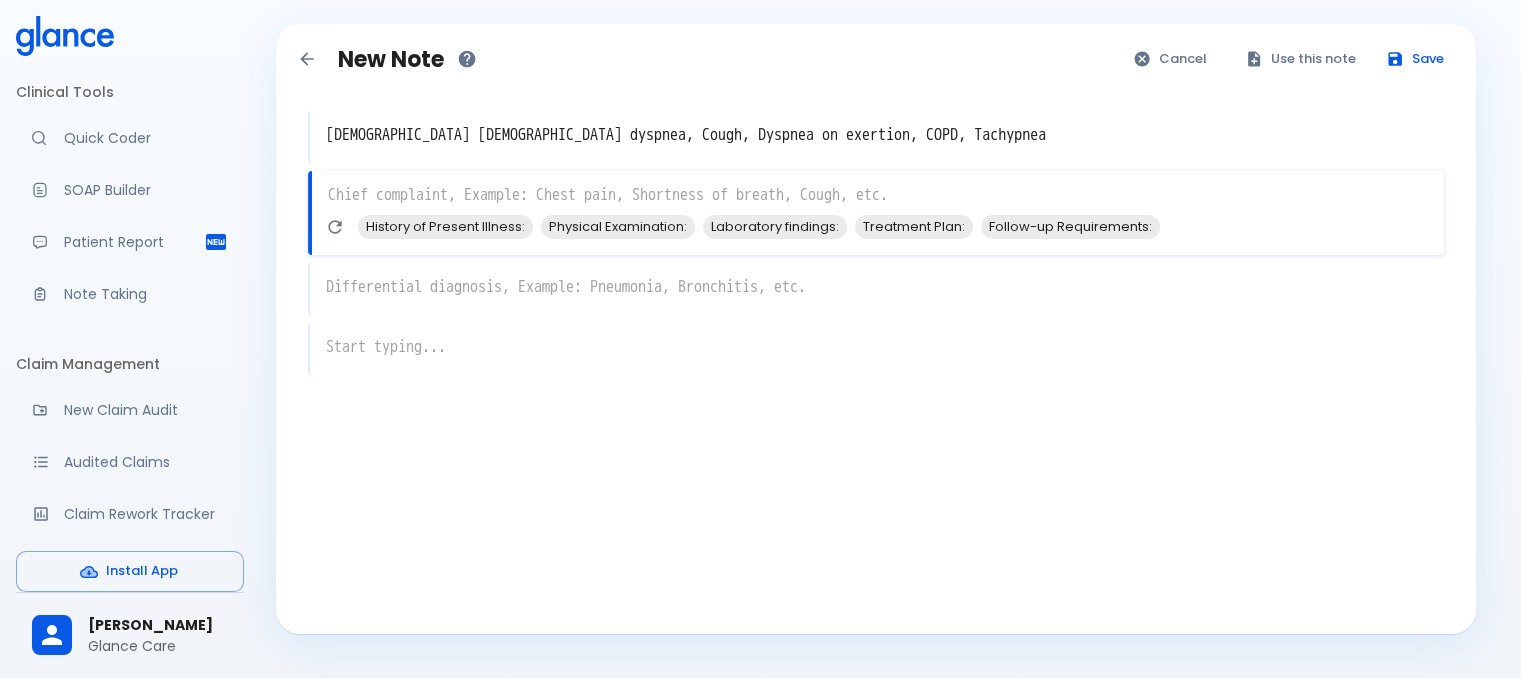 click at bounding box center [878, 195] 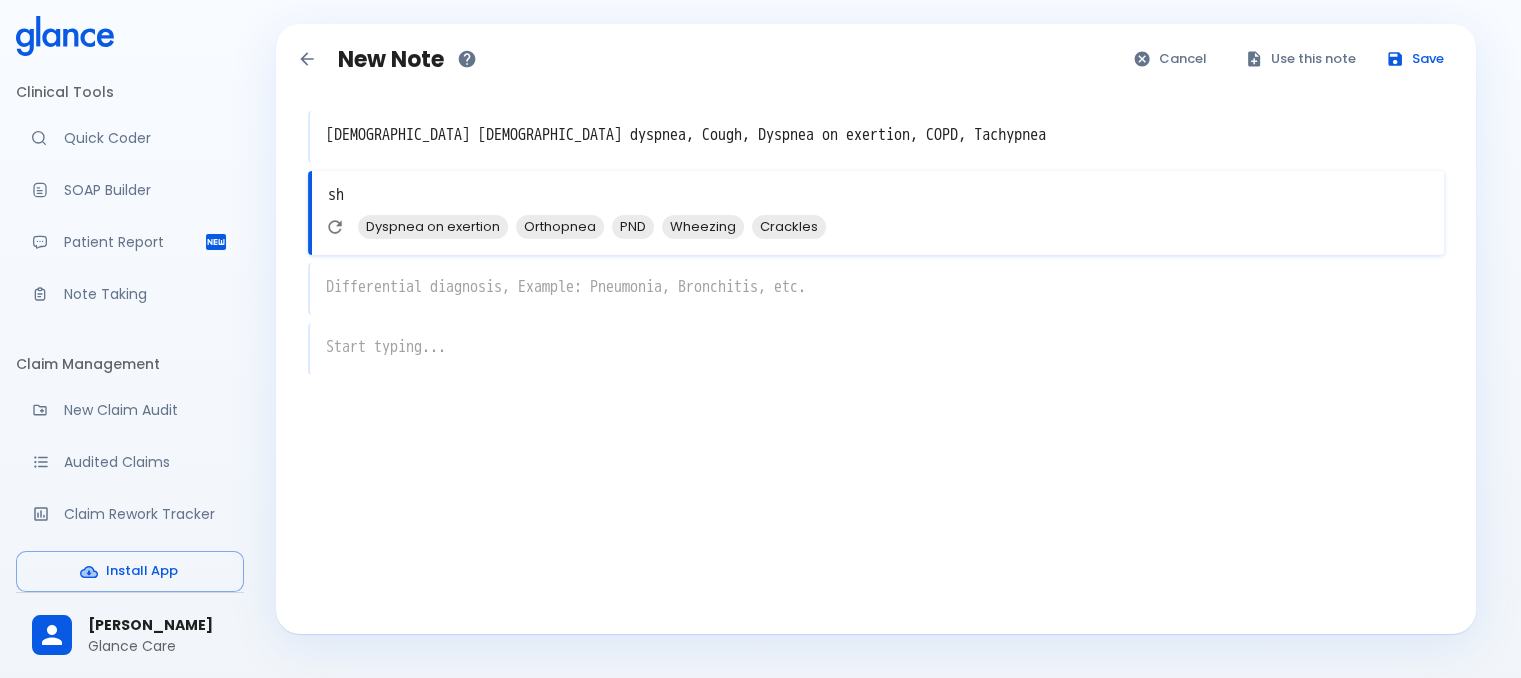 type on "s" 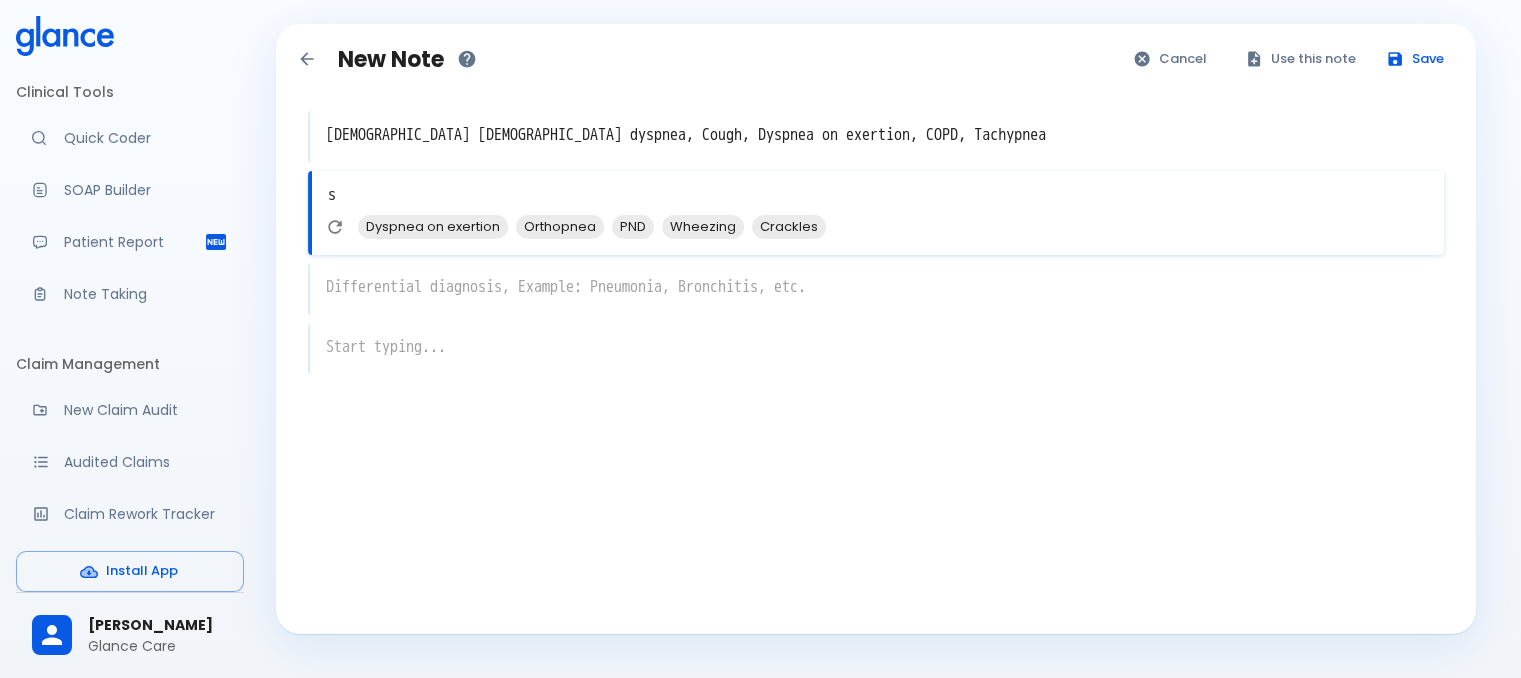 type 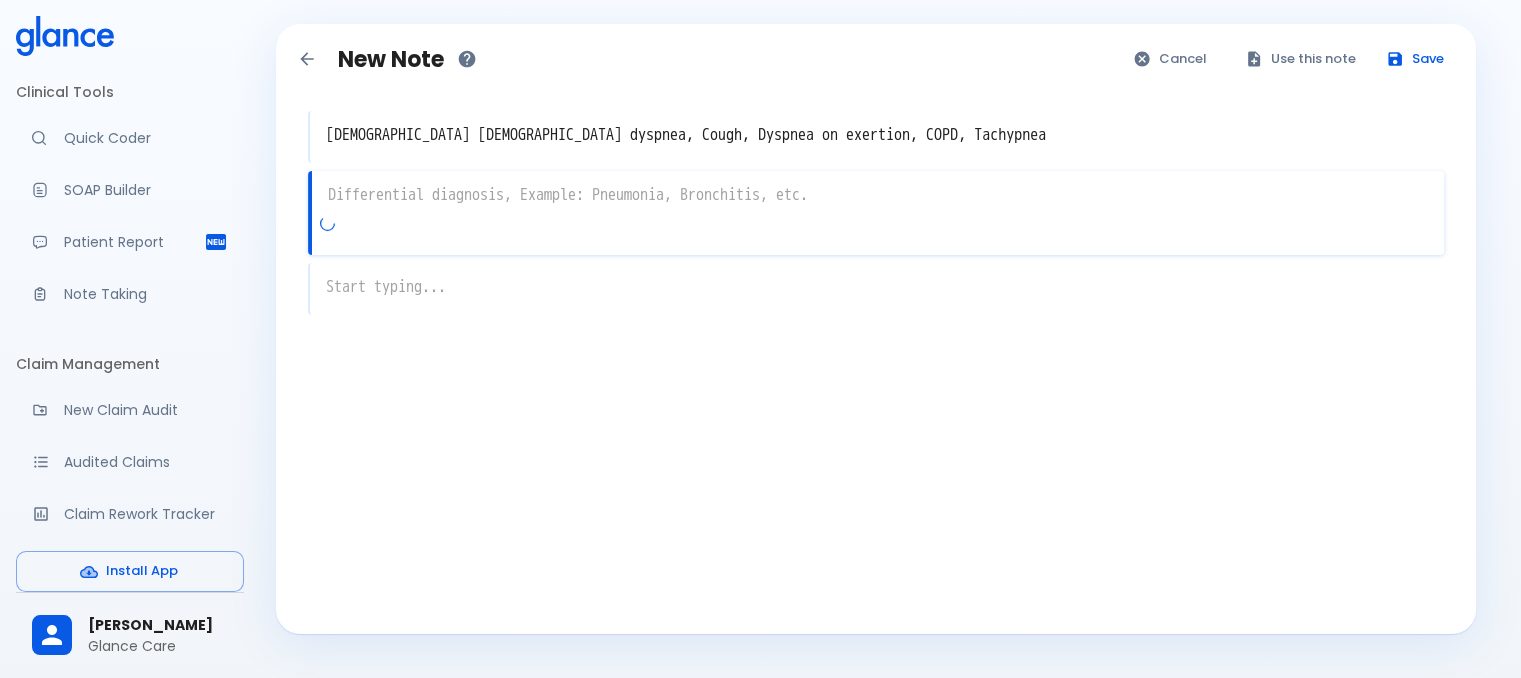 click on "x" at bounding box center [876, 213] 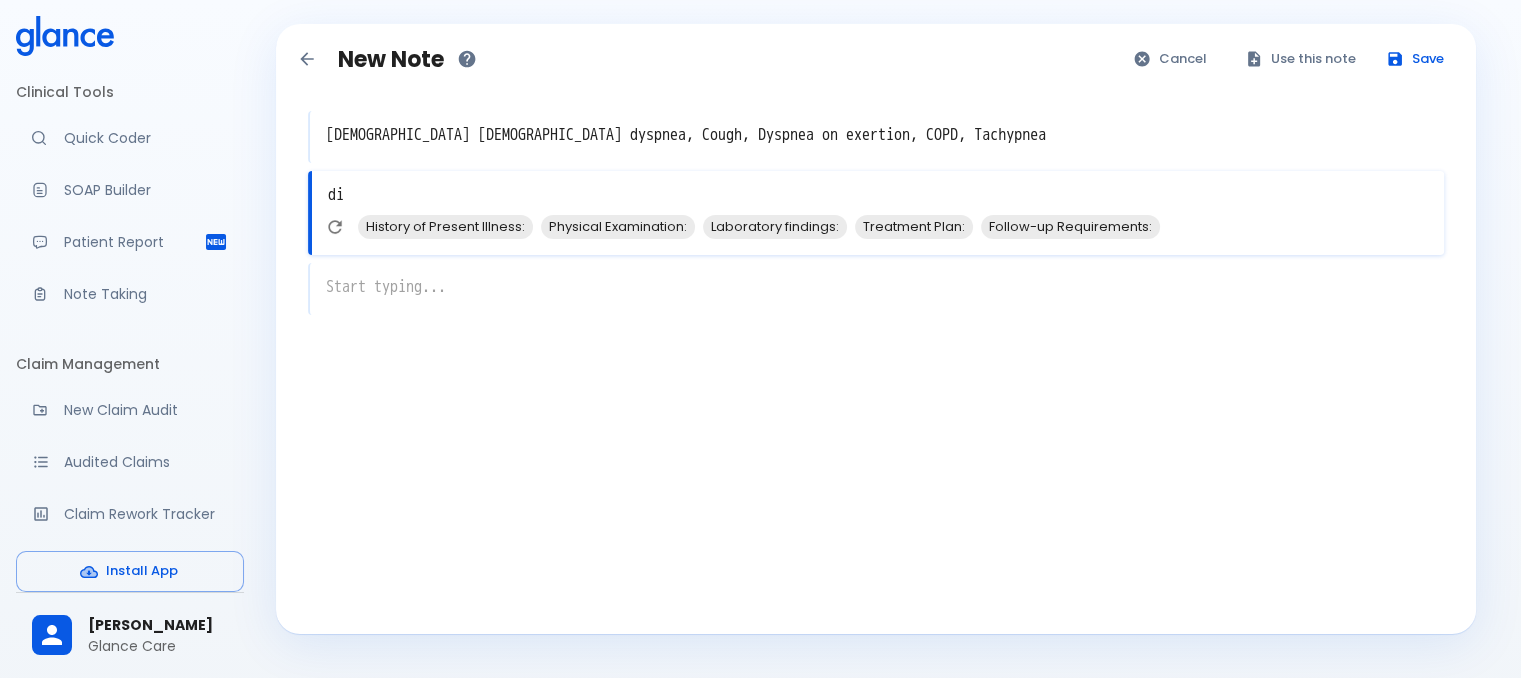 type on "d" 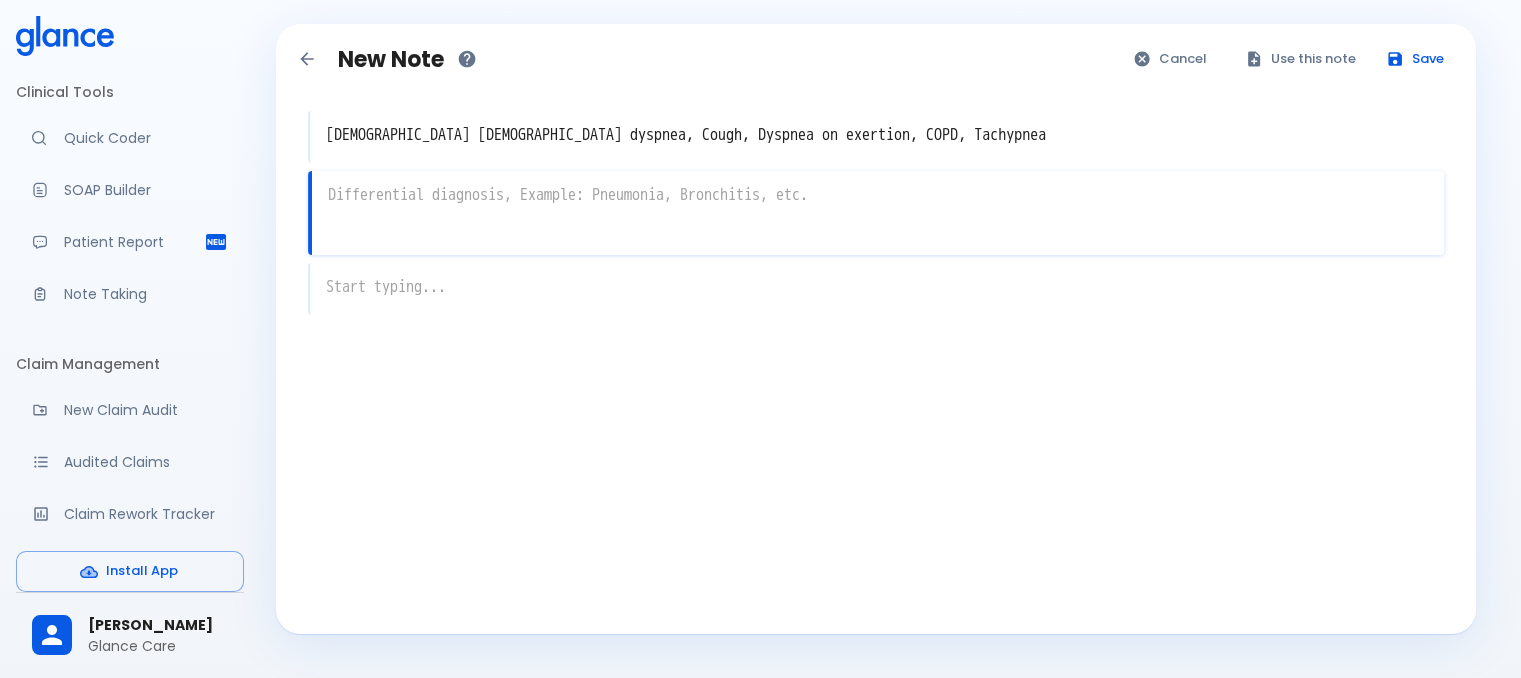click at bounding box center [878, 195] 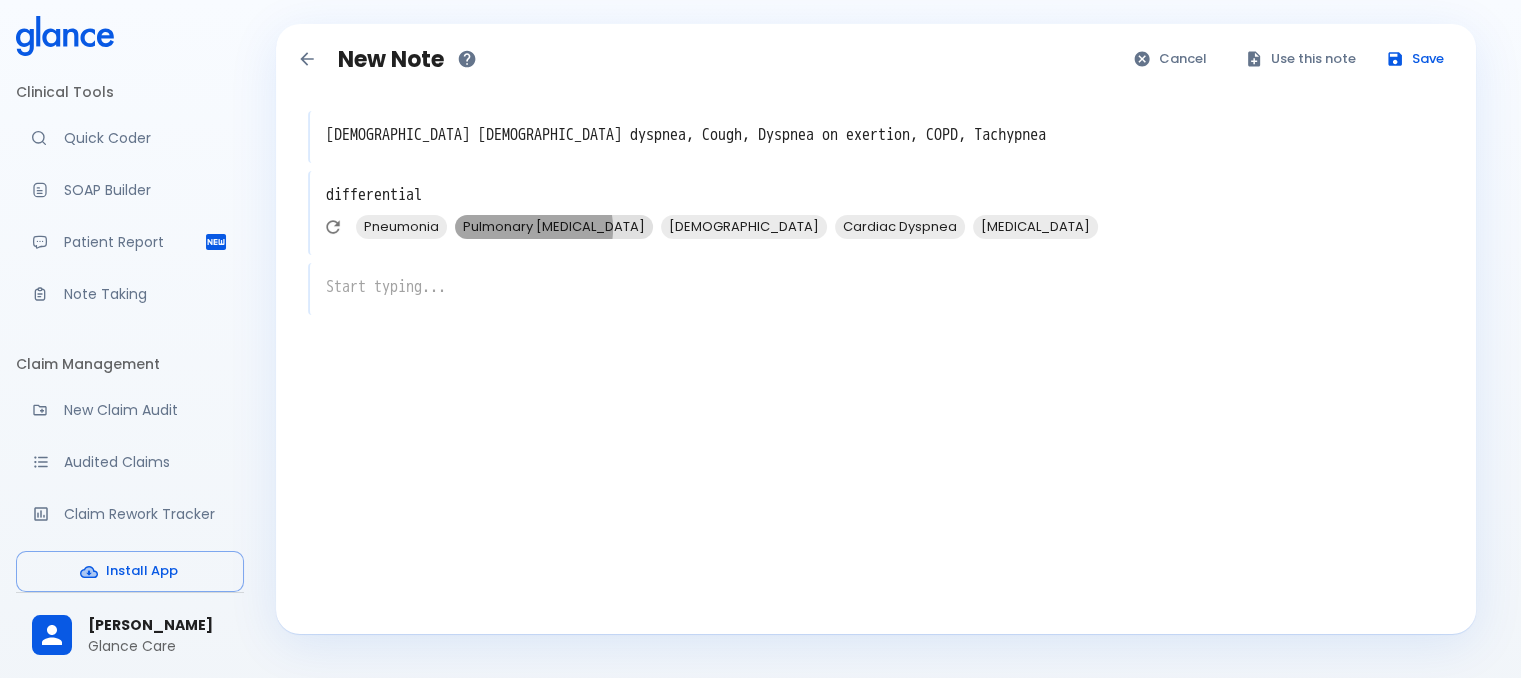 click on "Pulmonary Embolism" at bounding box center (554, 226) 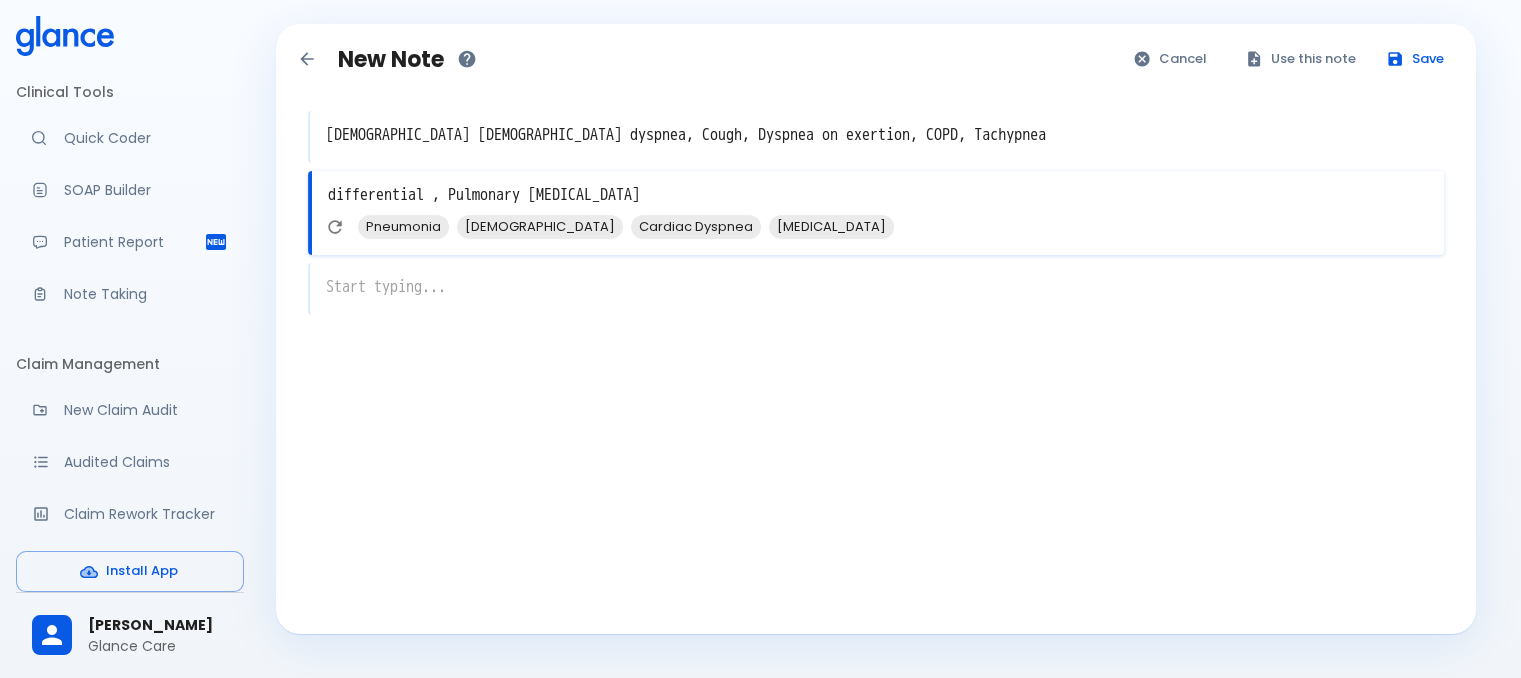 click on "differential , Pulmonary Embolism" at bounding box center (878, 195) 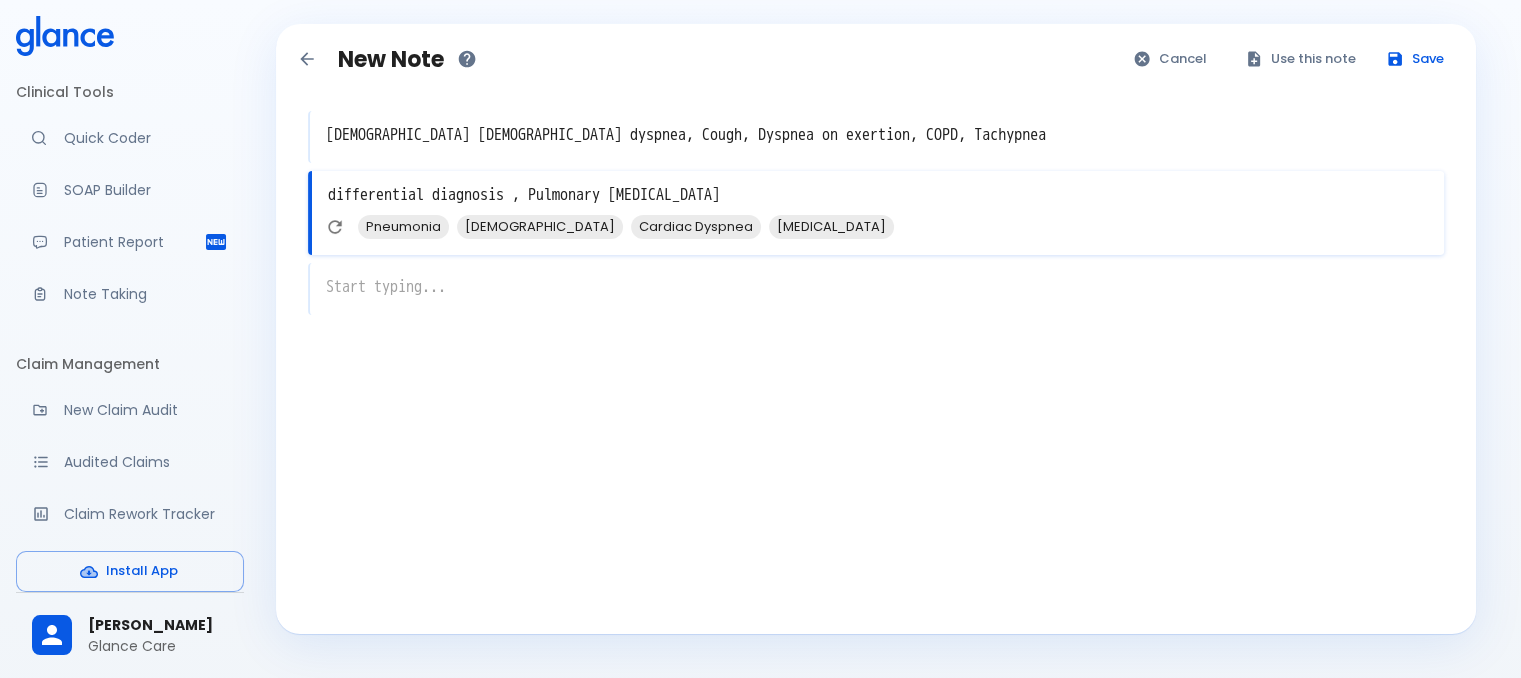 click on "differential diagnosis , Pulmonary Embolism" at bounding box center (878, 195) 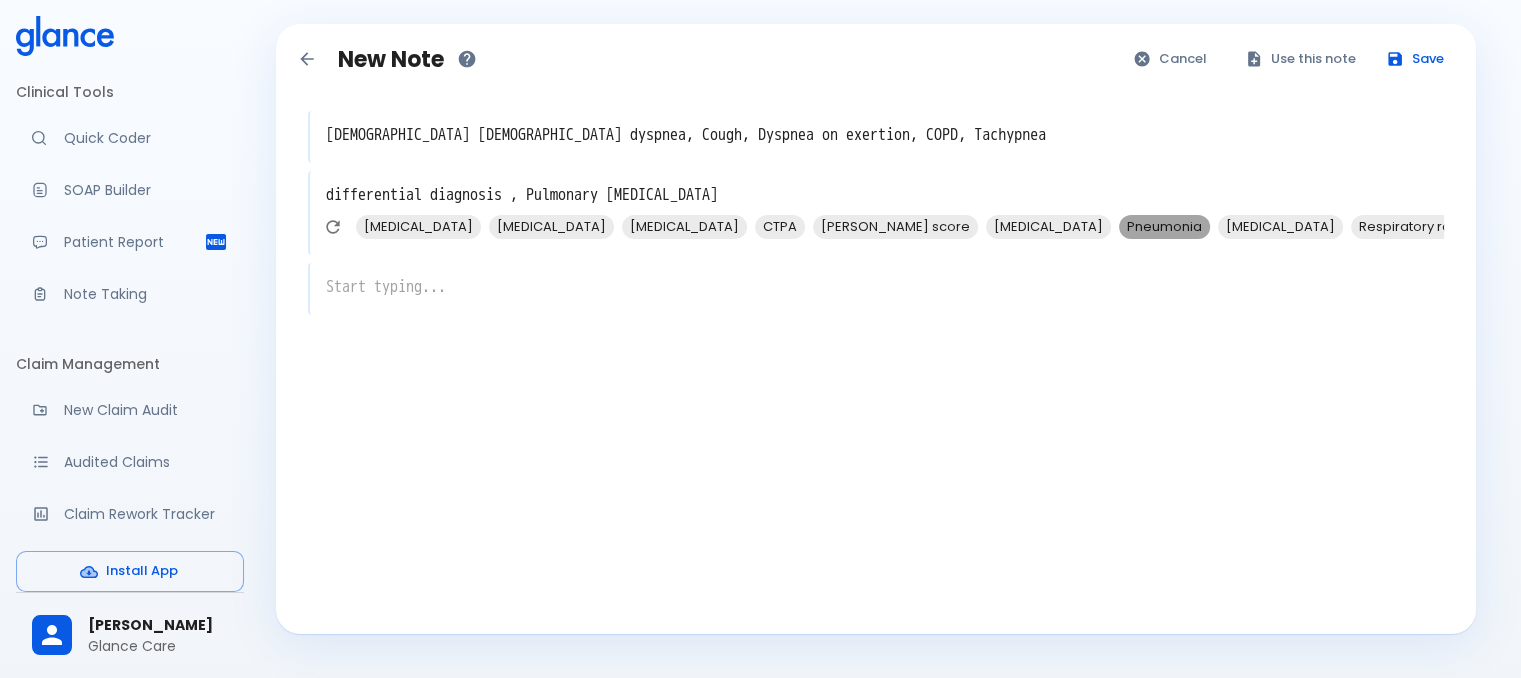 click on "Pneumonia" at bounding box center (1164, 226) 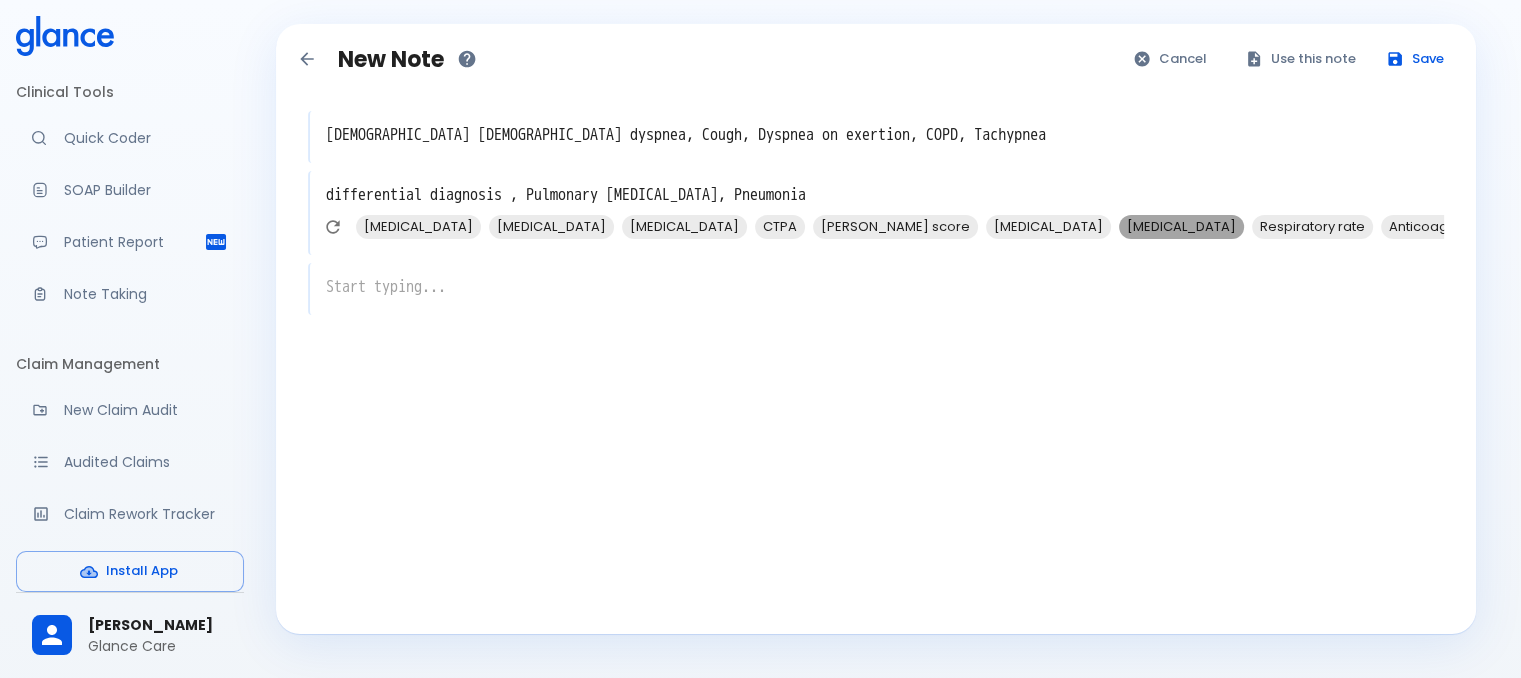 click on "Hypoxemia" at bounding box center (1181, 226) 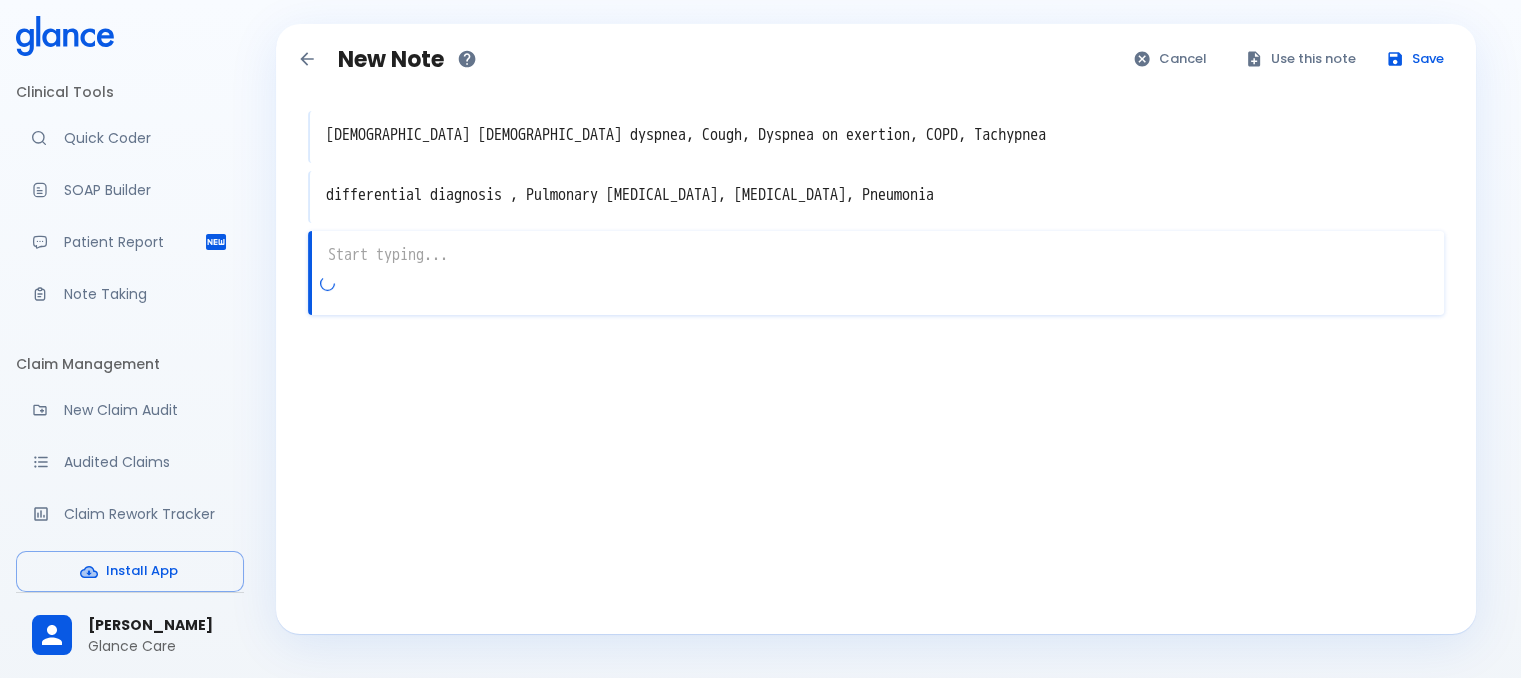 click on "x" at bounding box center [876, 273] 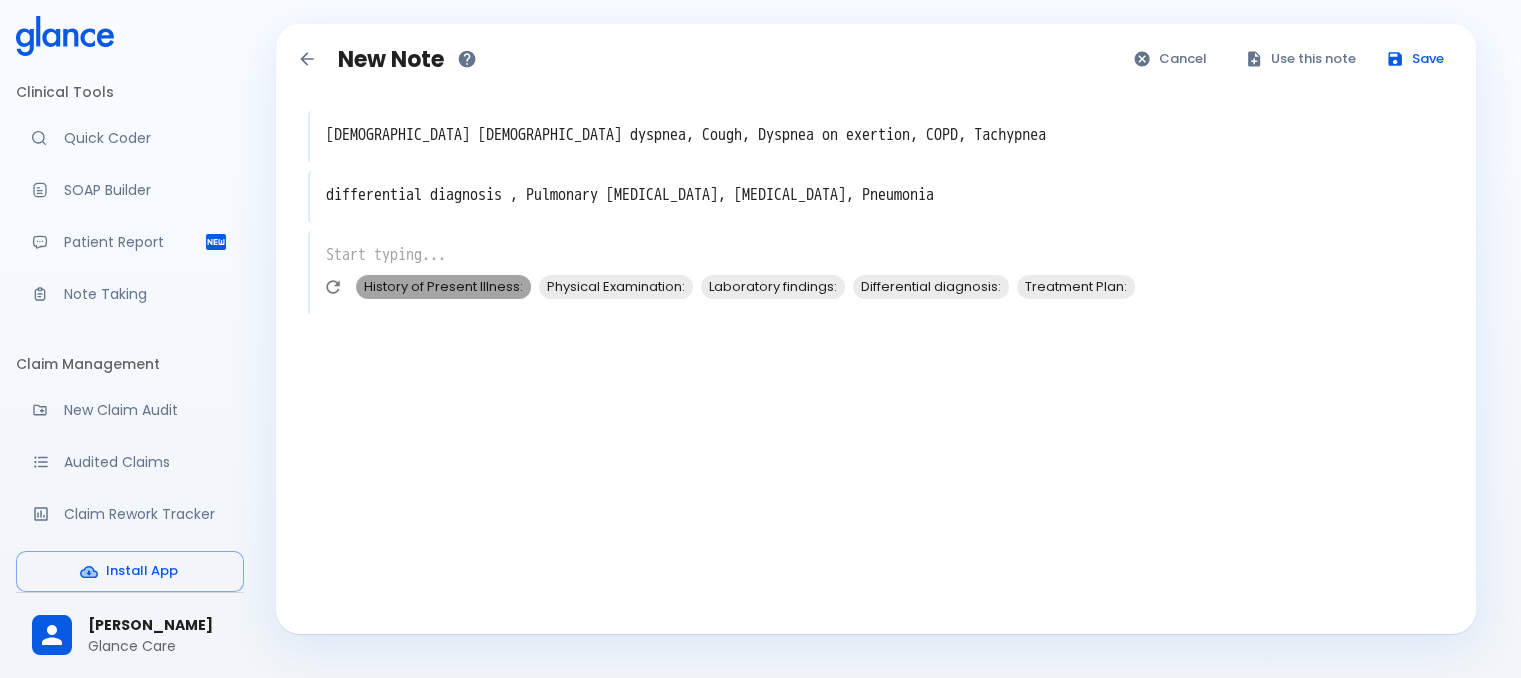 click on "History of Present Illness:" at bounding box center (443, 286) 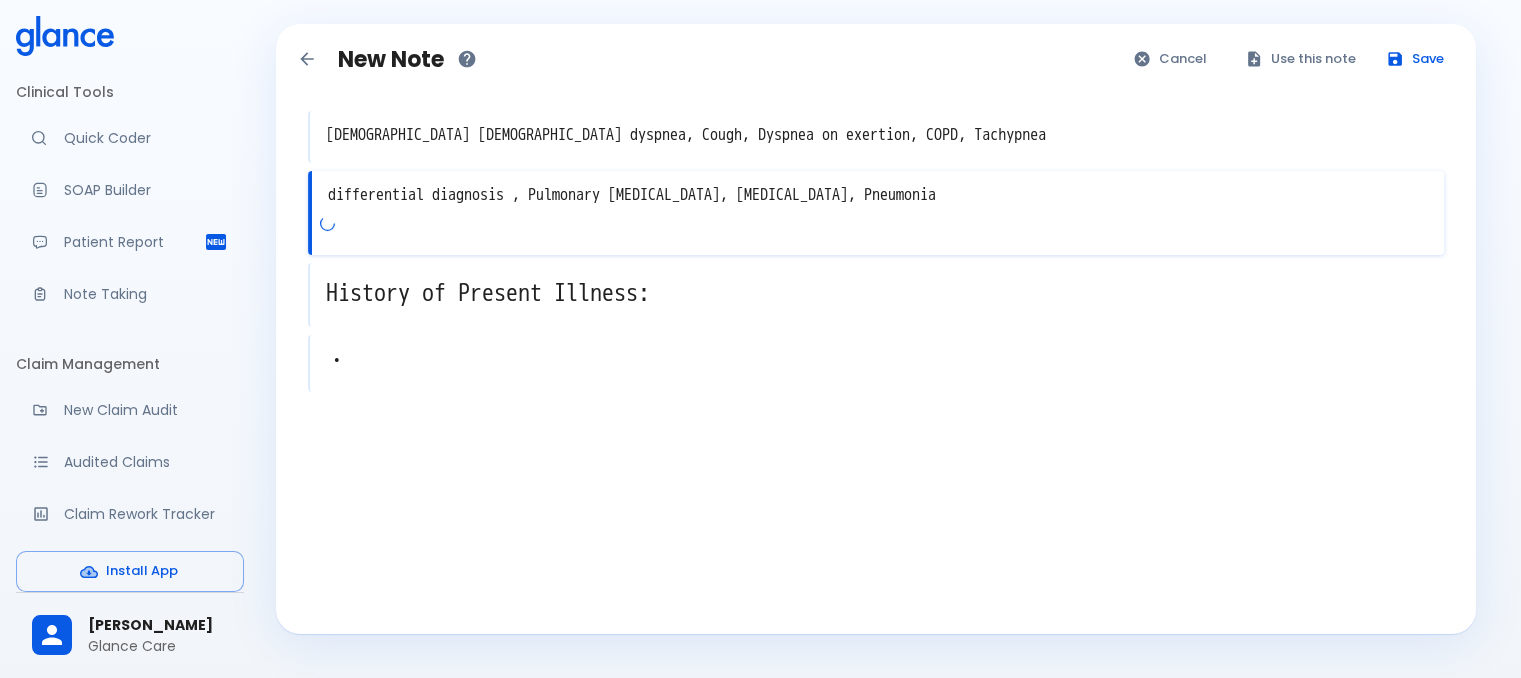 click on "differential diagnosis , Pulmonary Embolism, Hypoxemia, Pneumonia" at bounding box center [878, 195] 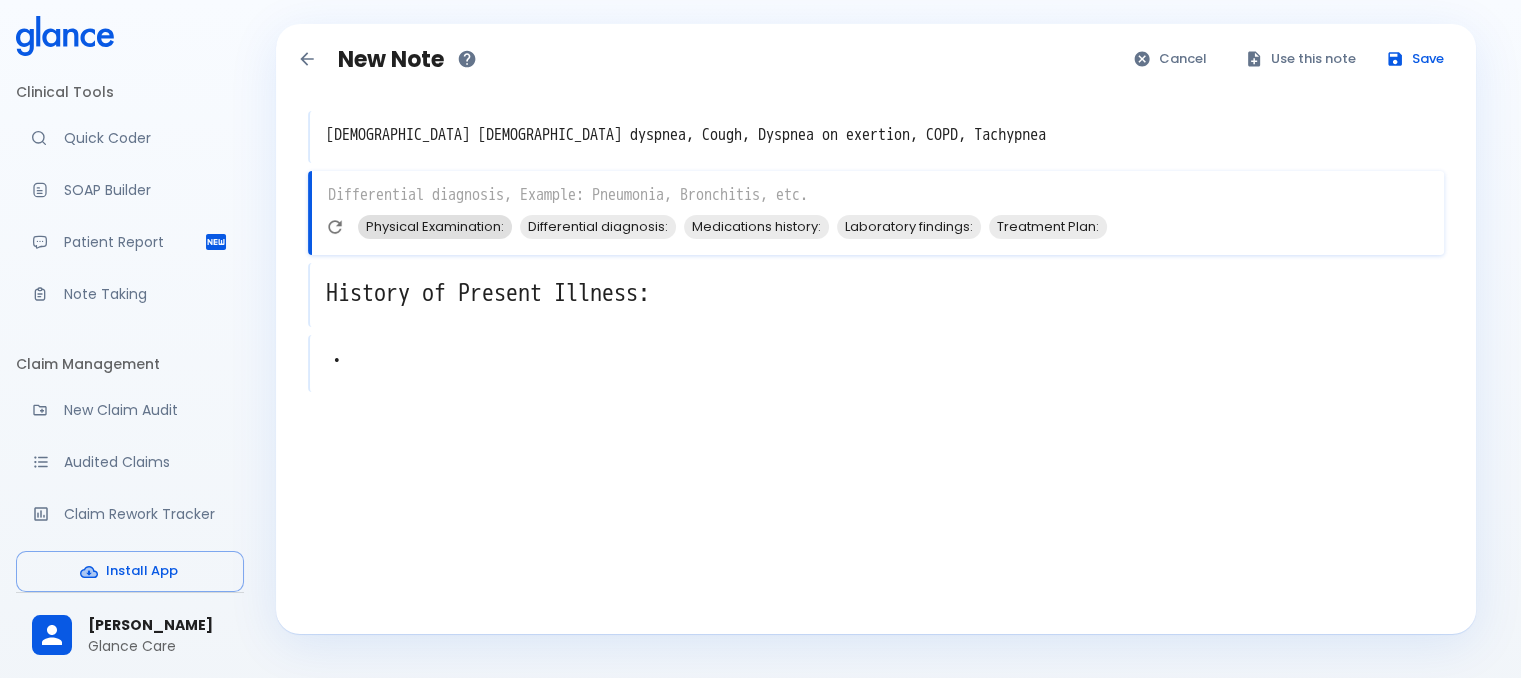 type 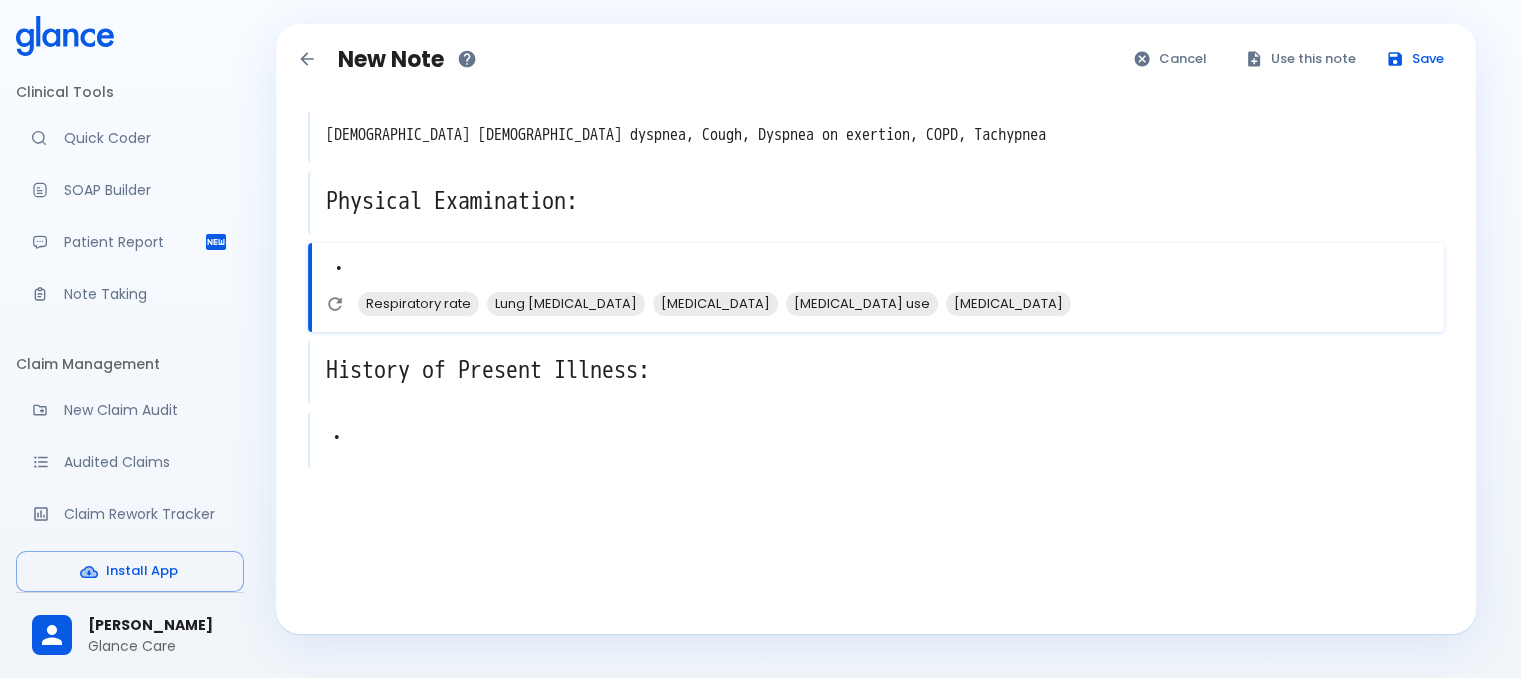 click on "Physical Examination:" at bounding box center (877, 201) 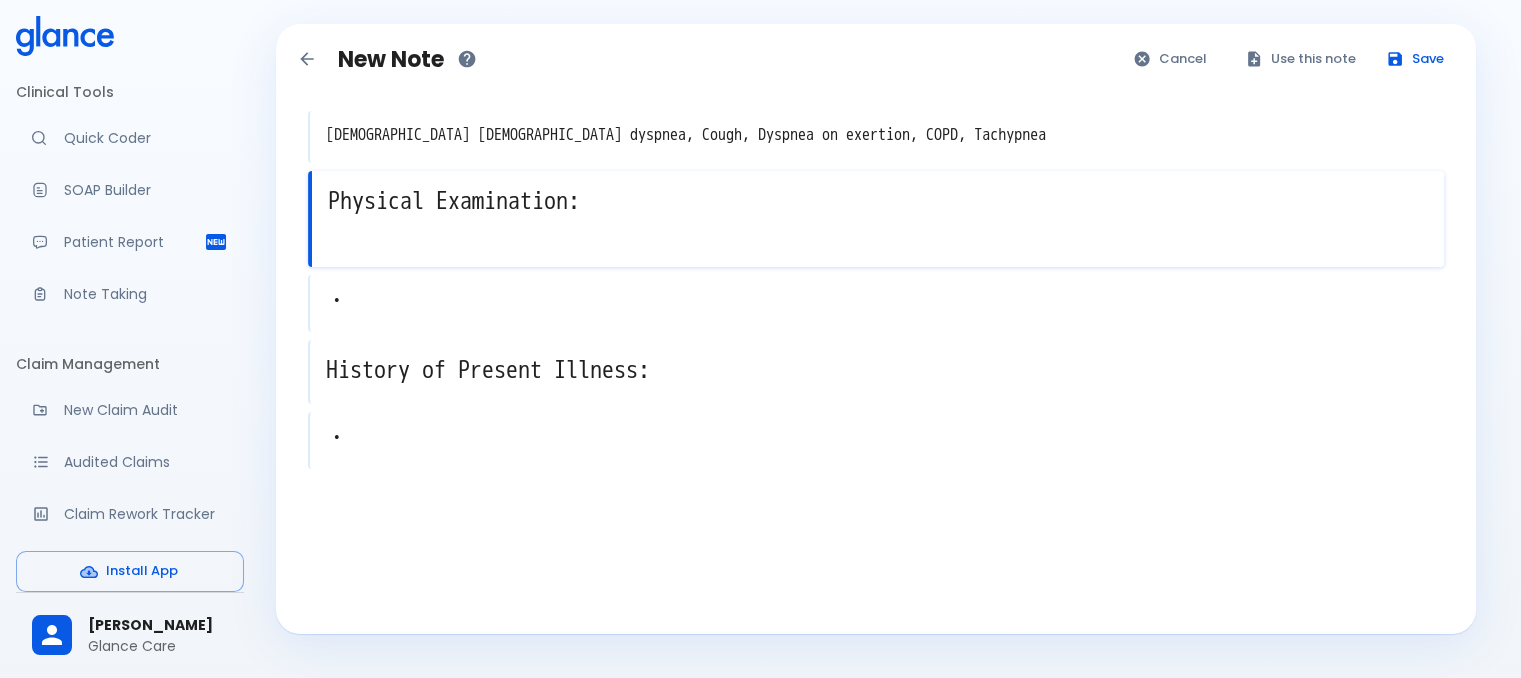click on "Physical Examination:" at bounding box center (878, 201) 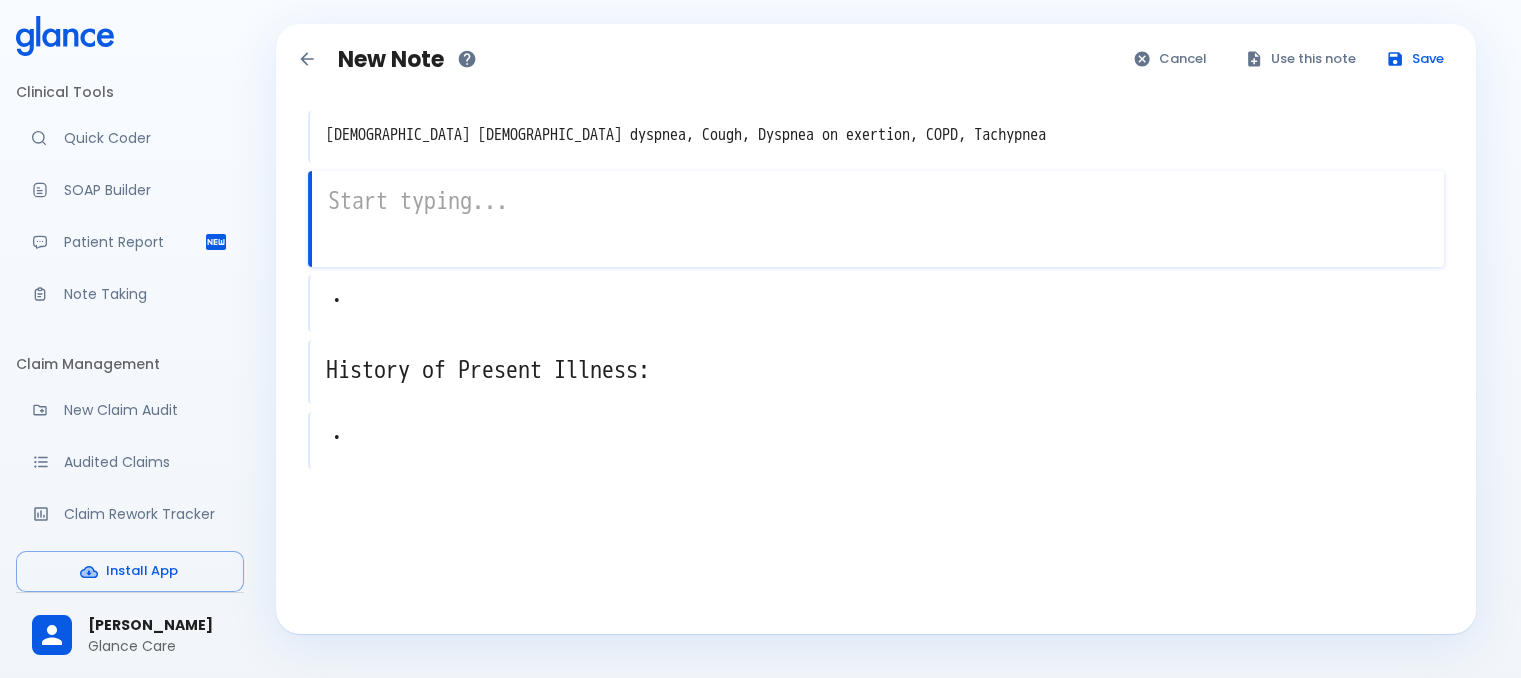 type 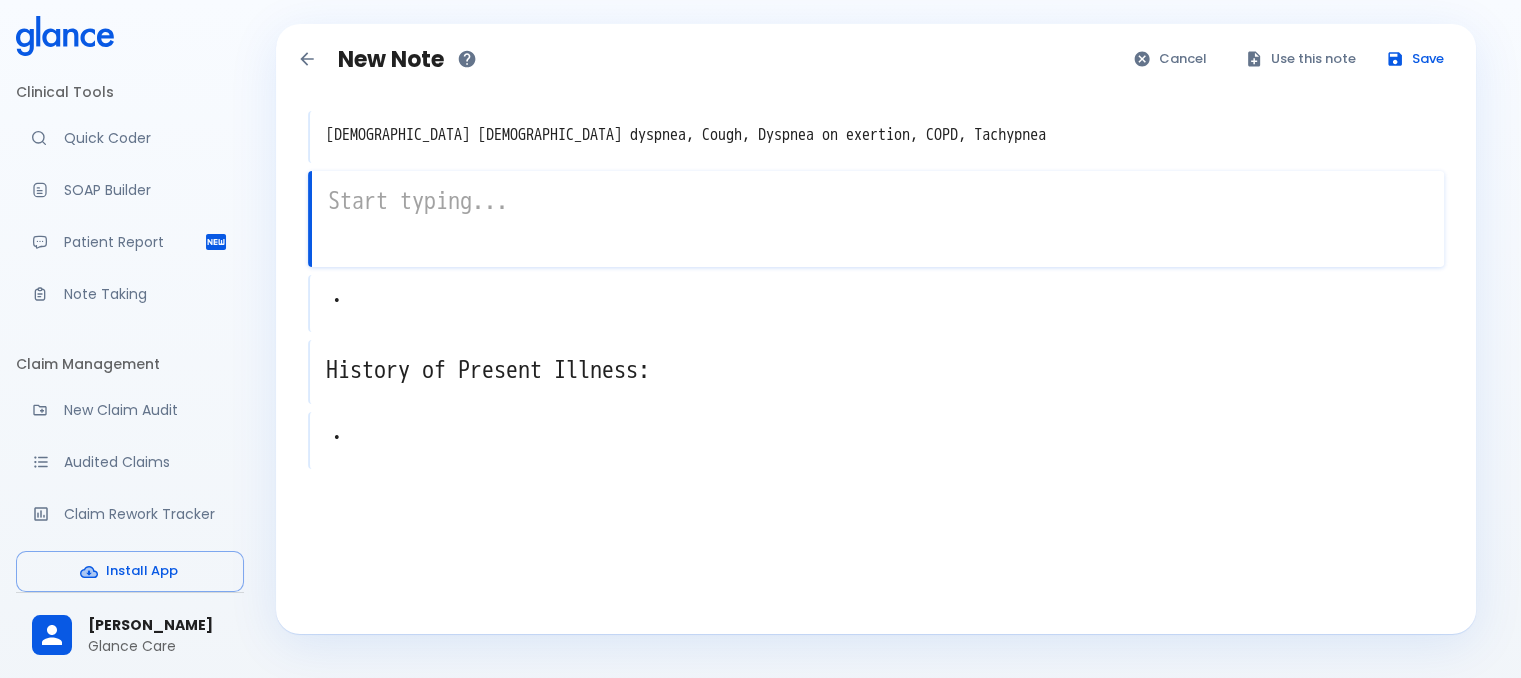 click on "43 year old female dyspnea, Cough, Dyspnea on exertion, COPD, Tachypnea" at bounding box center [877, 135] 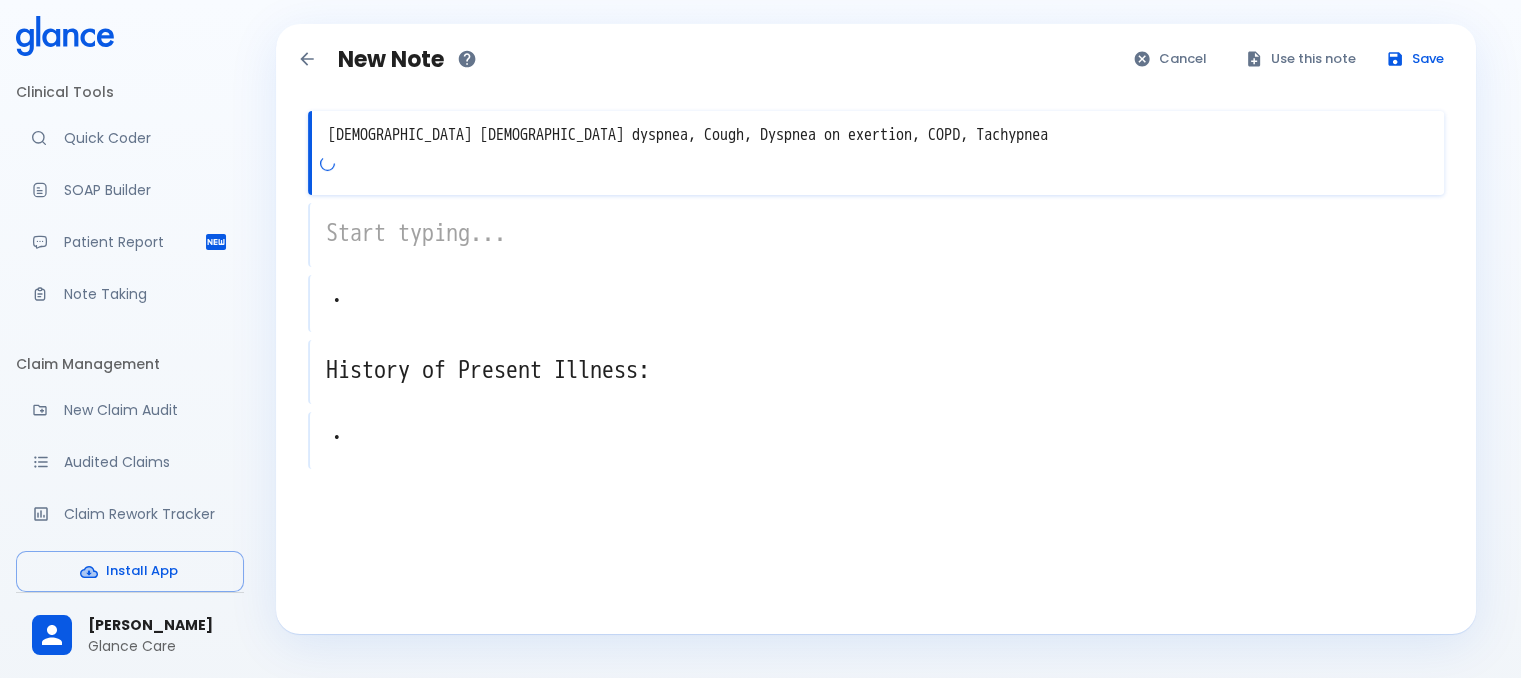 click on "43 year old female dyspnea, Cough, Dyspnea on exertion, COPD, Tachypnea" at bounding box center (878, 135) 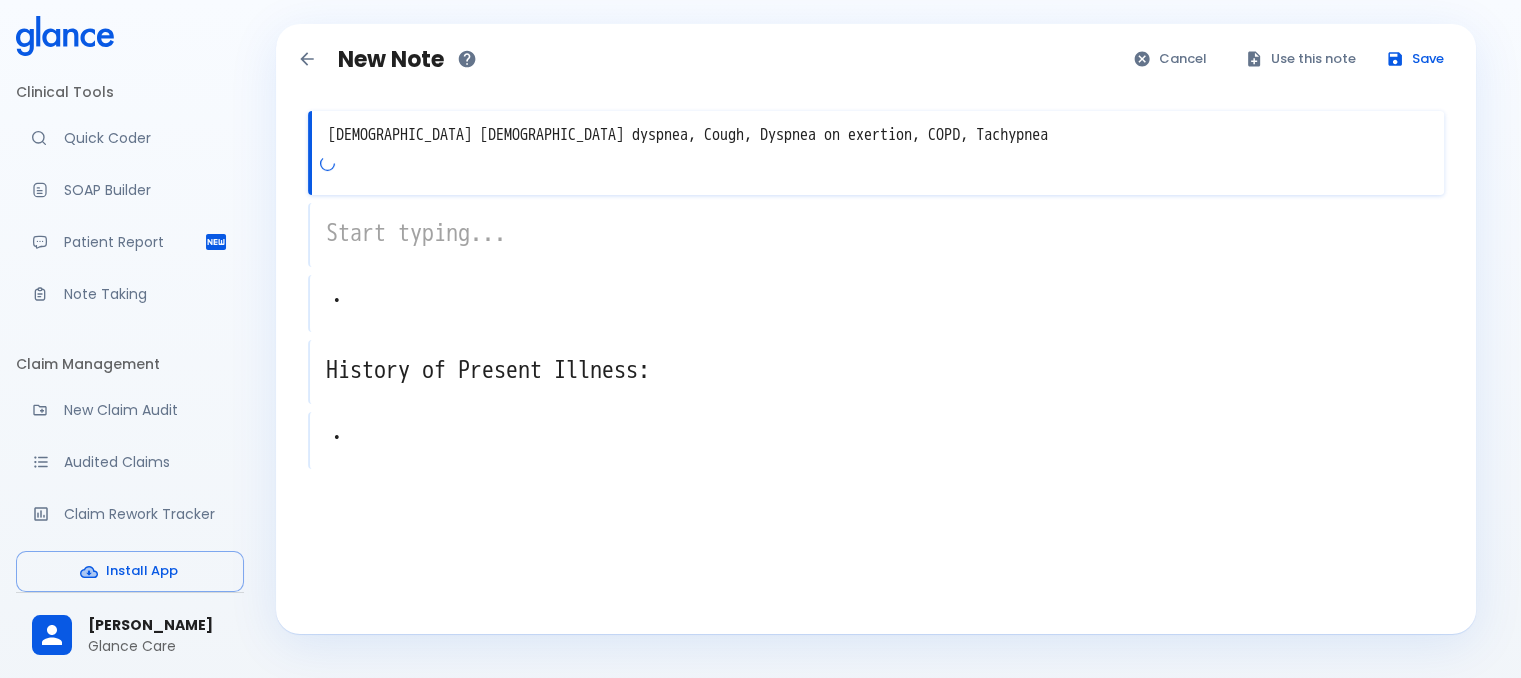 click on "43 year old female dyspnea, Cough, Dyspnea on exertion, COPD, Tachypnea" at bounding box center [878, 135] 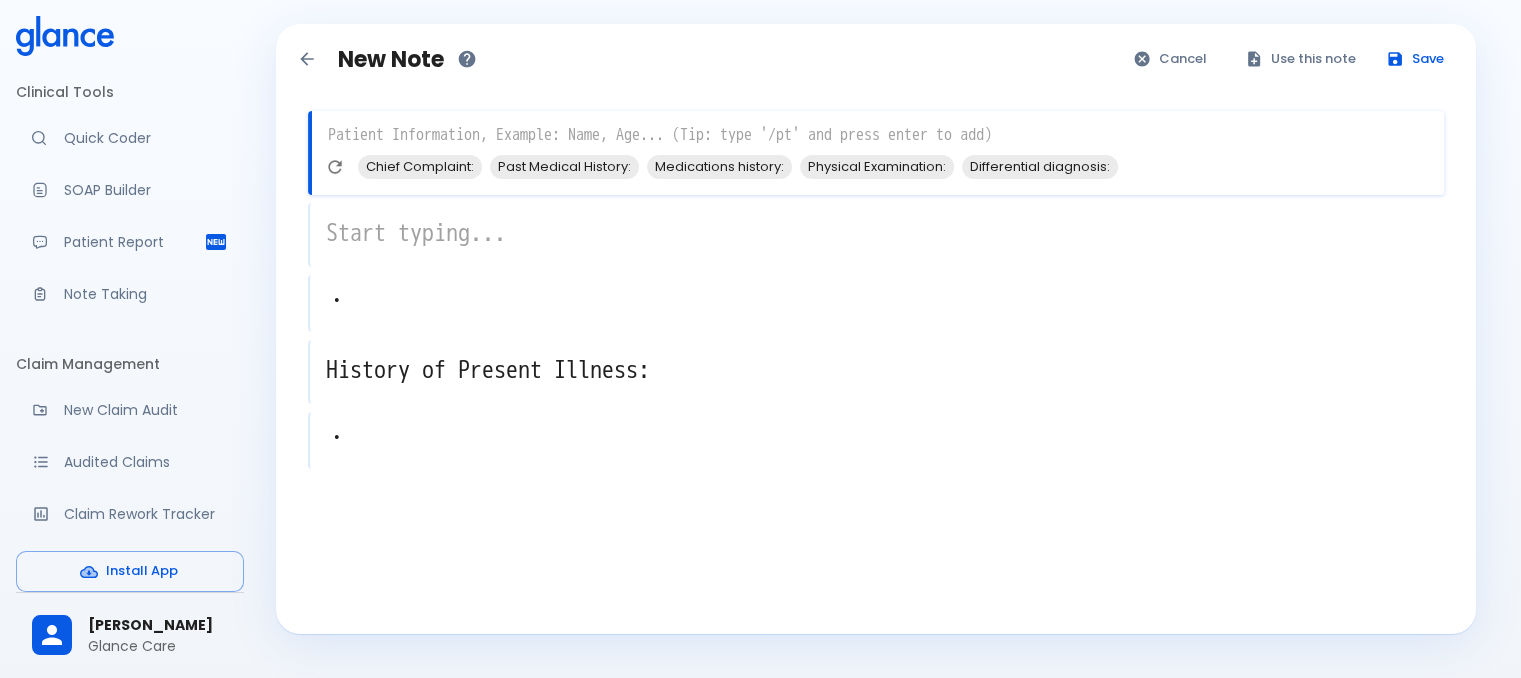 type 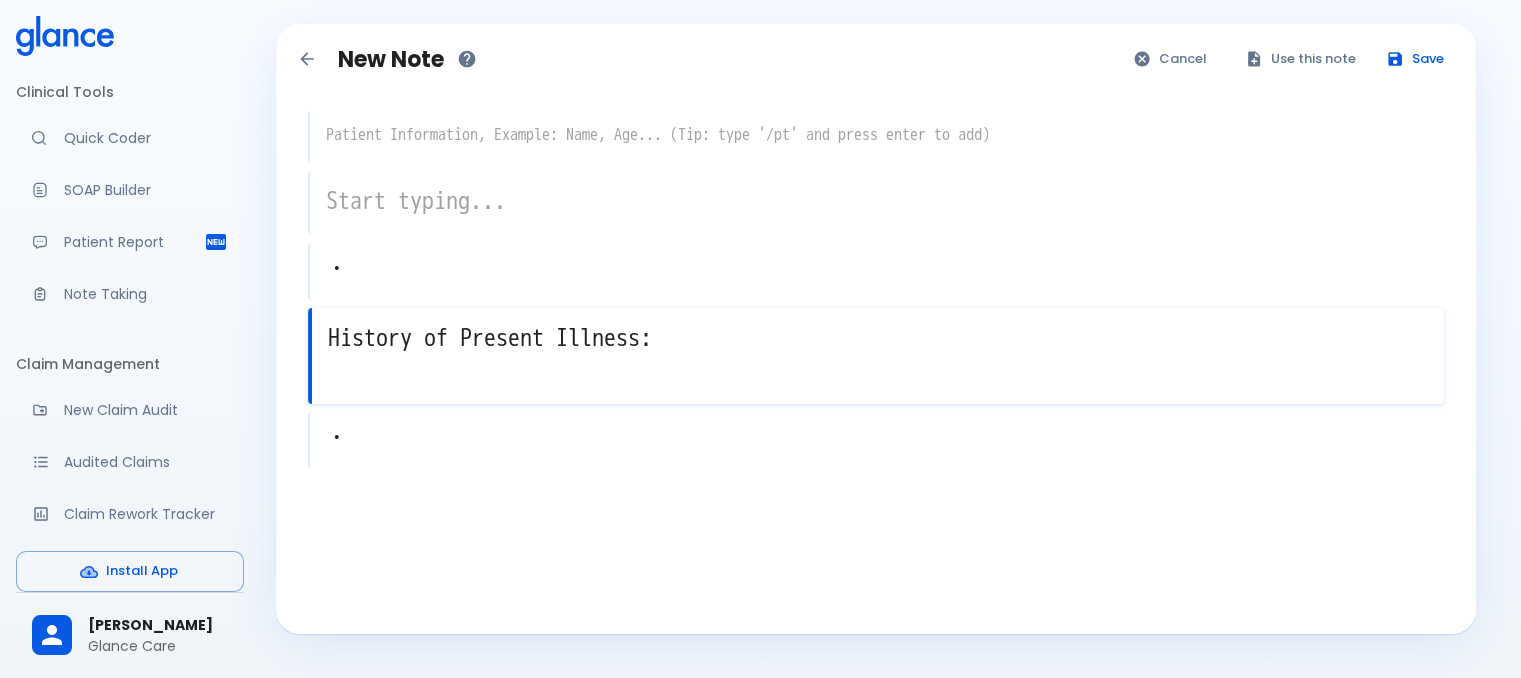 click on "History of Present Illness: x" at bounding box center (876, 356) 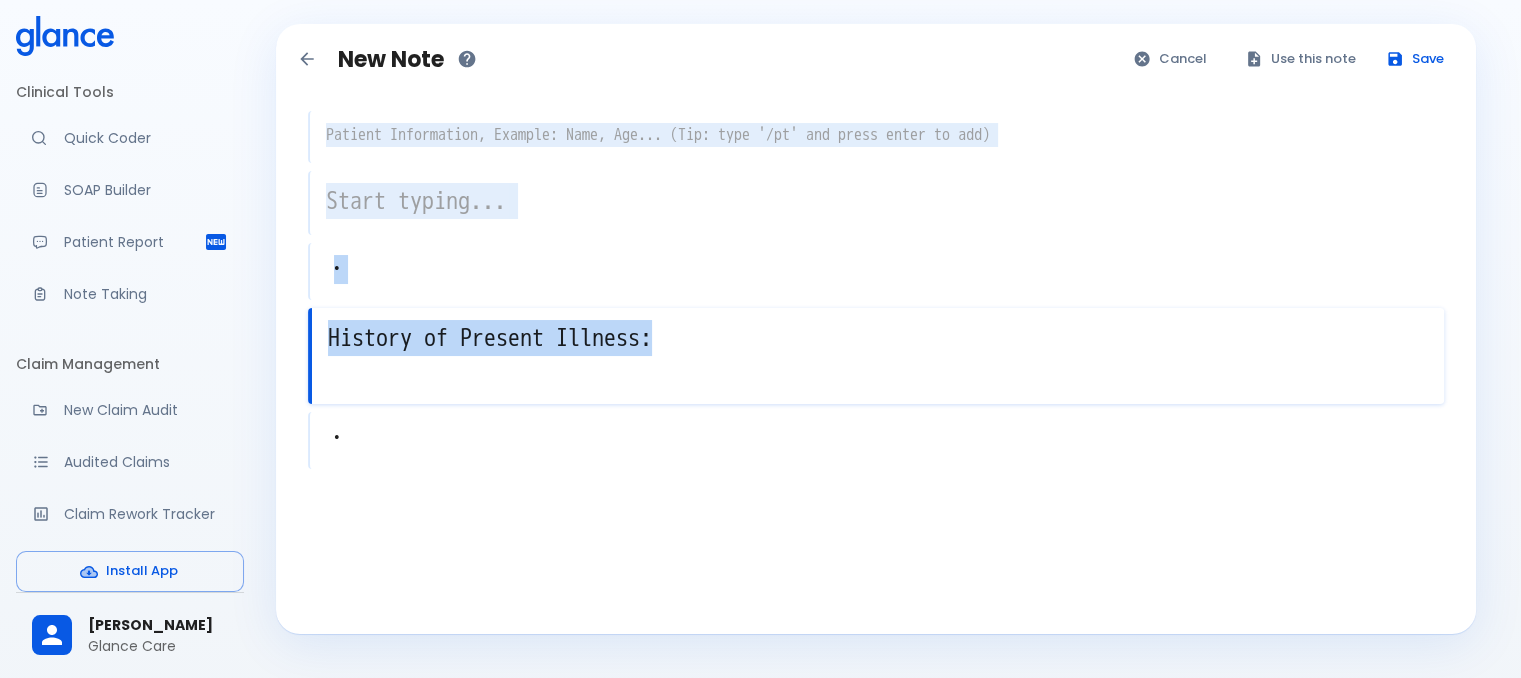 click on "History of Present Illness: x" at bounding box center (876, 356) 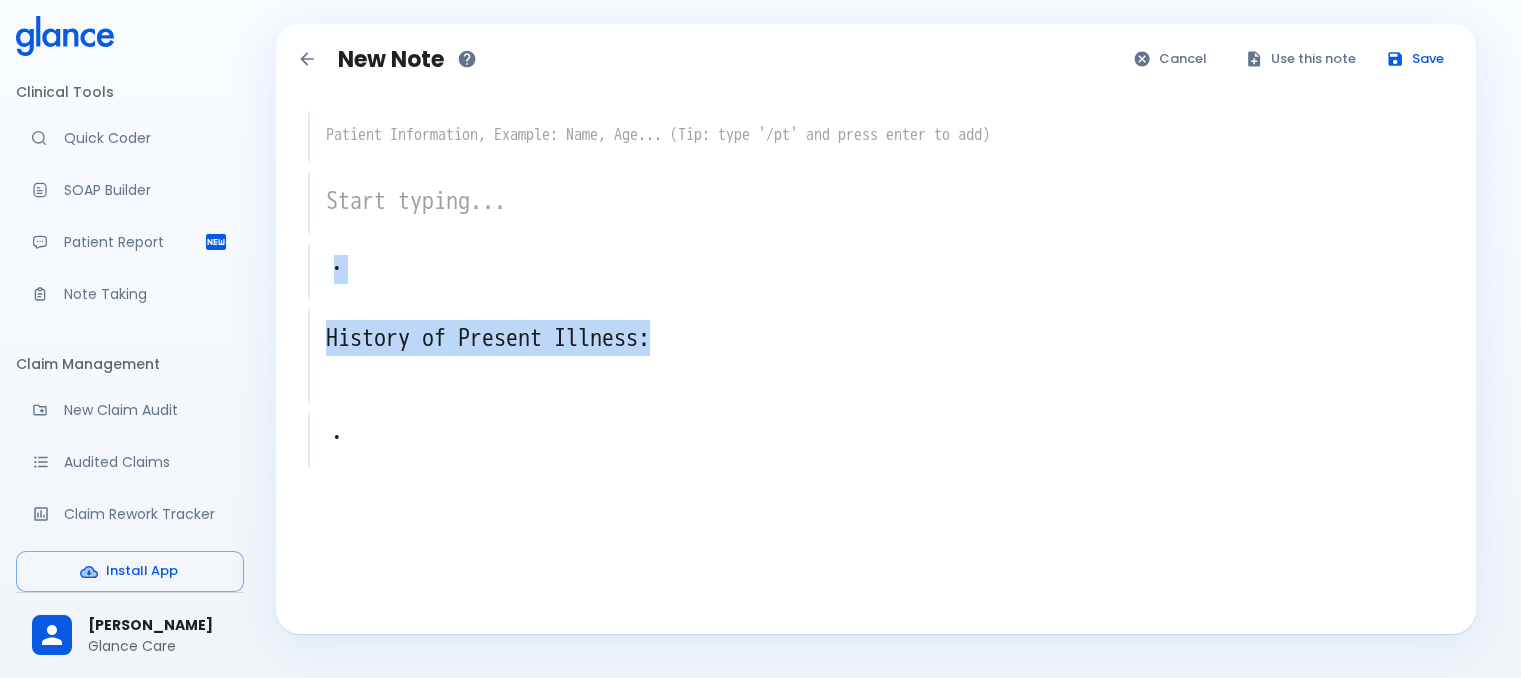 click on "History of Present Illness: x" at bounding box center [876, 356] 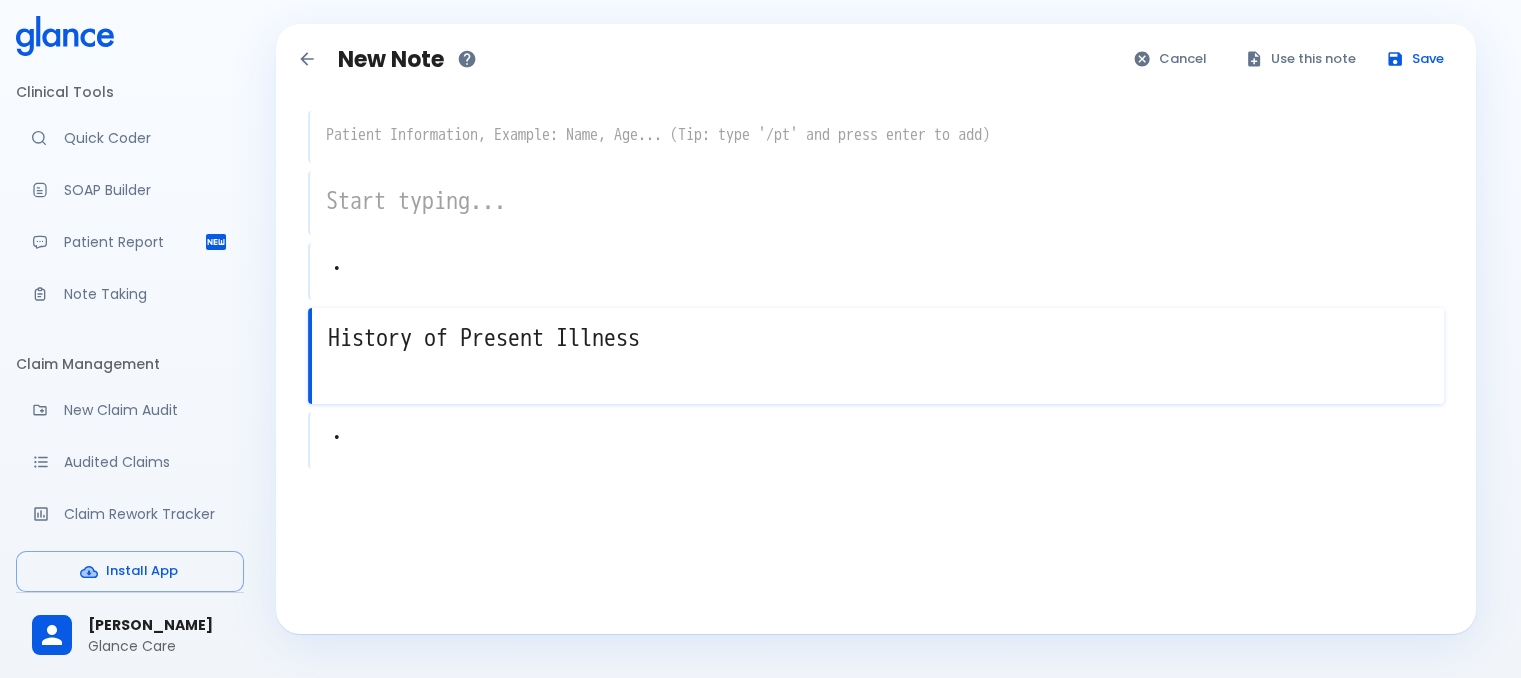 type on "History of Present Illness" 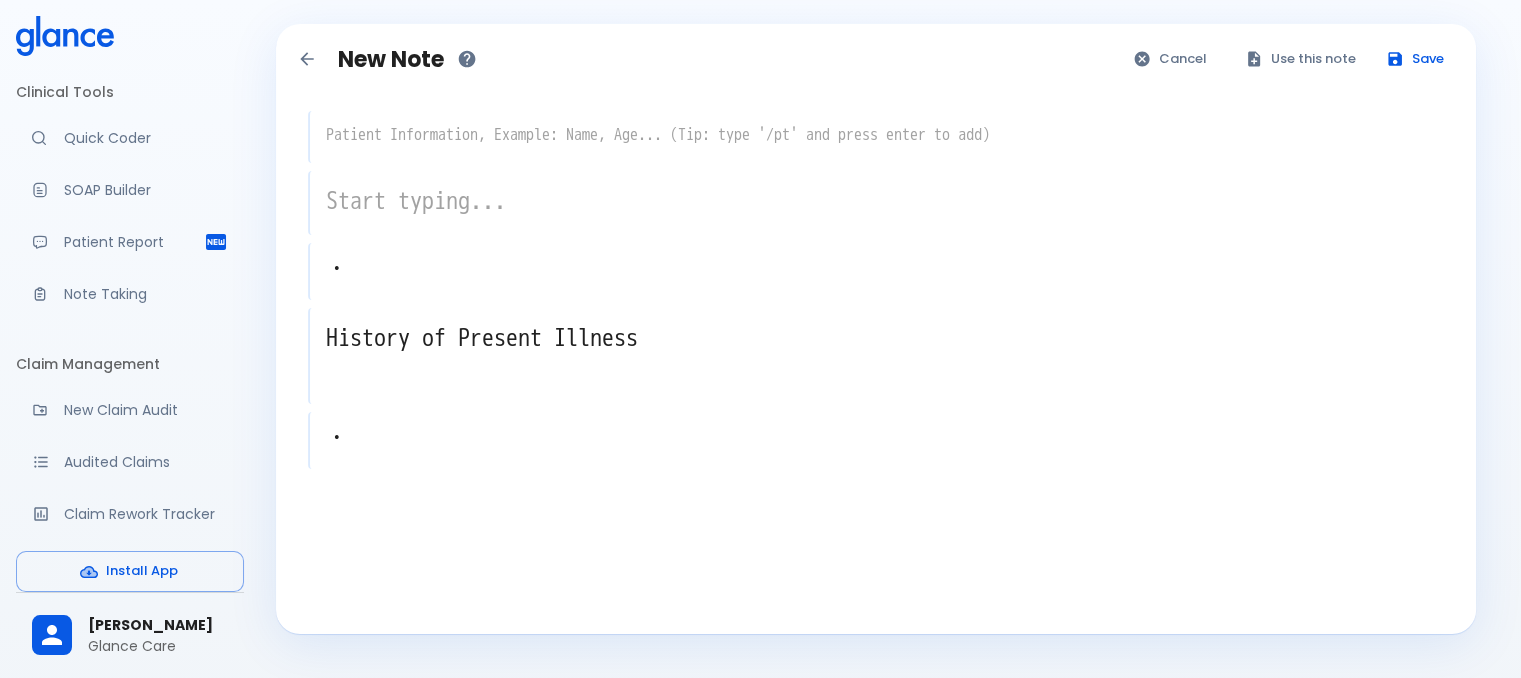 click on "History of Present Illness x" at bounding box center (876, 356) 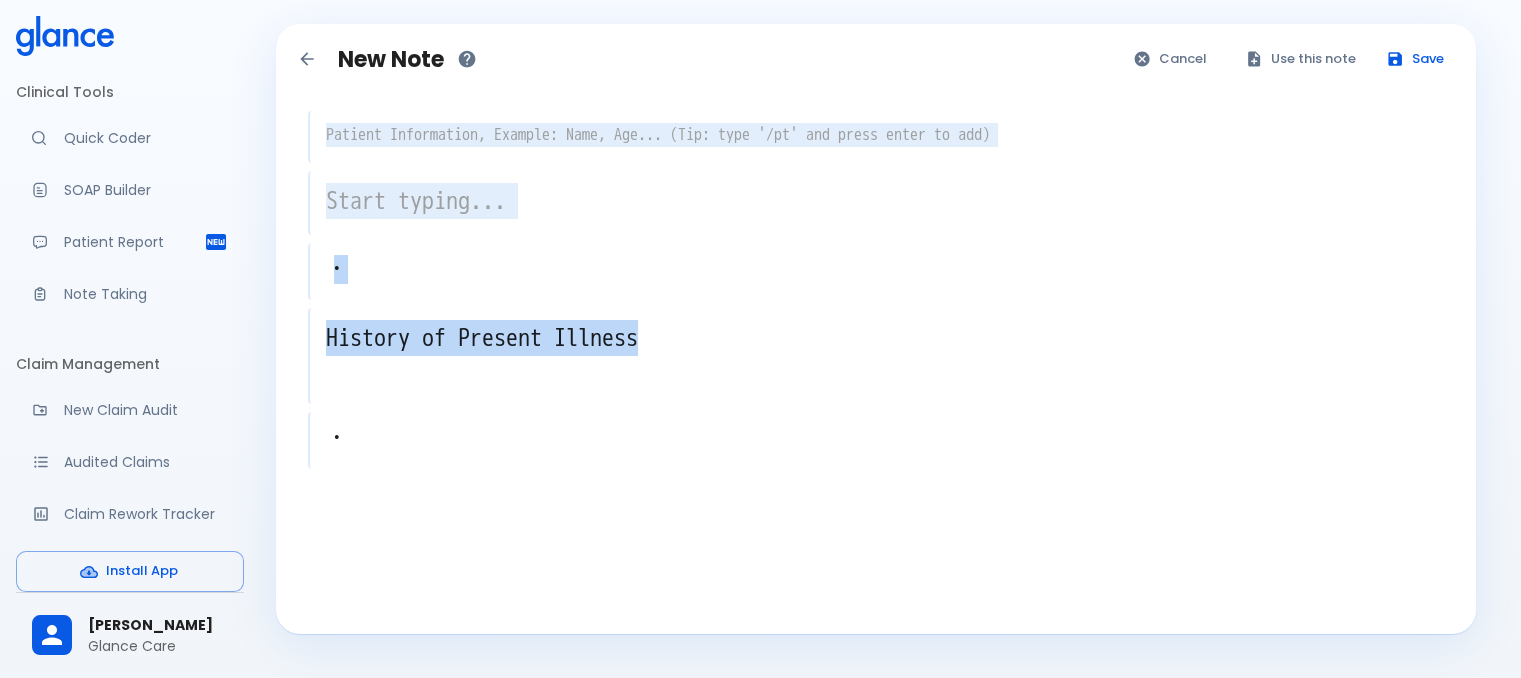 click on "History of Present Illness x" at bounding box center (876, 356) 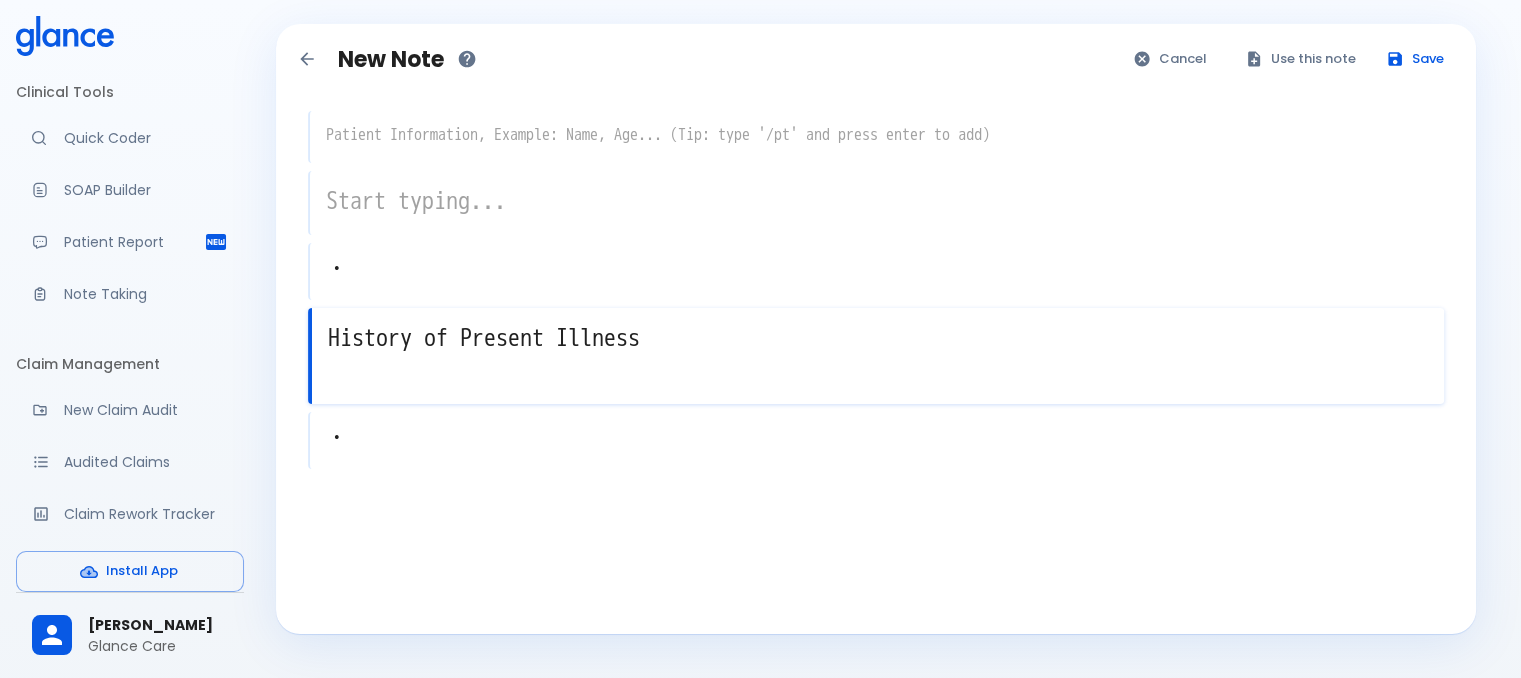 click on "History of Present Illness" at bounding box center [878, 338] 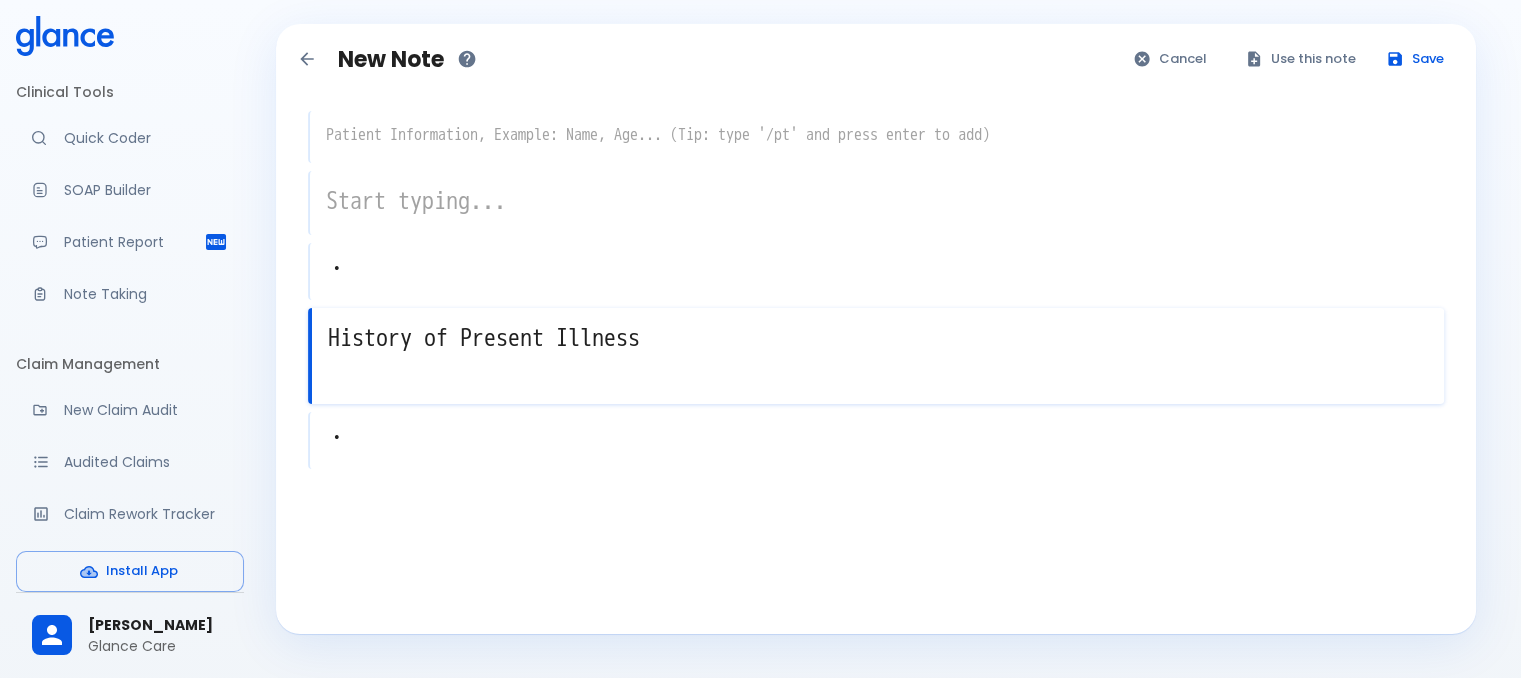 click on "History of Present Illness" at bounding box center (878, 338) 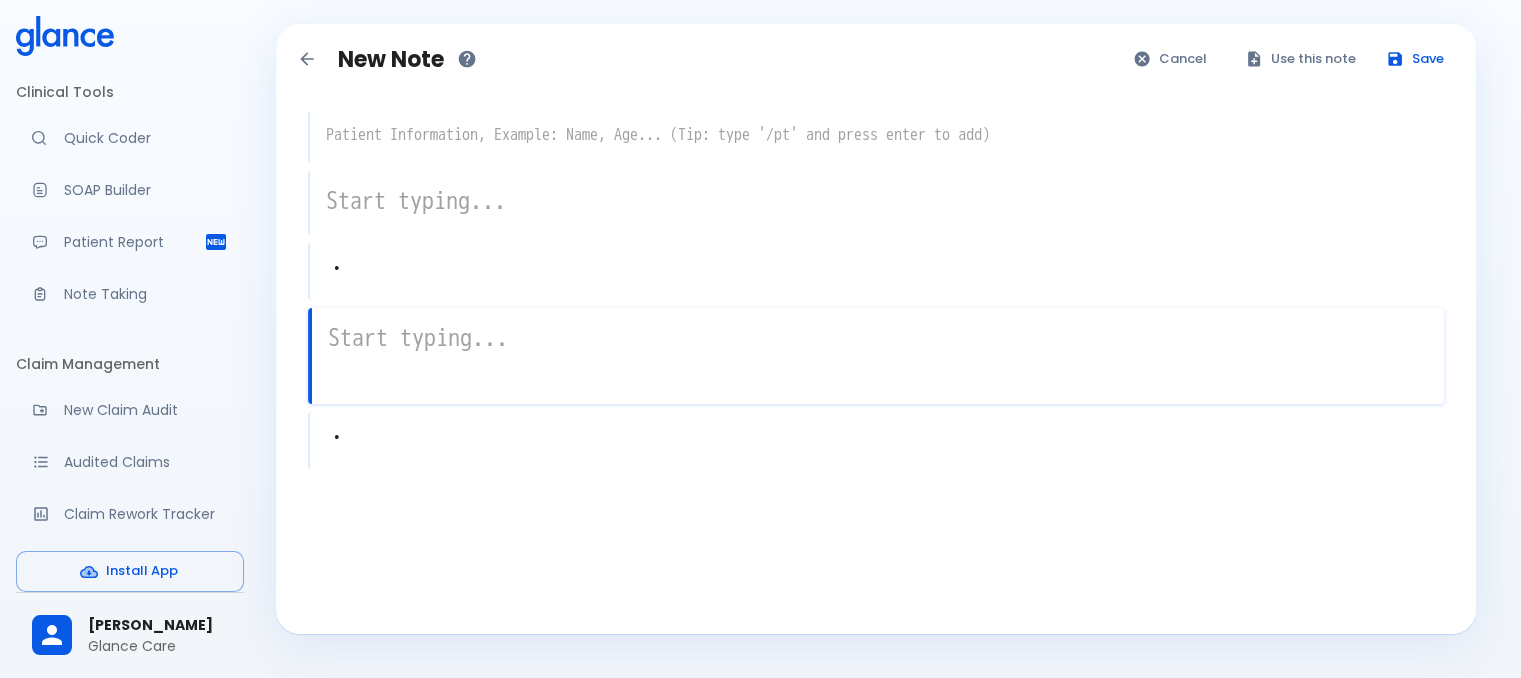 type 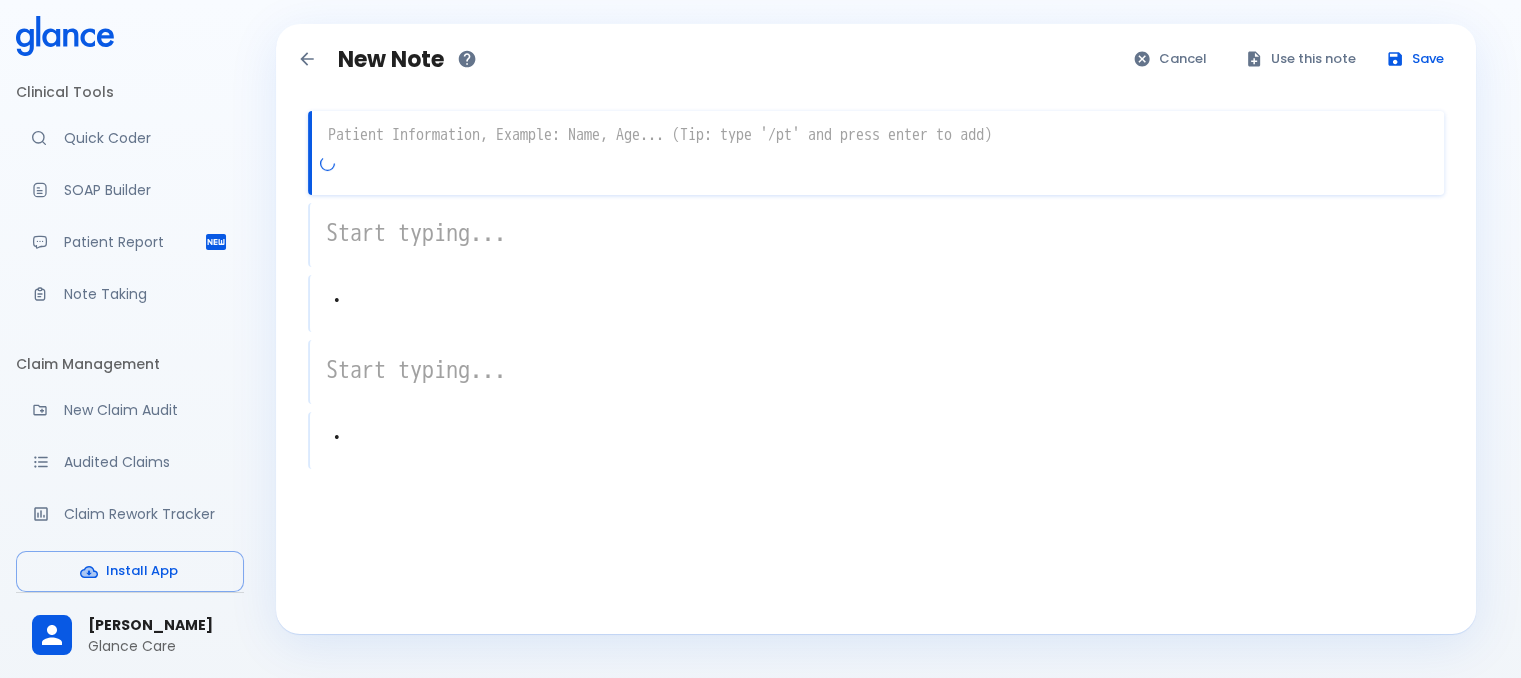 click at bounding box center (878, 135) 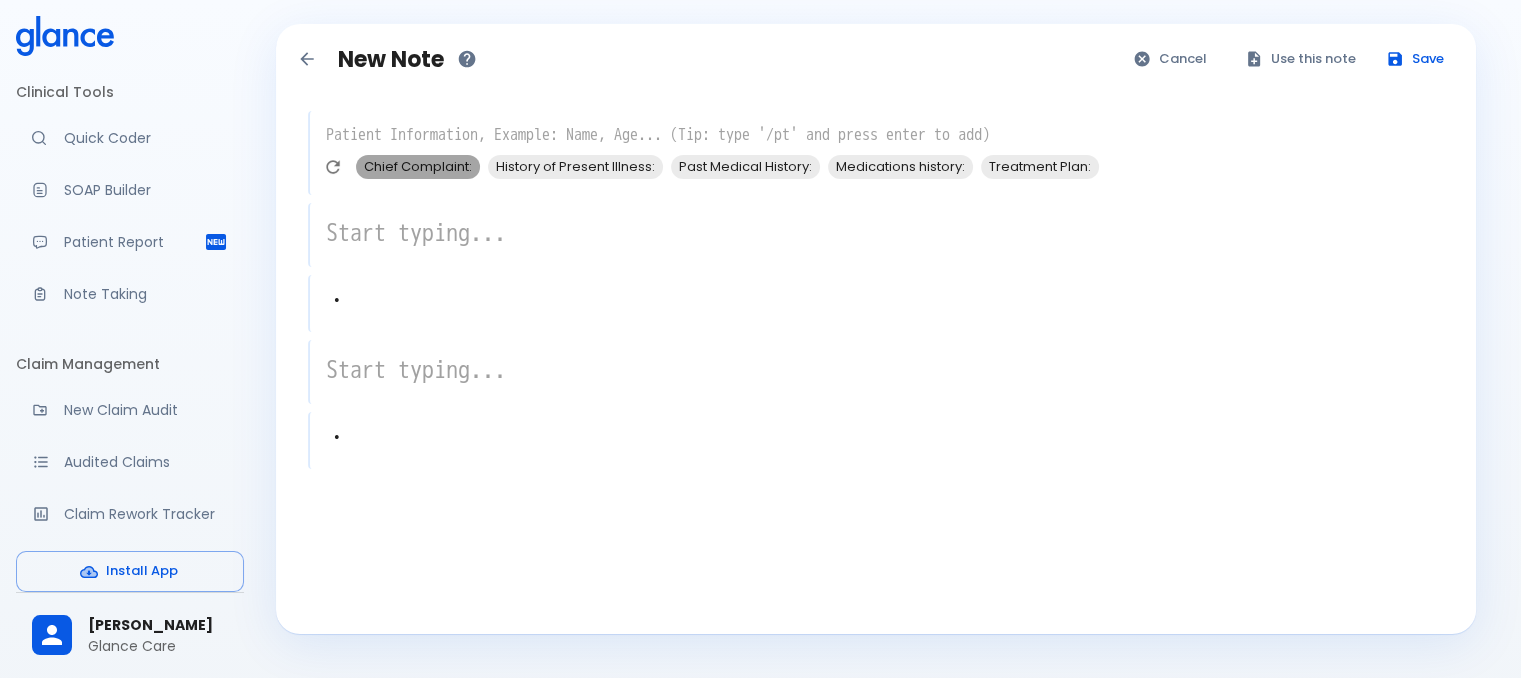 click on "Chief Complaint:" at bounding box center [418, 166] 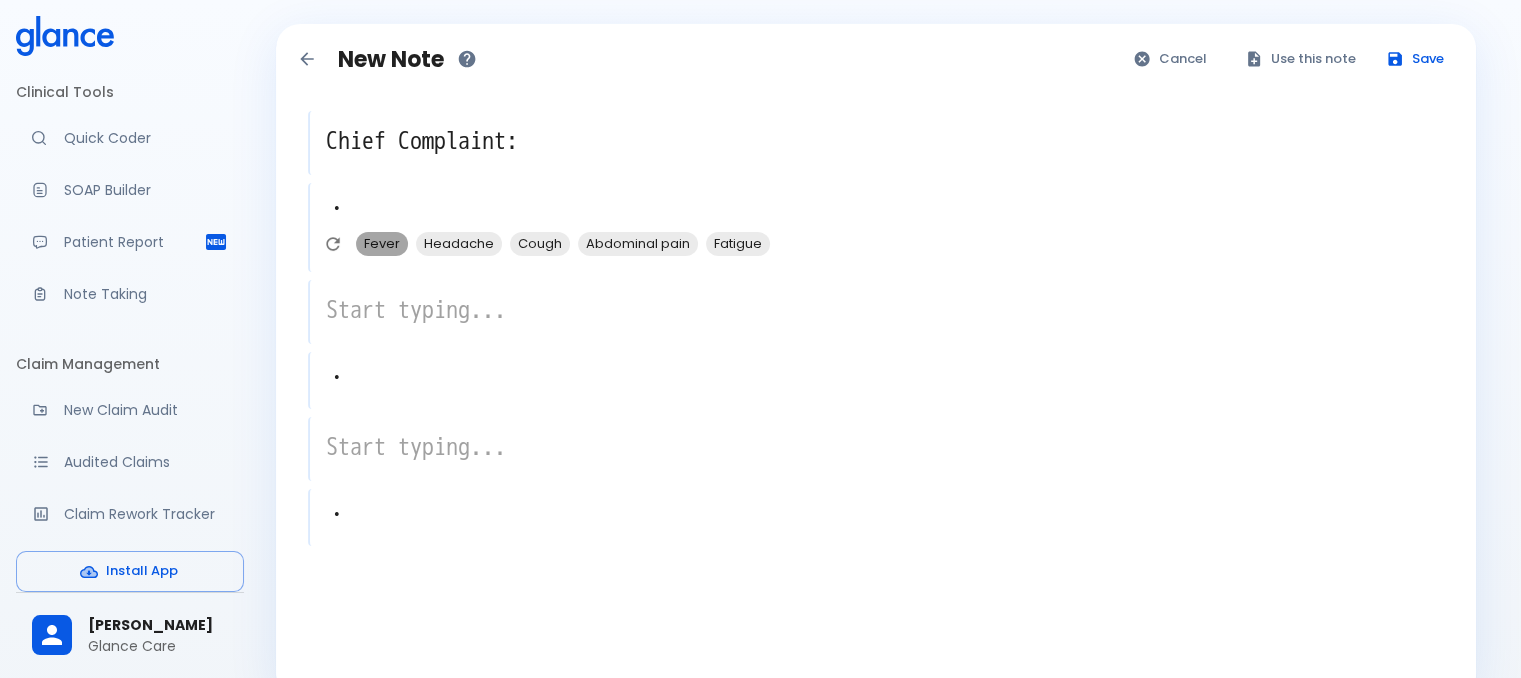click on "Fever" at bounding box center [382, 243] 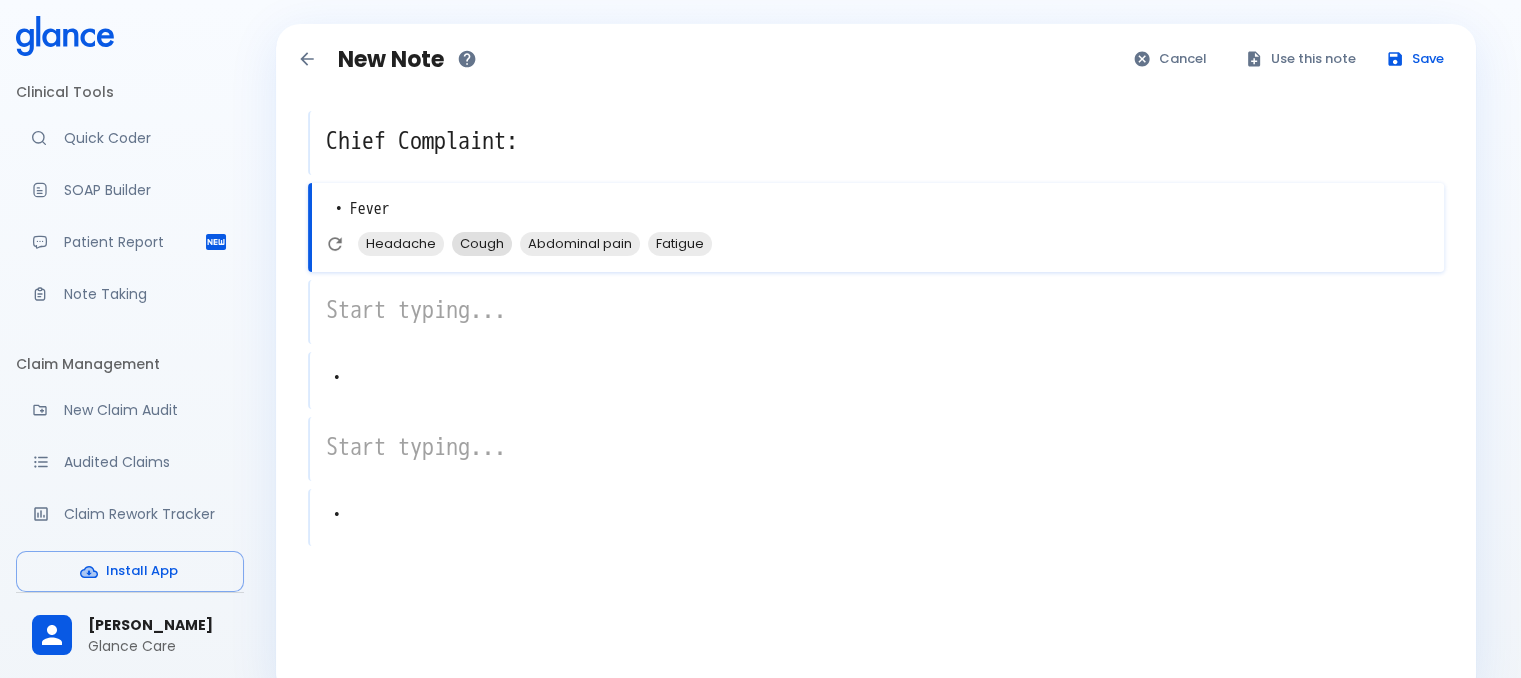 click on "Cough" at bounding box center (482, 243) 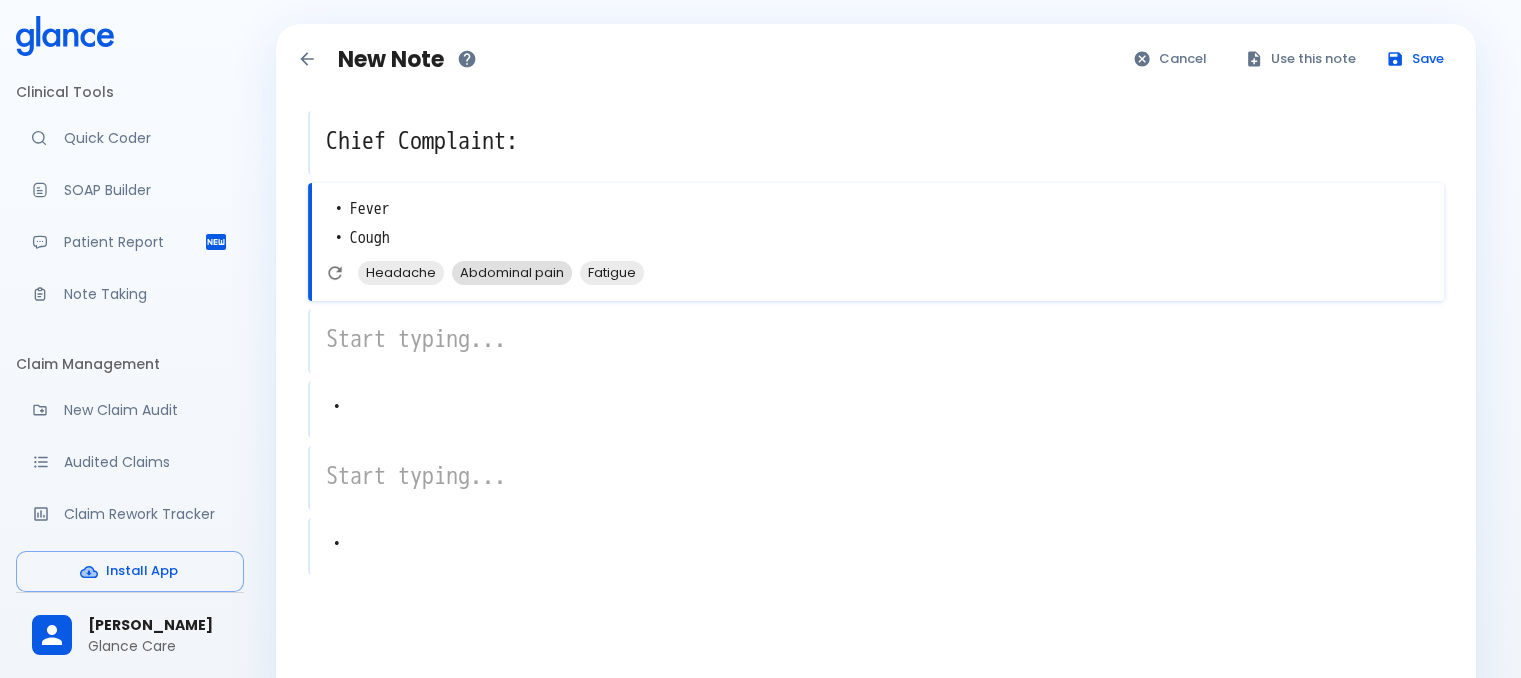 click on "Abdominal pain" at bounding box center (512, 272) 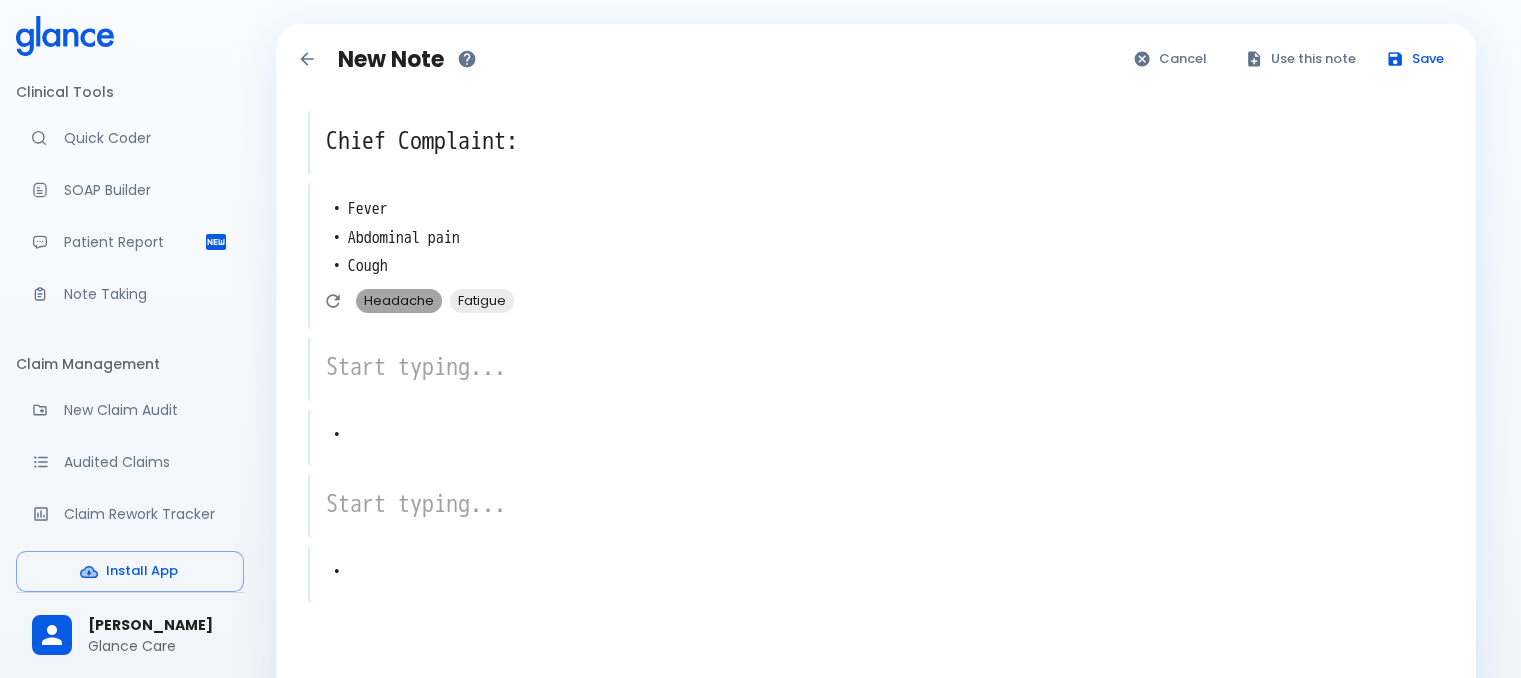 click on "Headache" at bounding box center (399, 300) 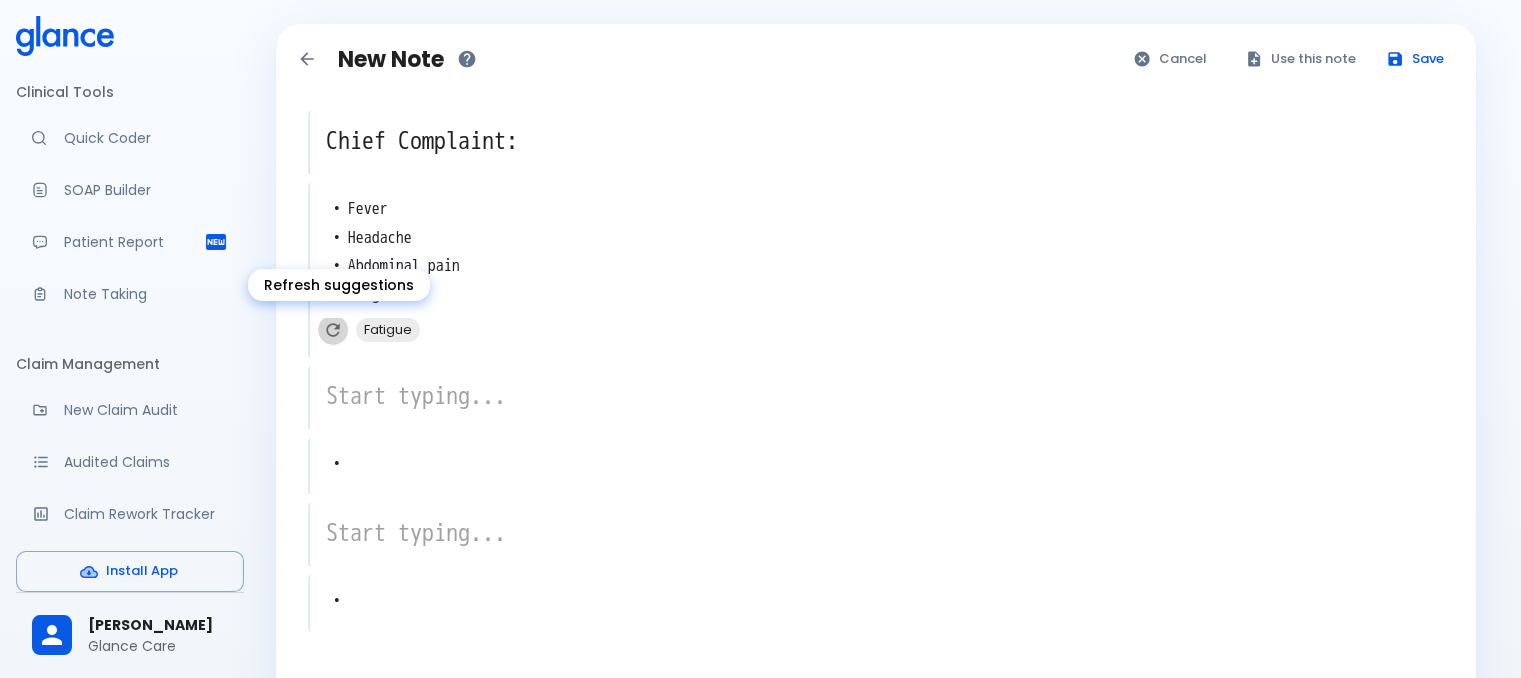 click 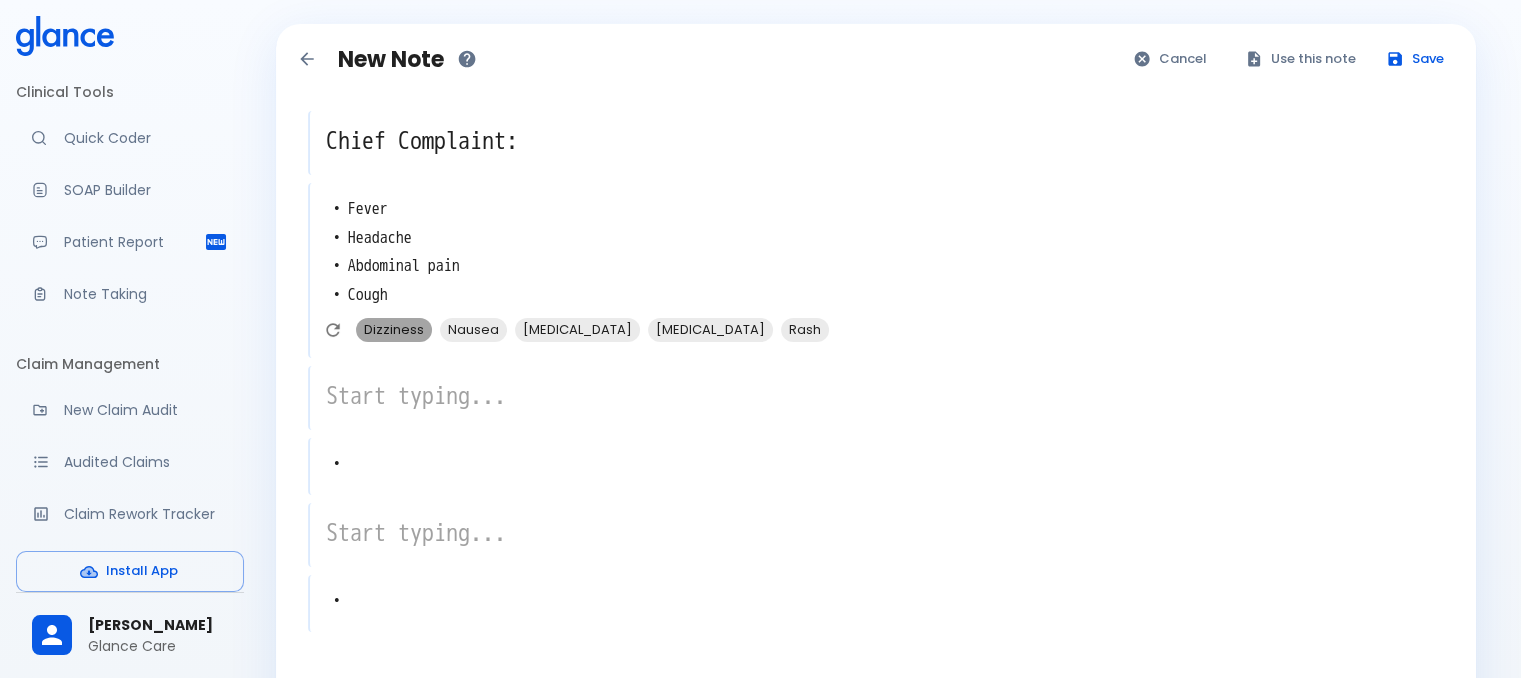 click on "Dizziness" at bounding box center [394, 329] 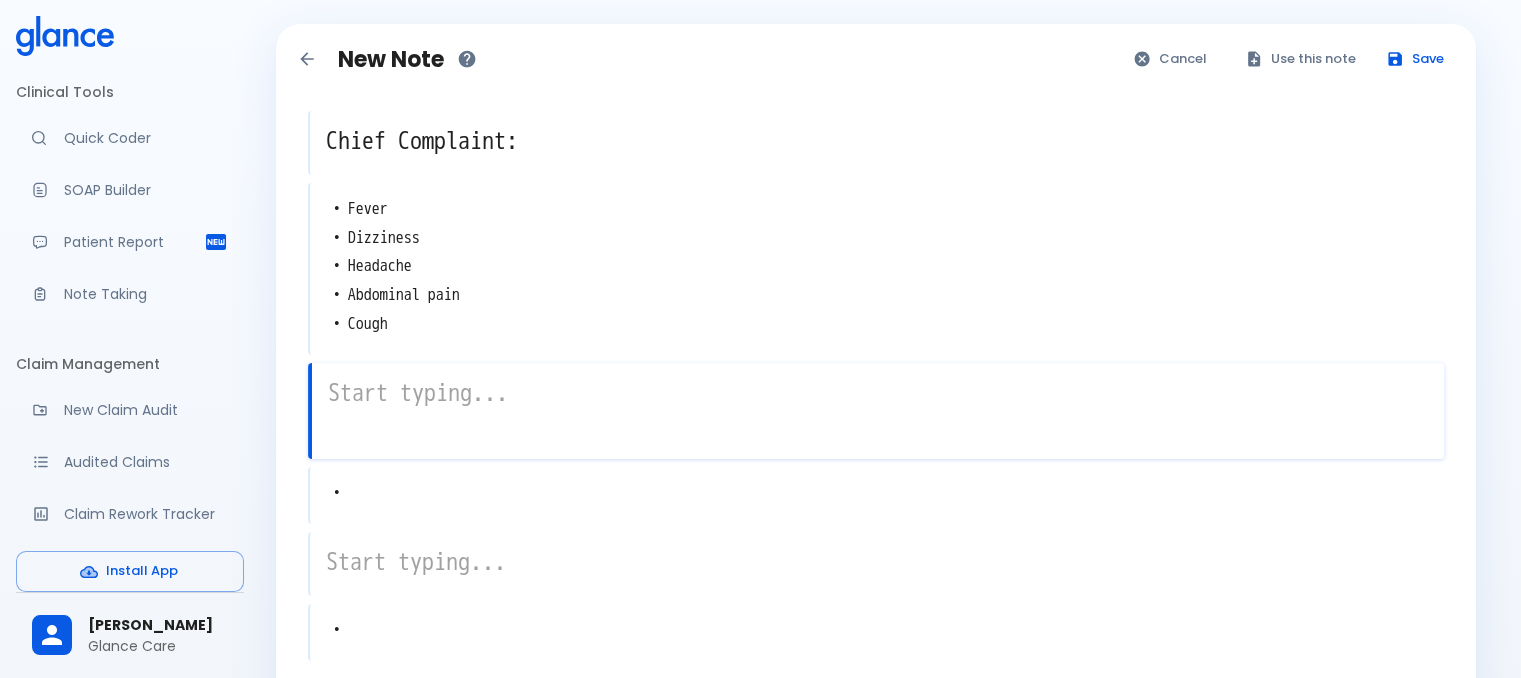 click on "x" at bounding box center [876, 411] 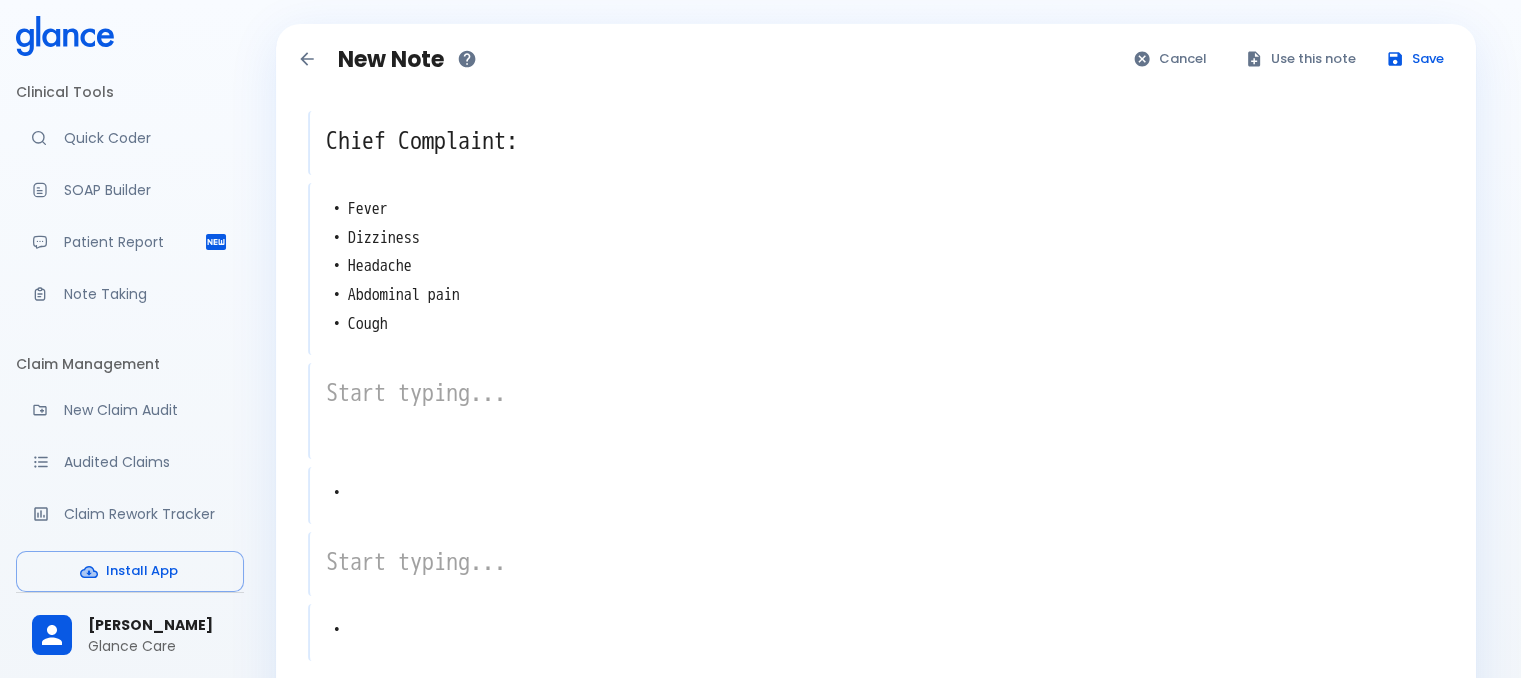 click on "x" at bounding box center [876, 411] 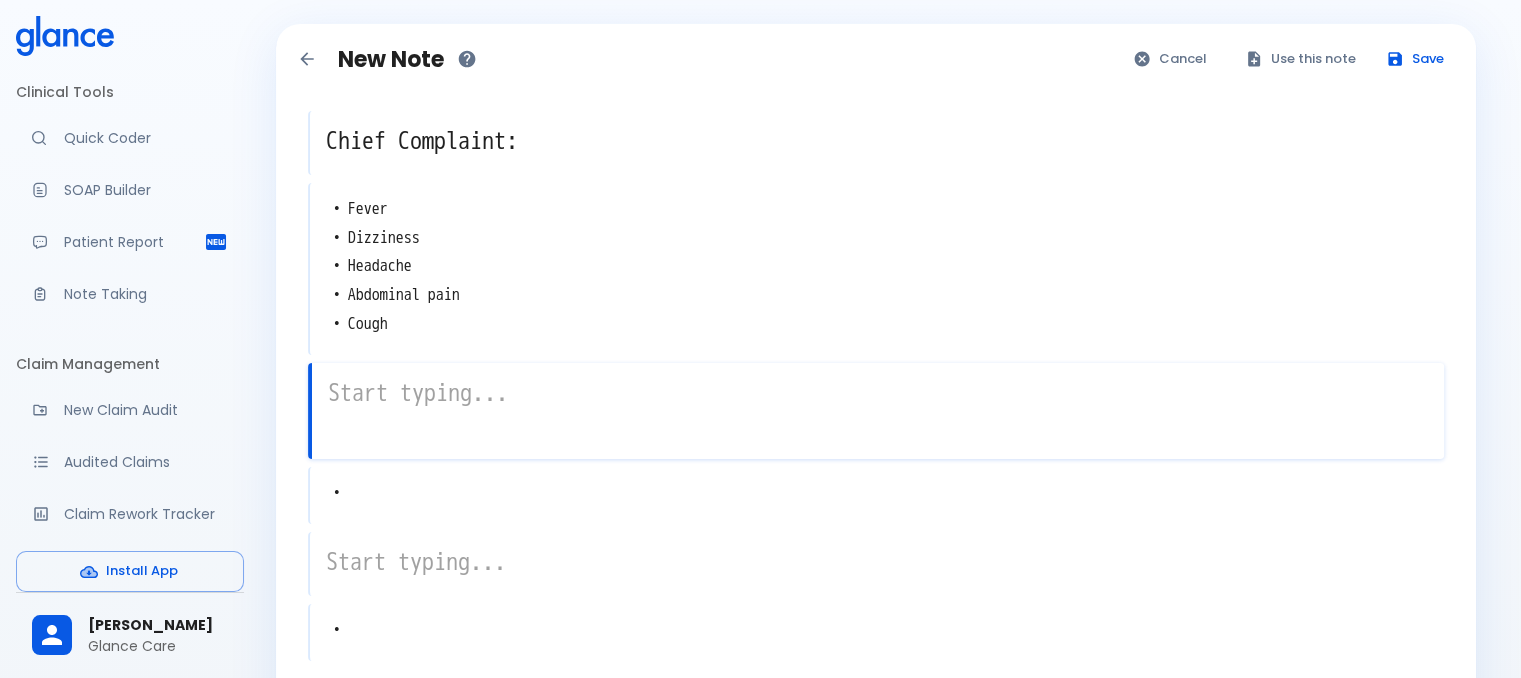 click at bounding box center (878, 393) 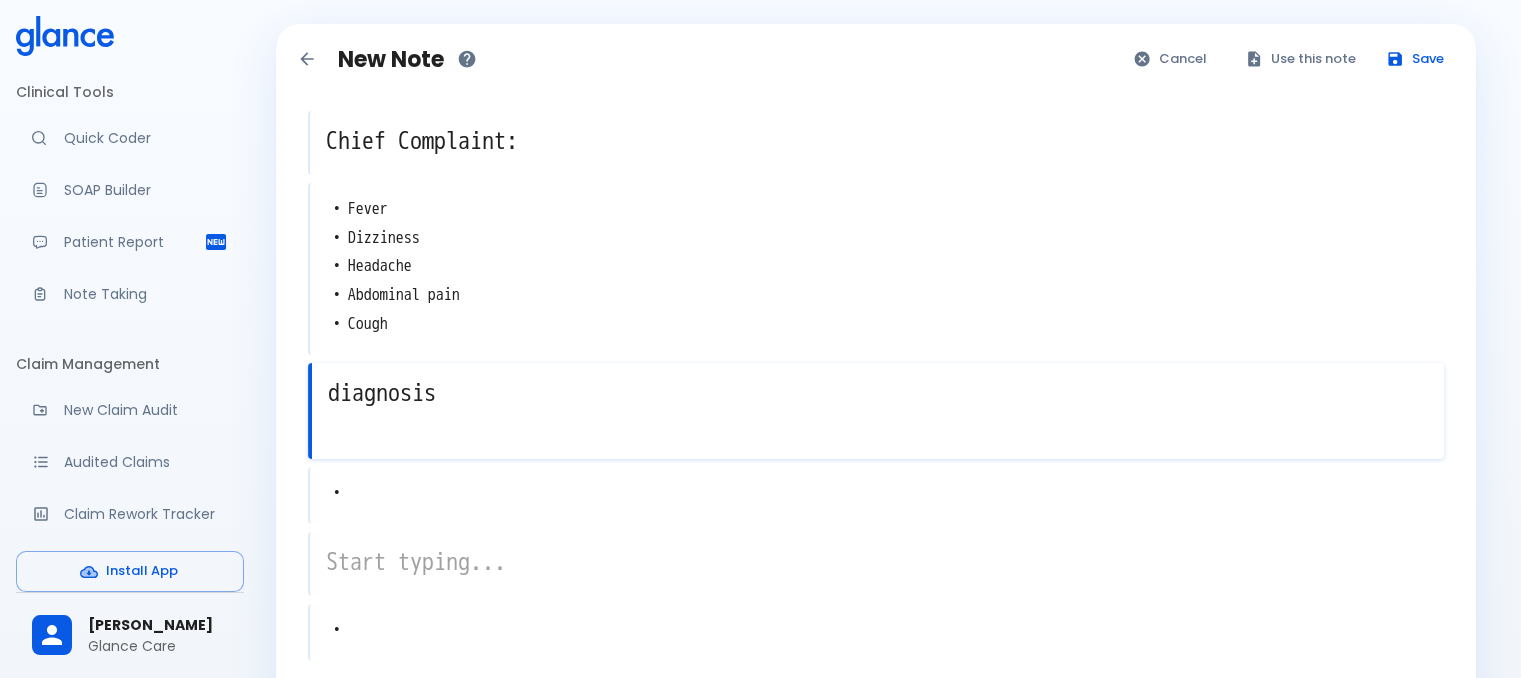 type on "diagnosis" 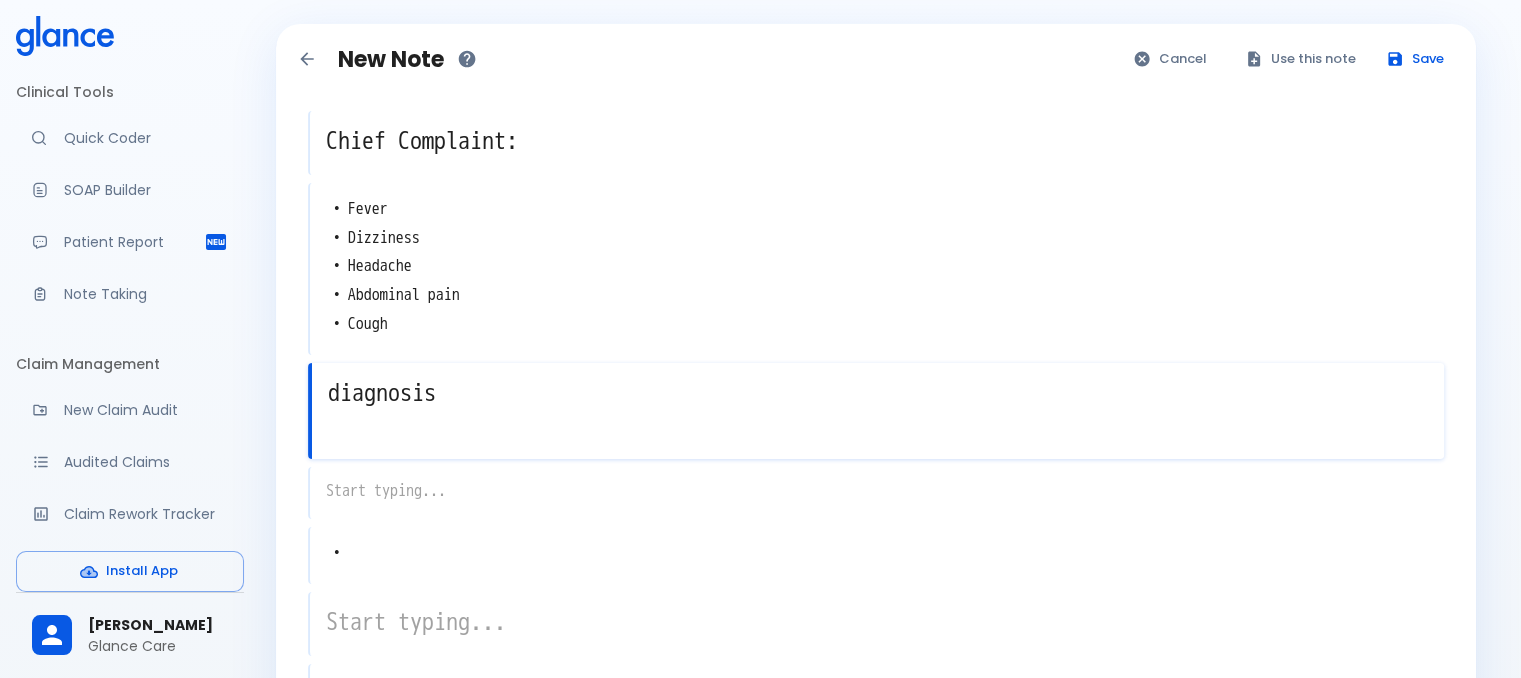 click on "diagnosis" at bounding box center [878, 393] 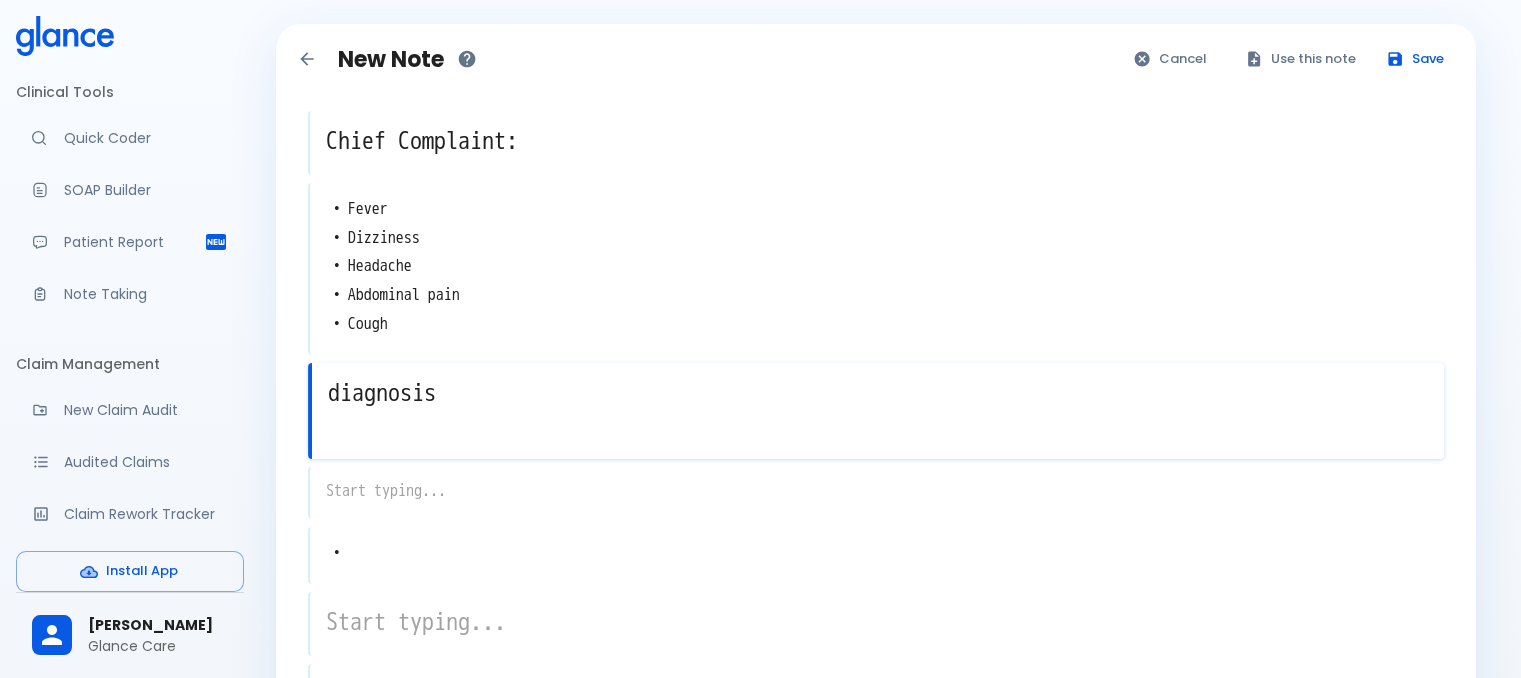 click on "diagnosis" at bounding box center (878, 393) 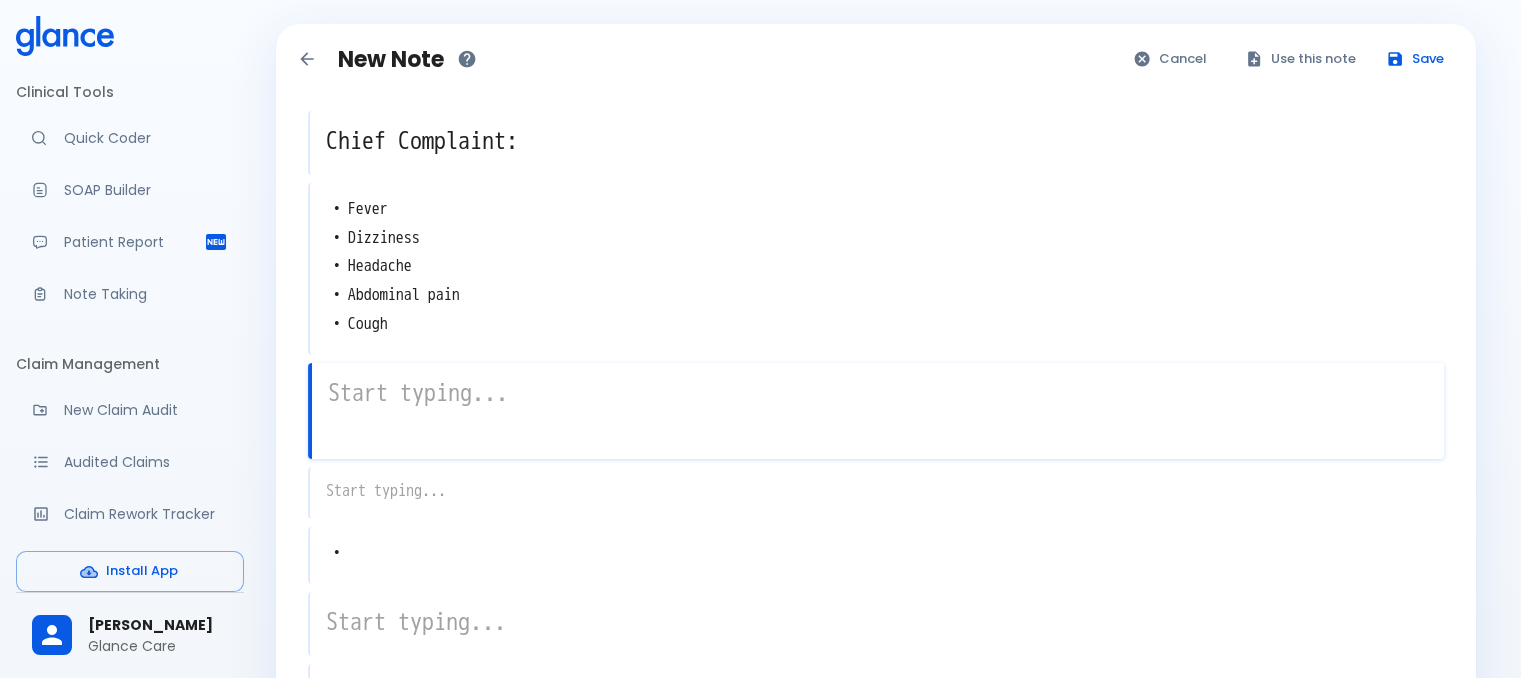 click at bounding box center (878, 393) 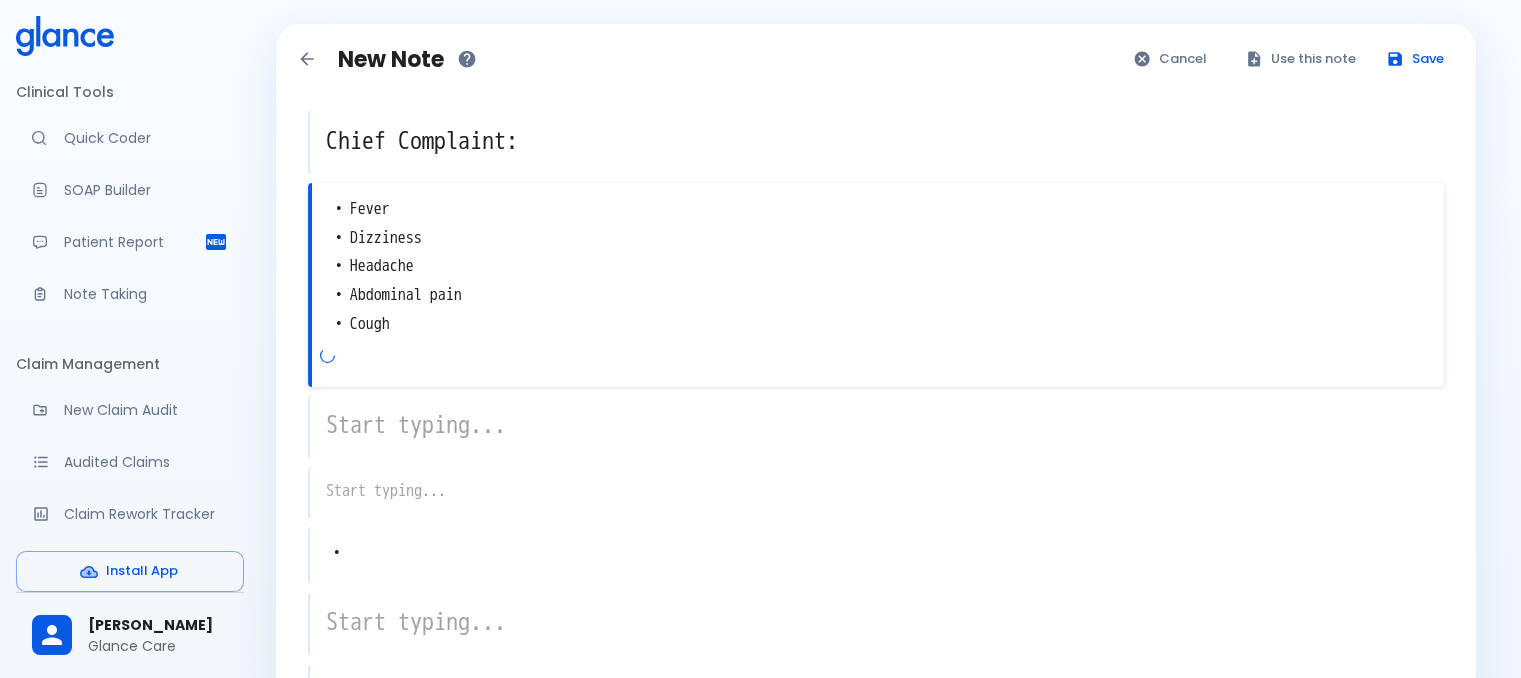 click on "• Fever
• Dizziness
• Headache
• Abdominal pain
• Cough" at bounding box center [878, 267] 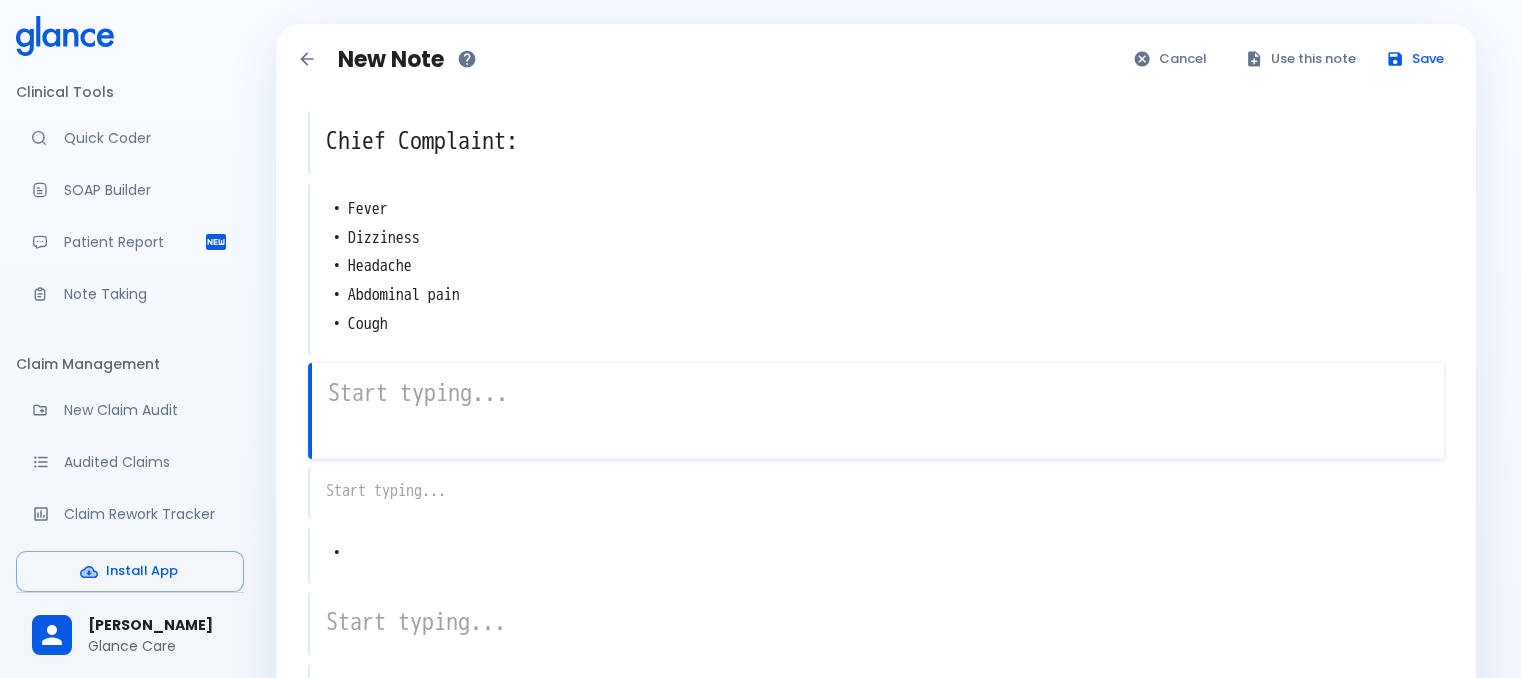 click on "x" at bounding box center (876, 411) 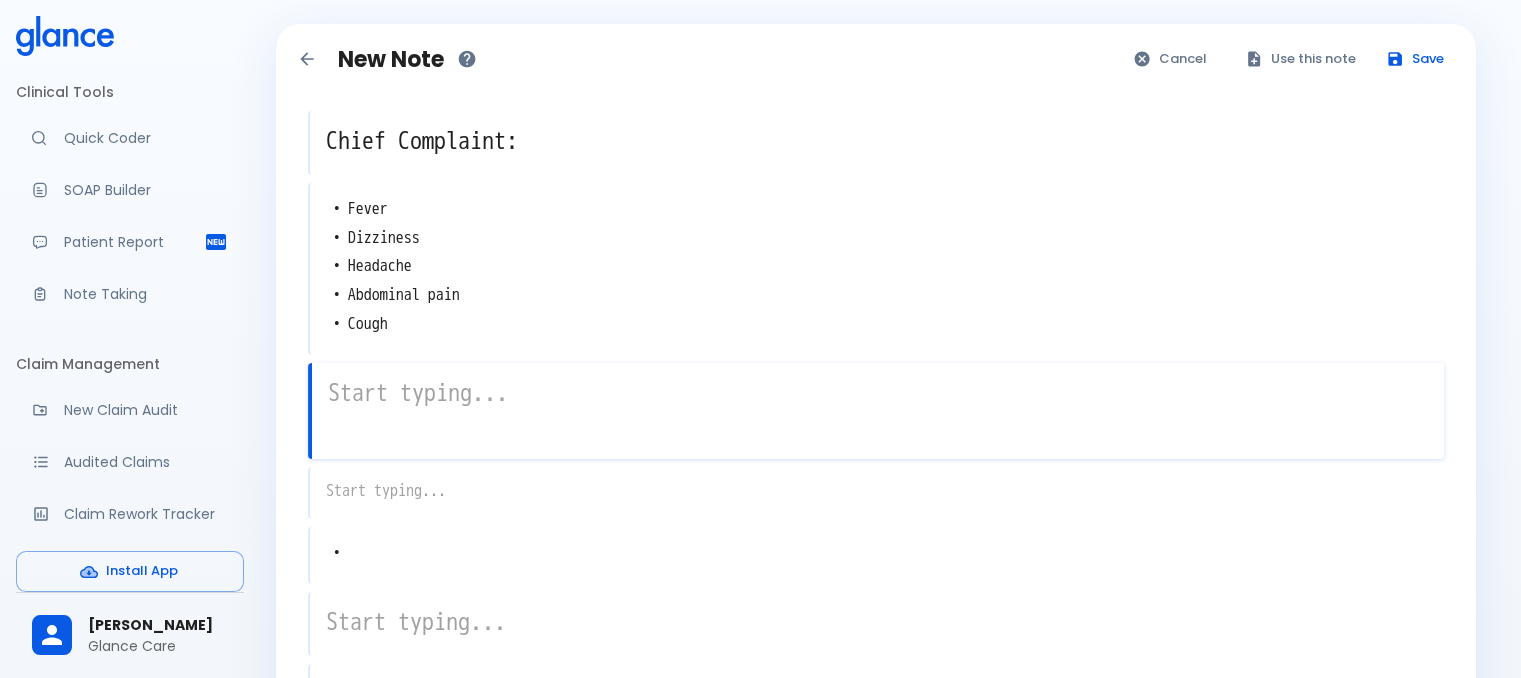click at bounding box center (878, 393) 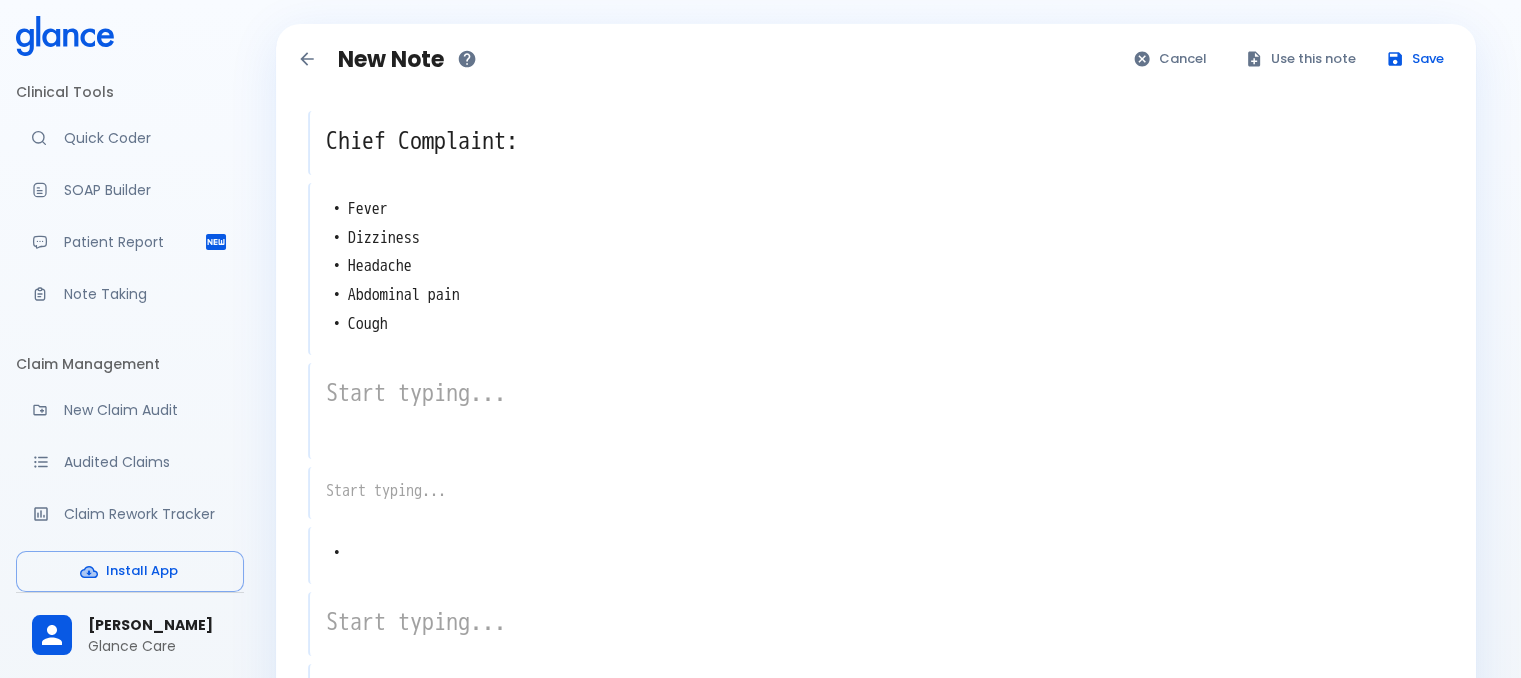 click on "x" at bounding box center [876, 493] 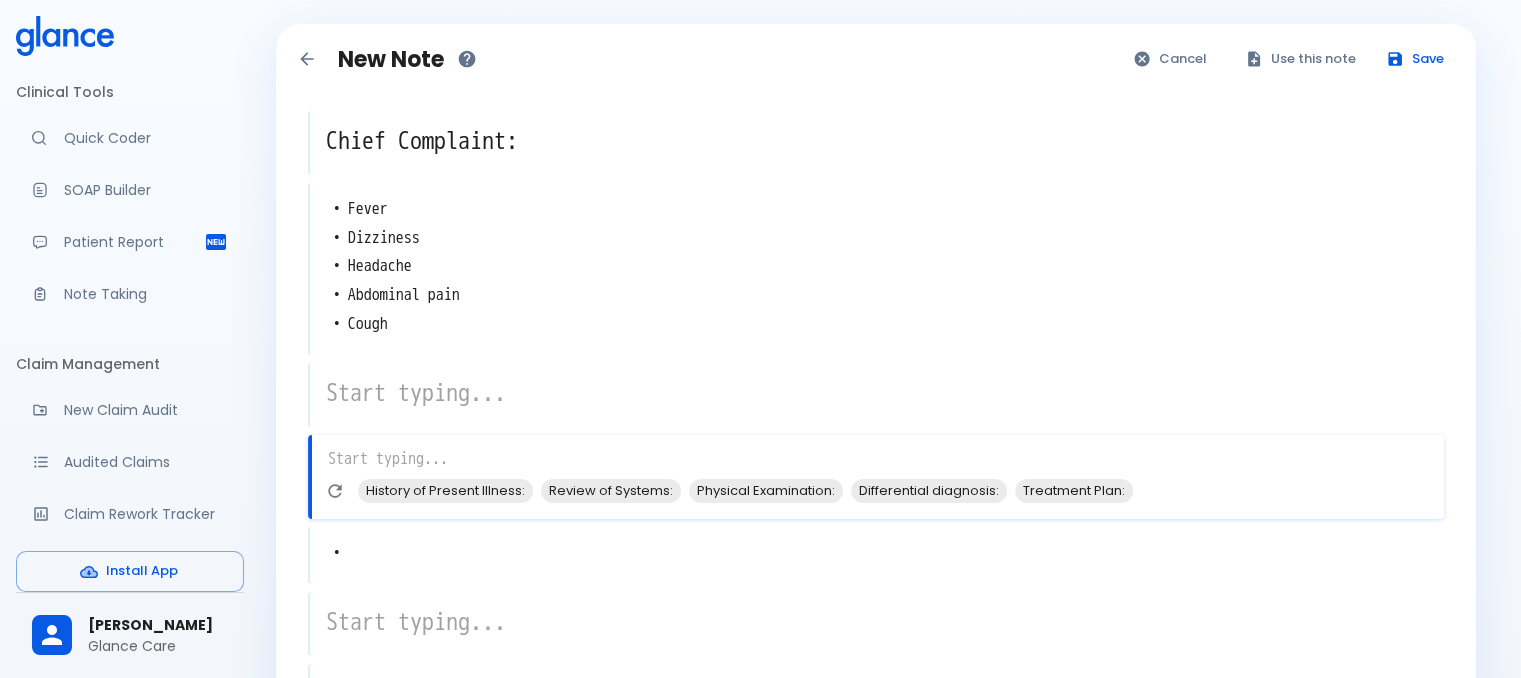 click at bounding box center (877, 393) 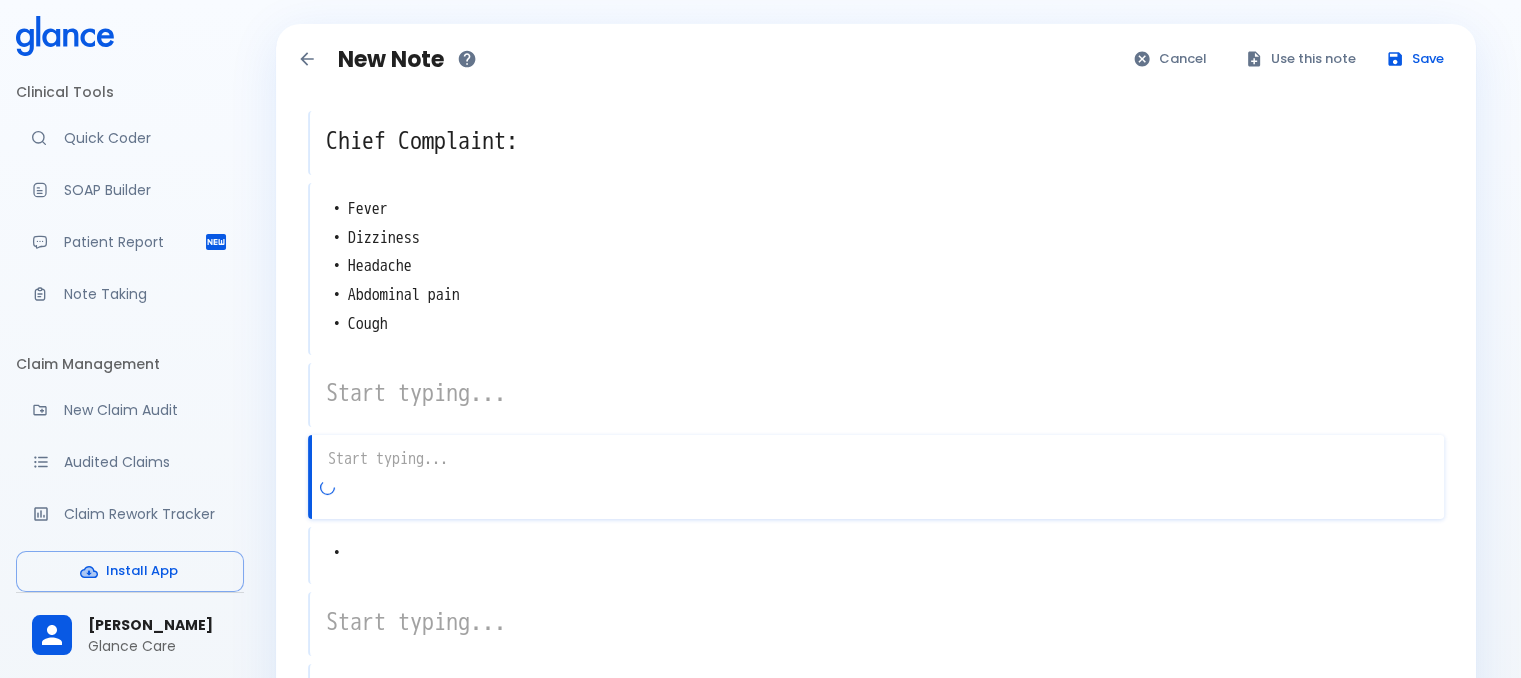 click on "x" at bounding box center (876, 477) 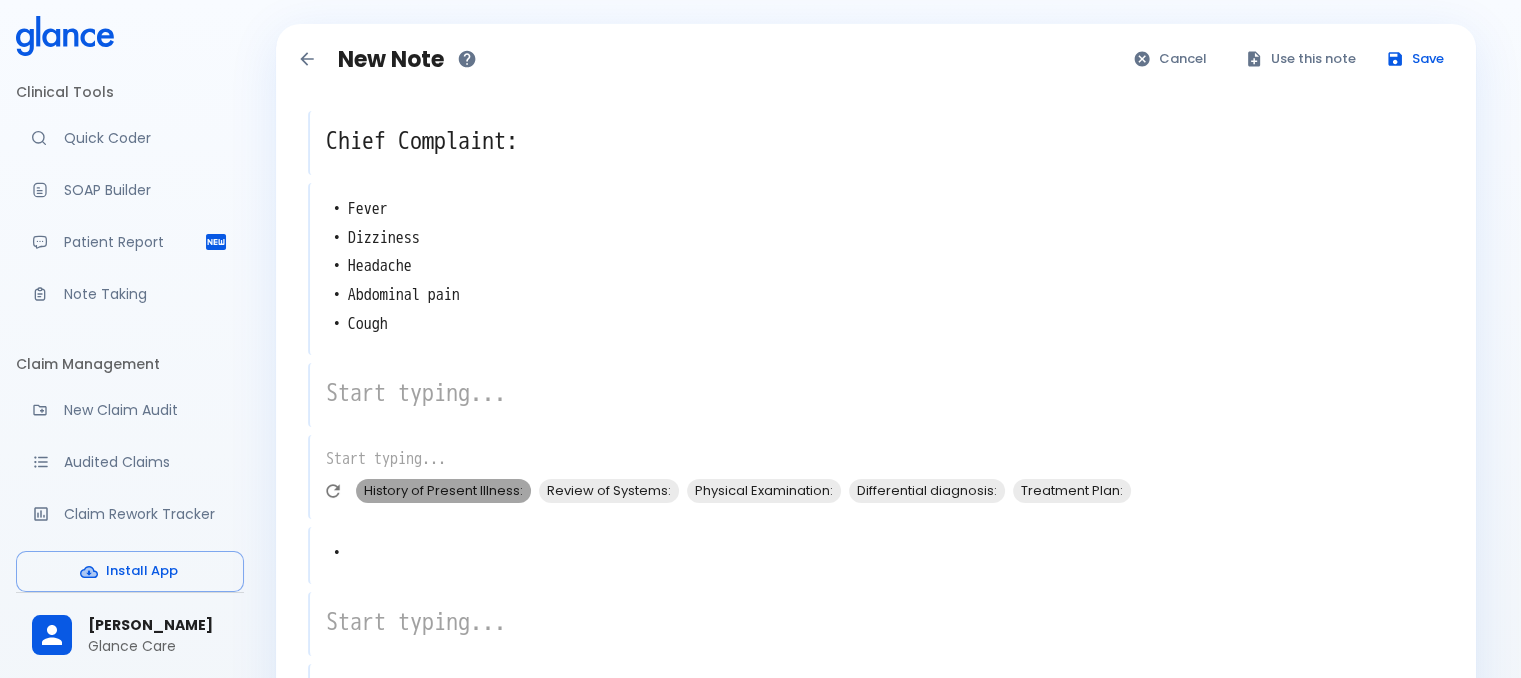 click on "History of Present Illness:" at bounding box center (443, 490) 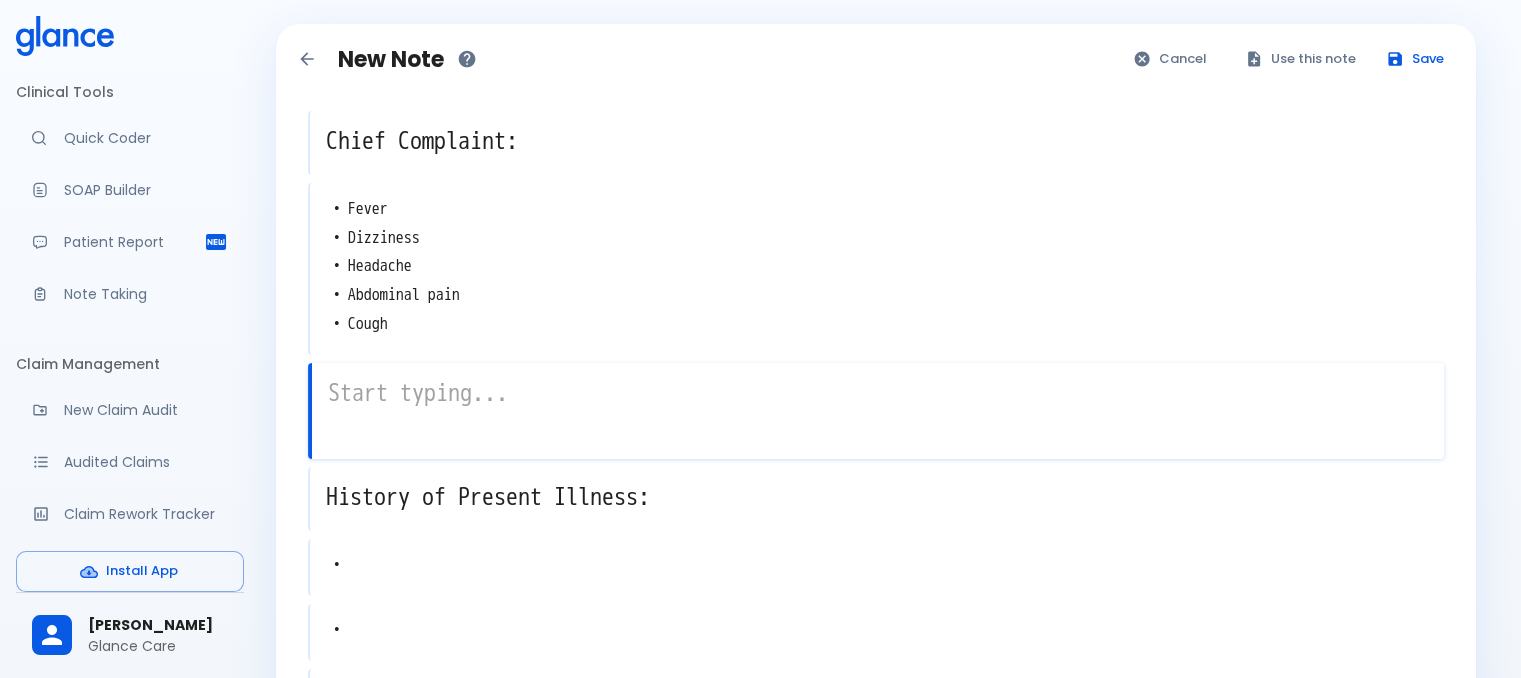 click at bounding box center (878, 393) 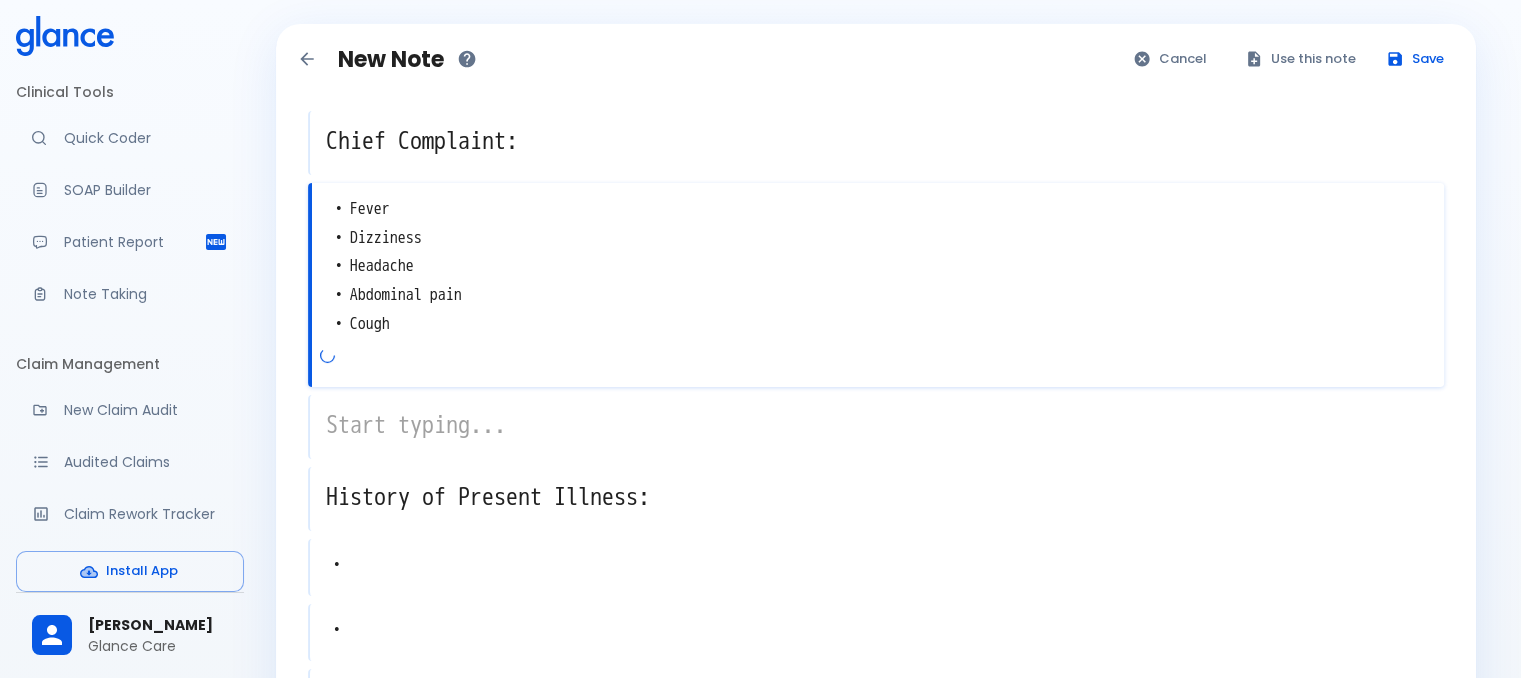 click on "• Fever
• Dizziness
• Headache
• Abdominal pain
• Cough" at bounding box center [878, 267] 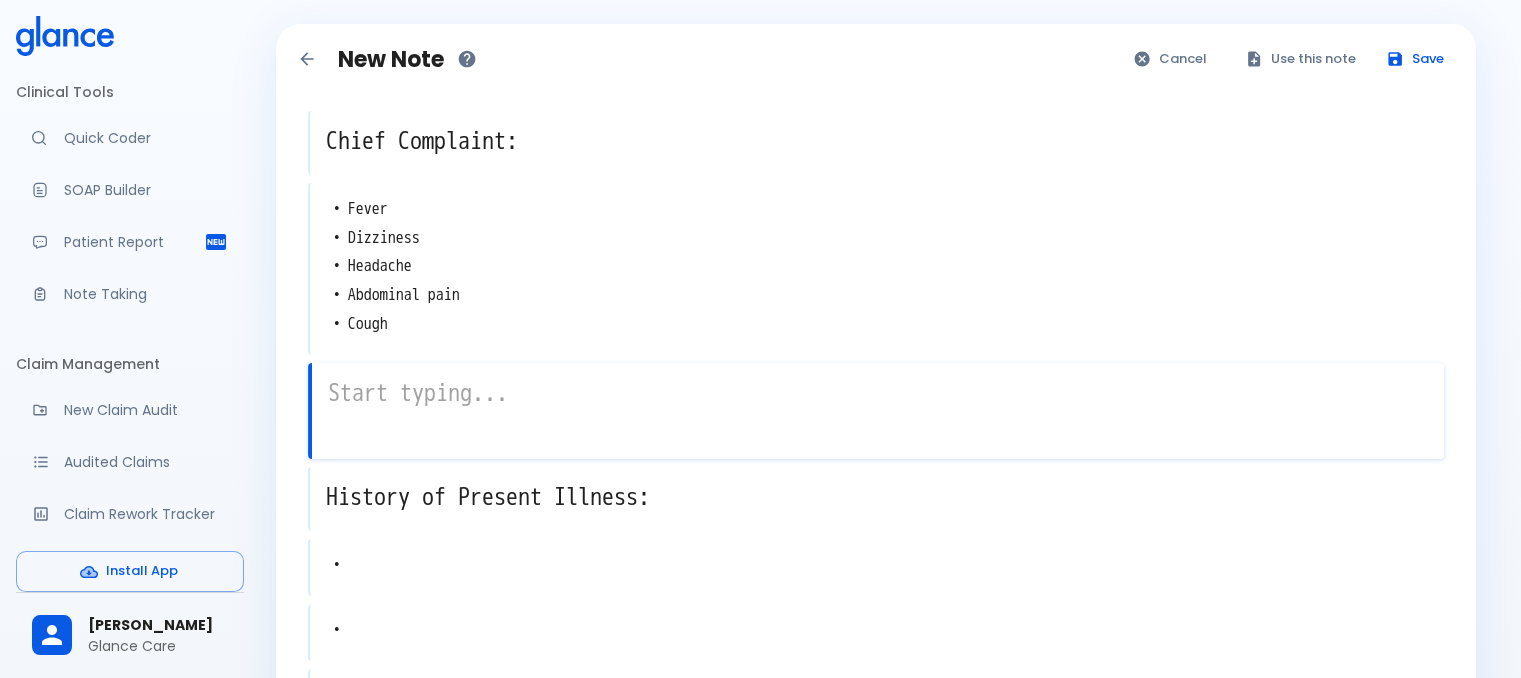 click on "x" at bounding box center (876, 411) 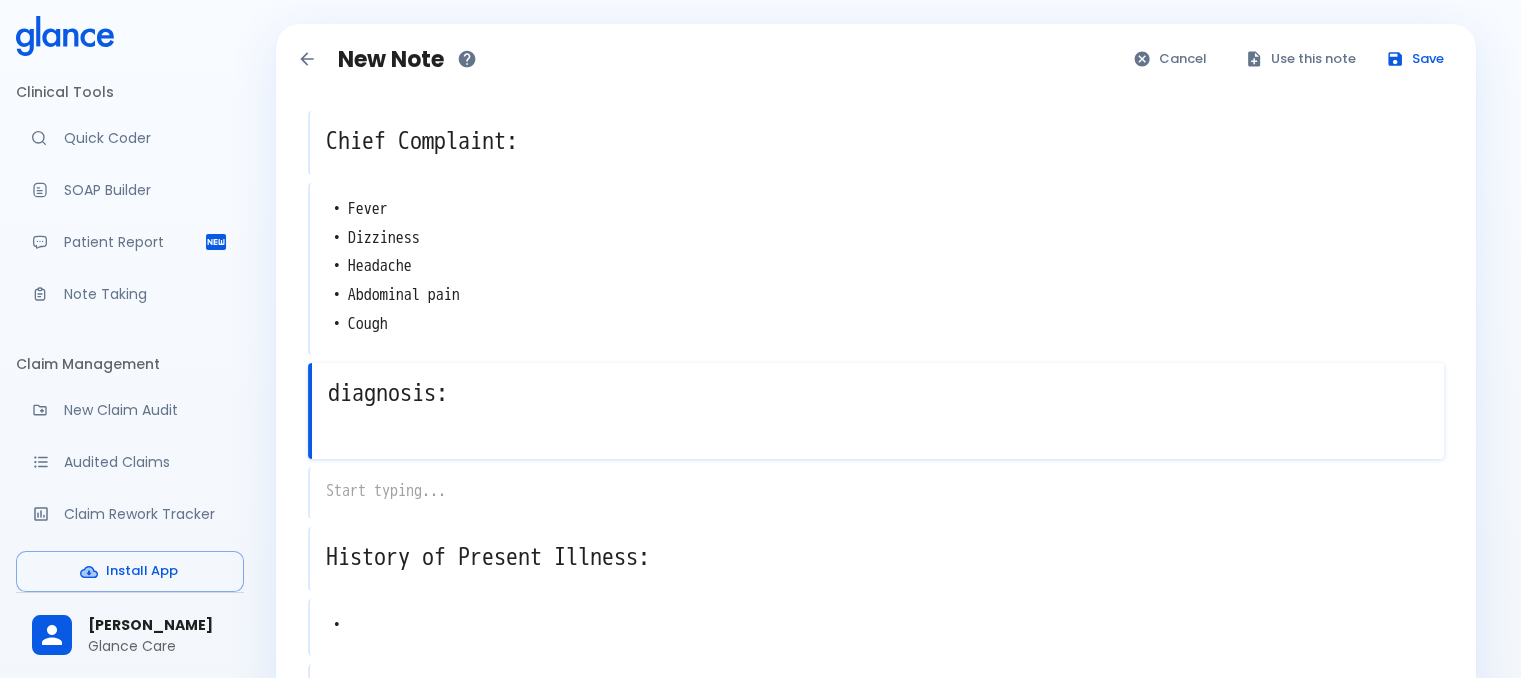 click on "diagnosis:" at bounding box center [878, 393] 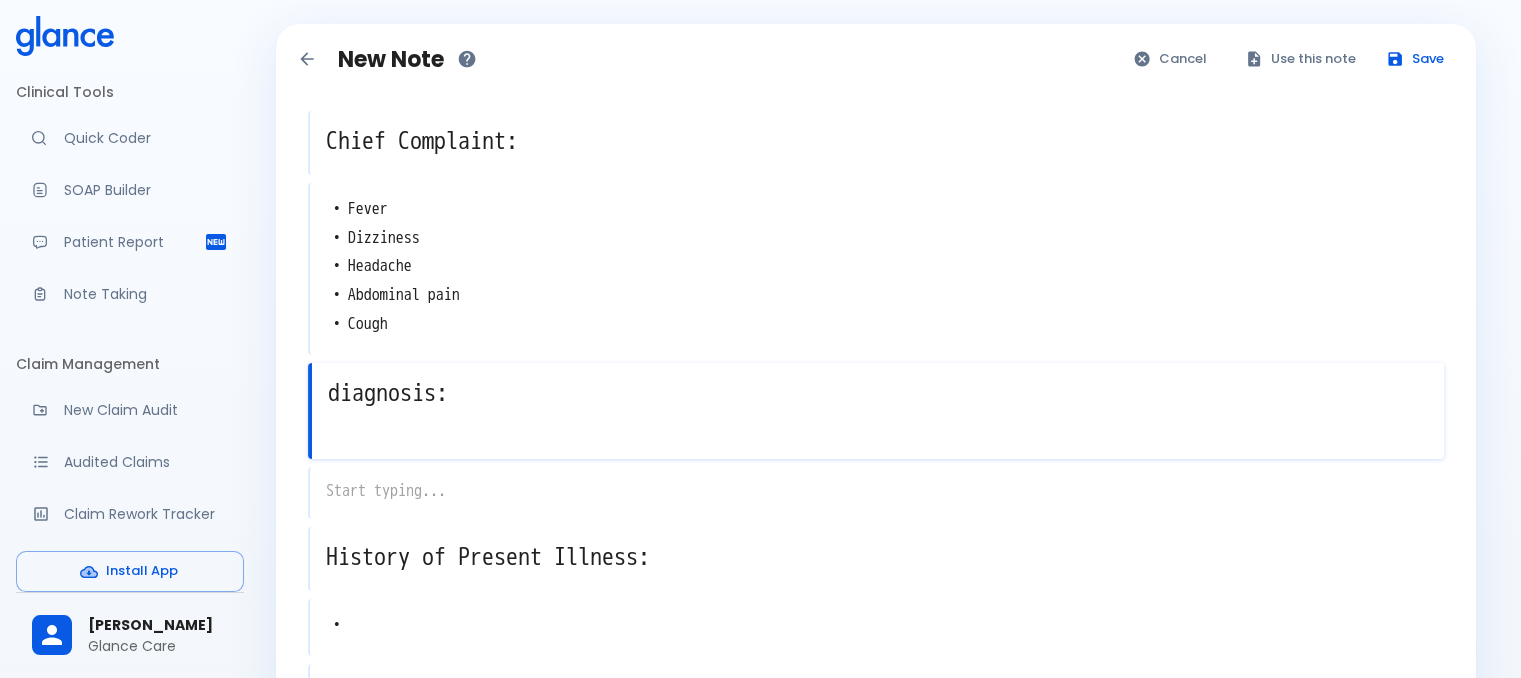 type on "diagnosis:" 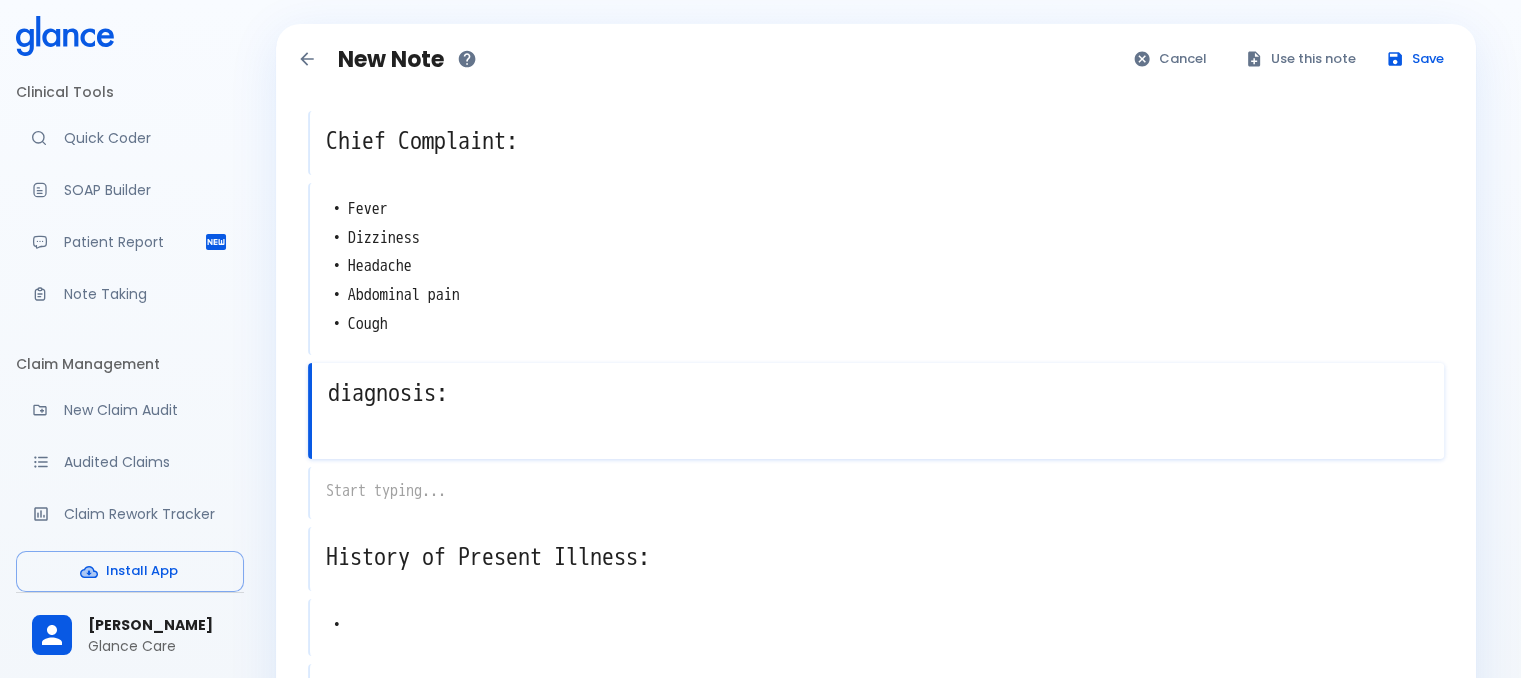 click on "diagnosis:" at bounding box center (878, 393) 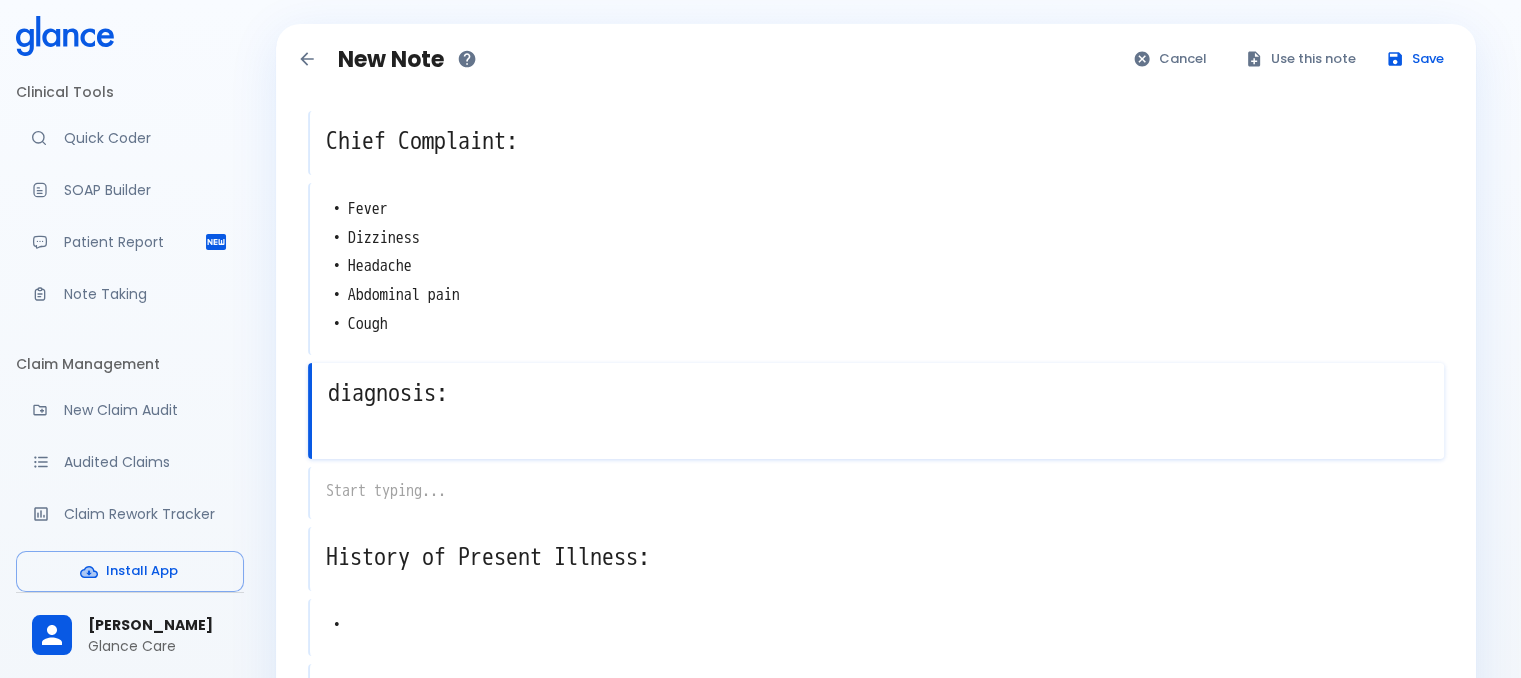 click on "diagnosis:" at bounding box center (878, 393) 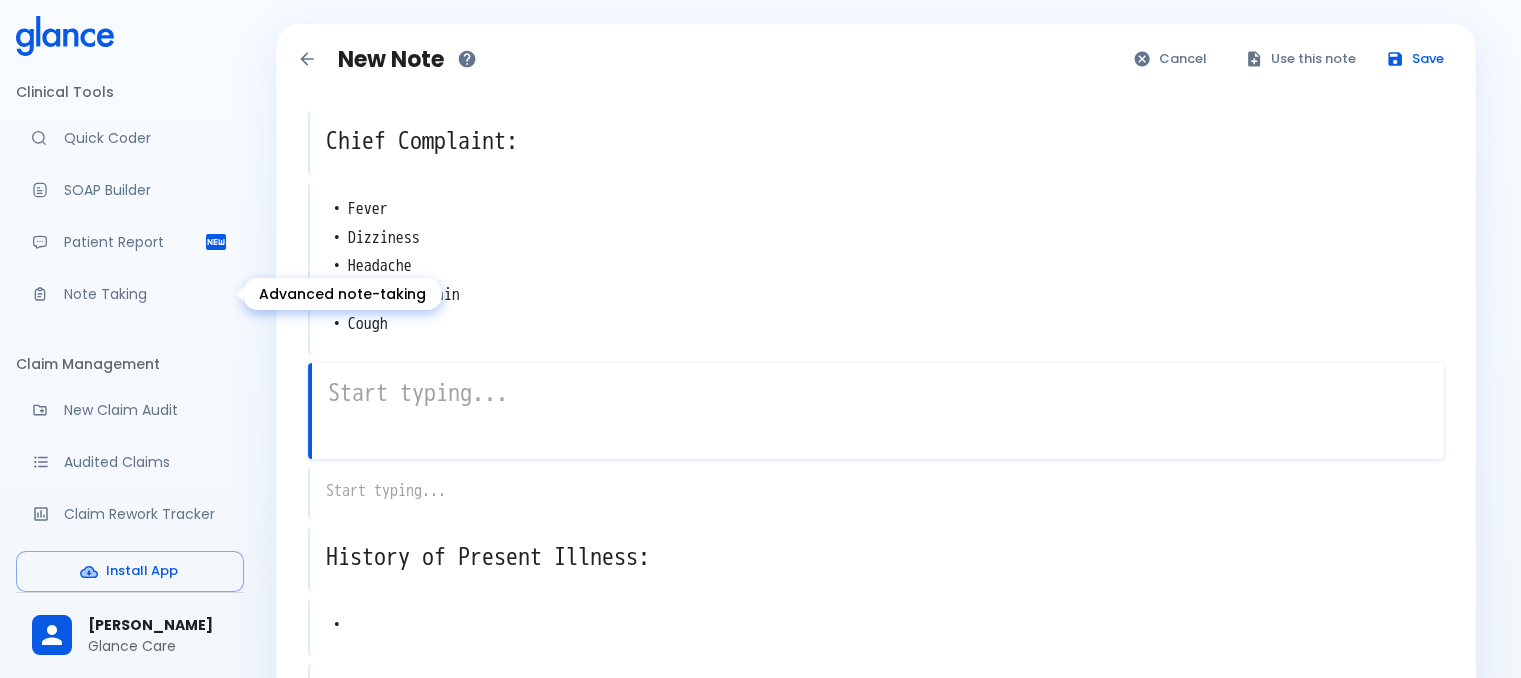 type 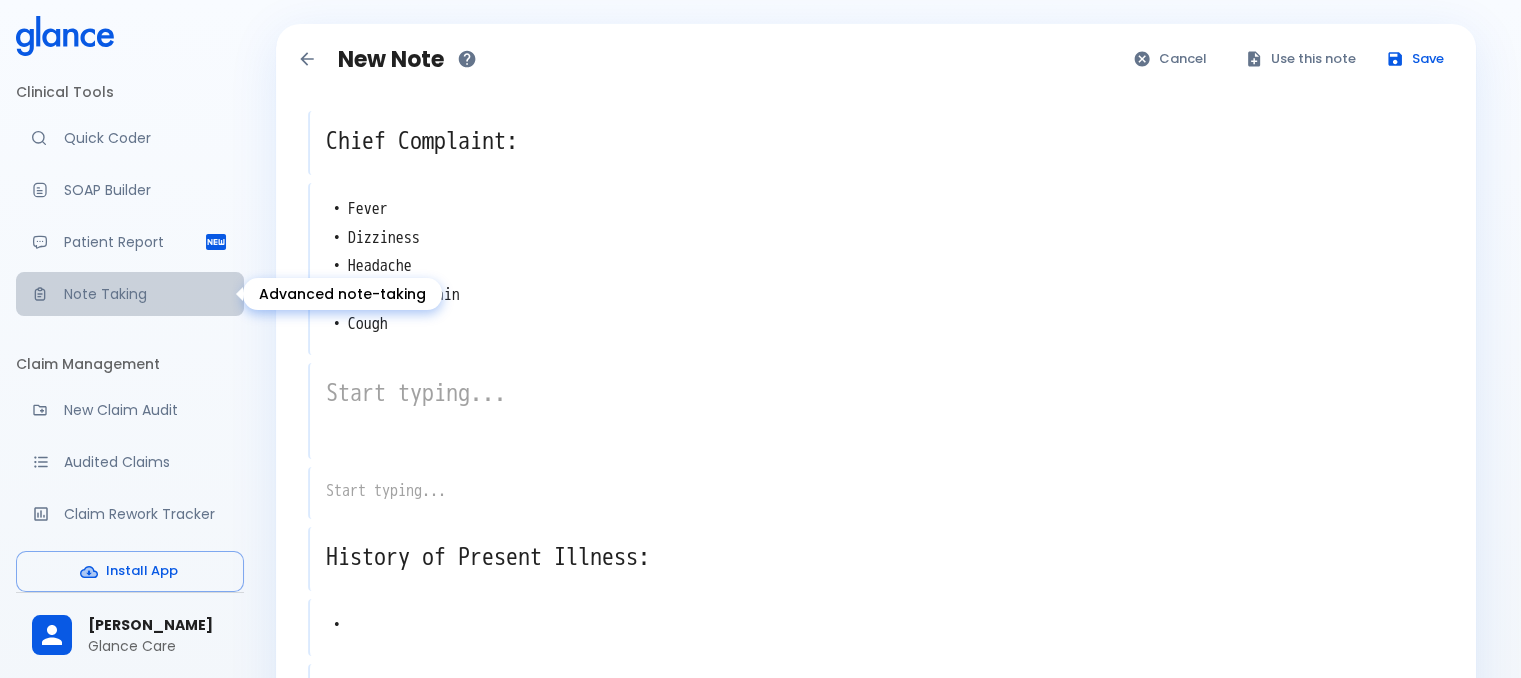 click on "Note Taking" at bounding box center (146, 294) 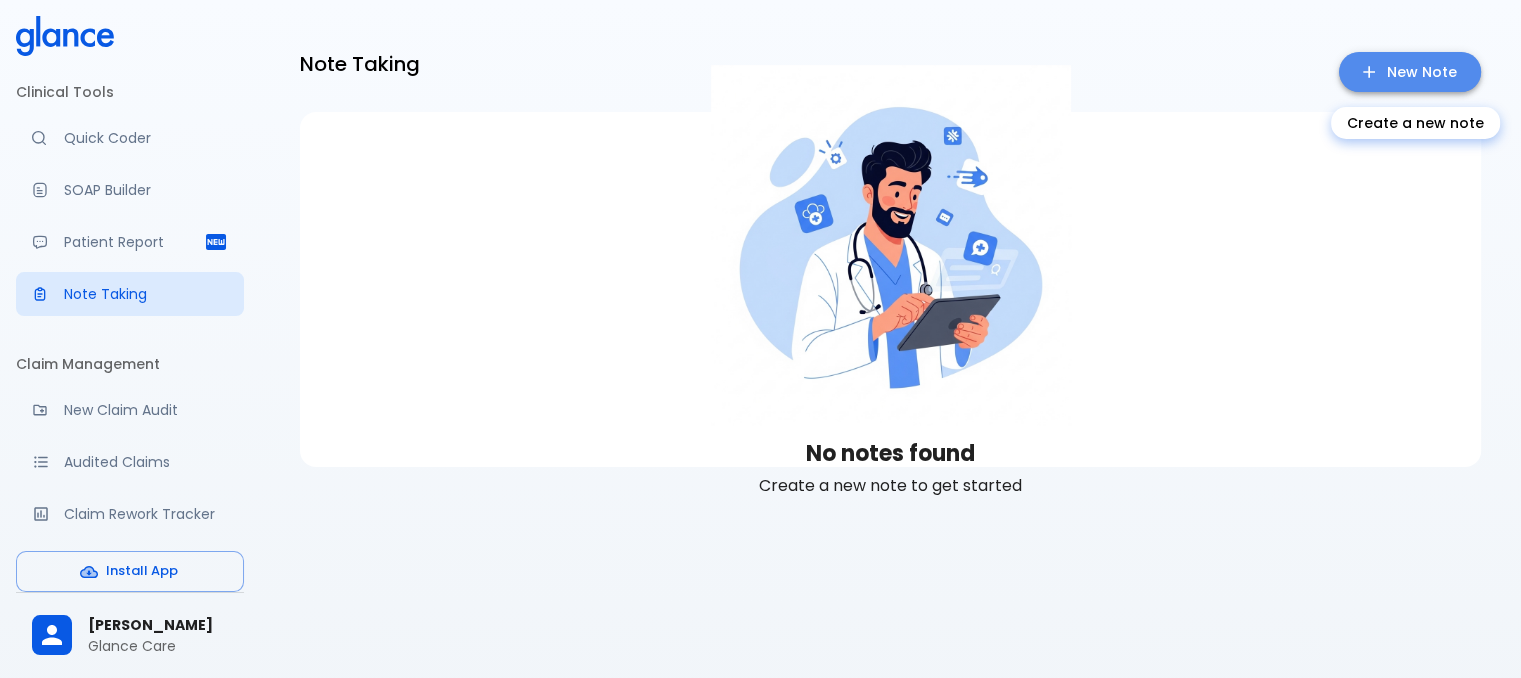 click on "New Note" at bounding box center [1410, 72] 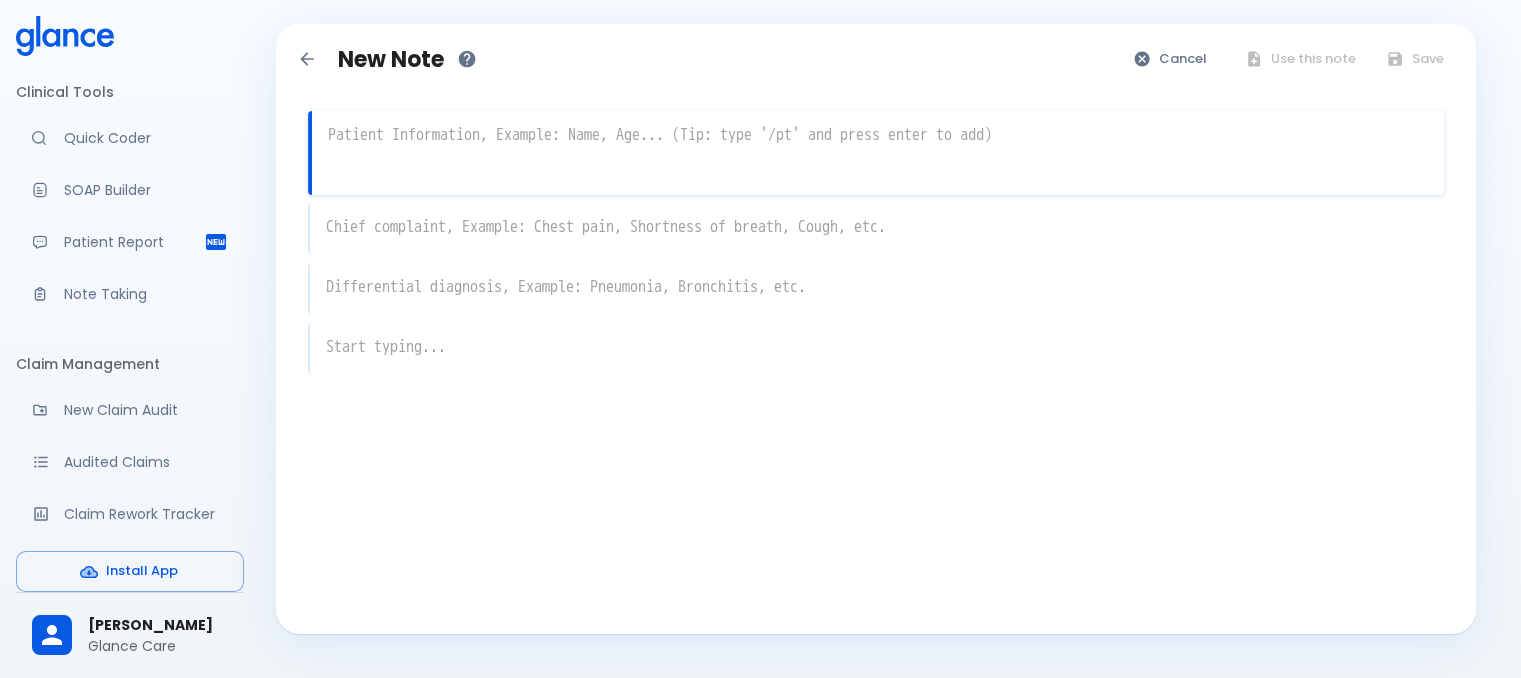 click at bounding box center [878, 135] 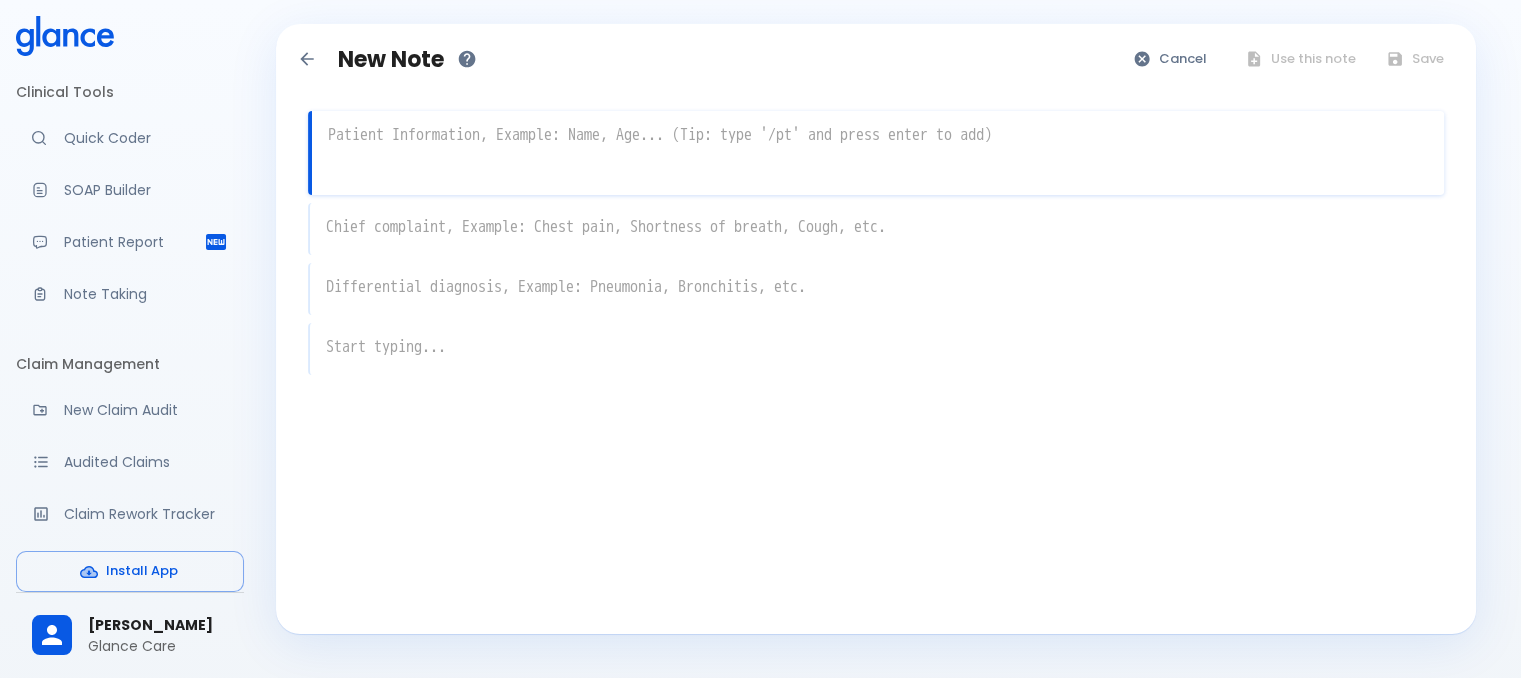click at bounding box center (878, 135) 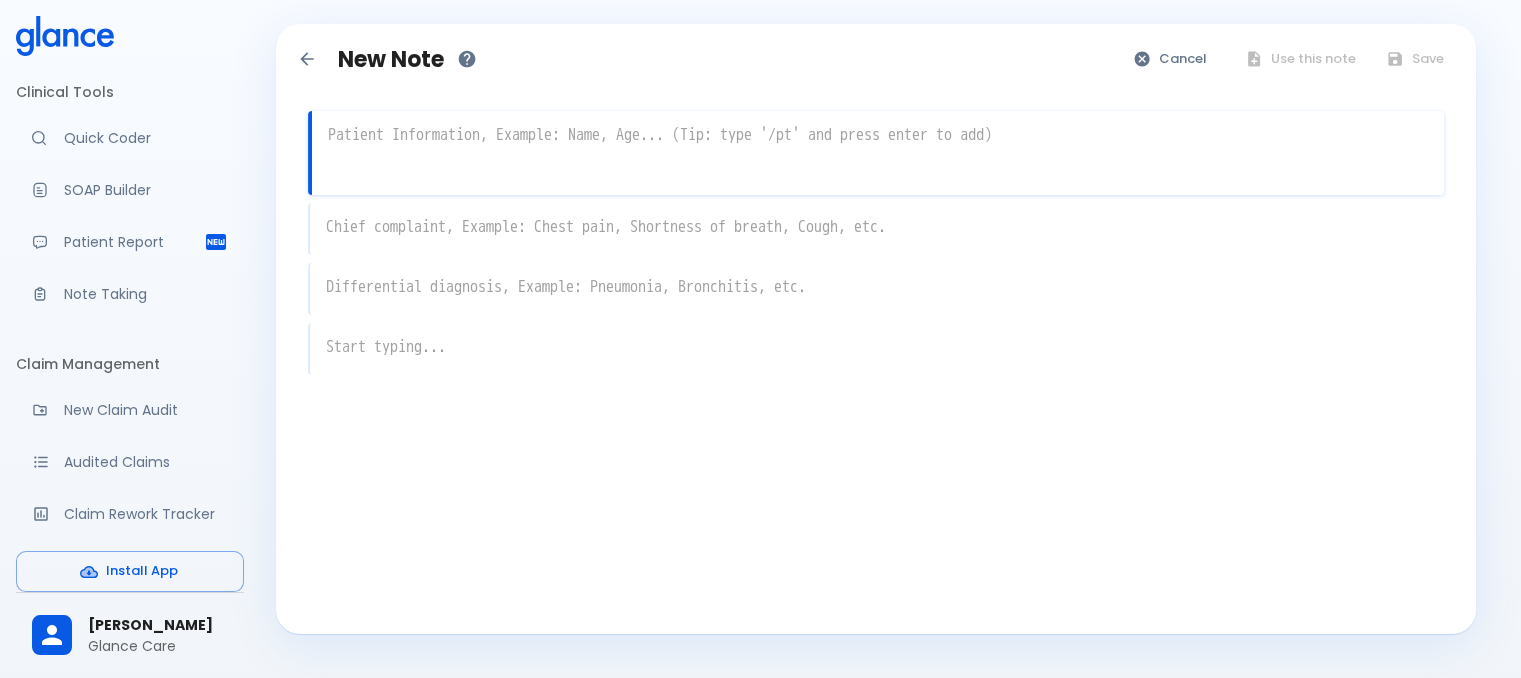 click at bounding box center [878, 135] 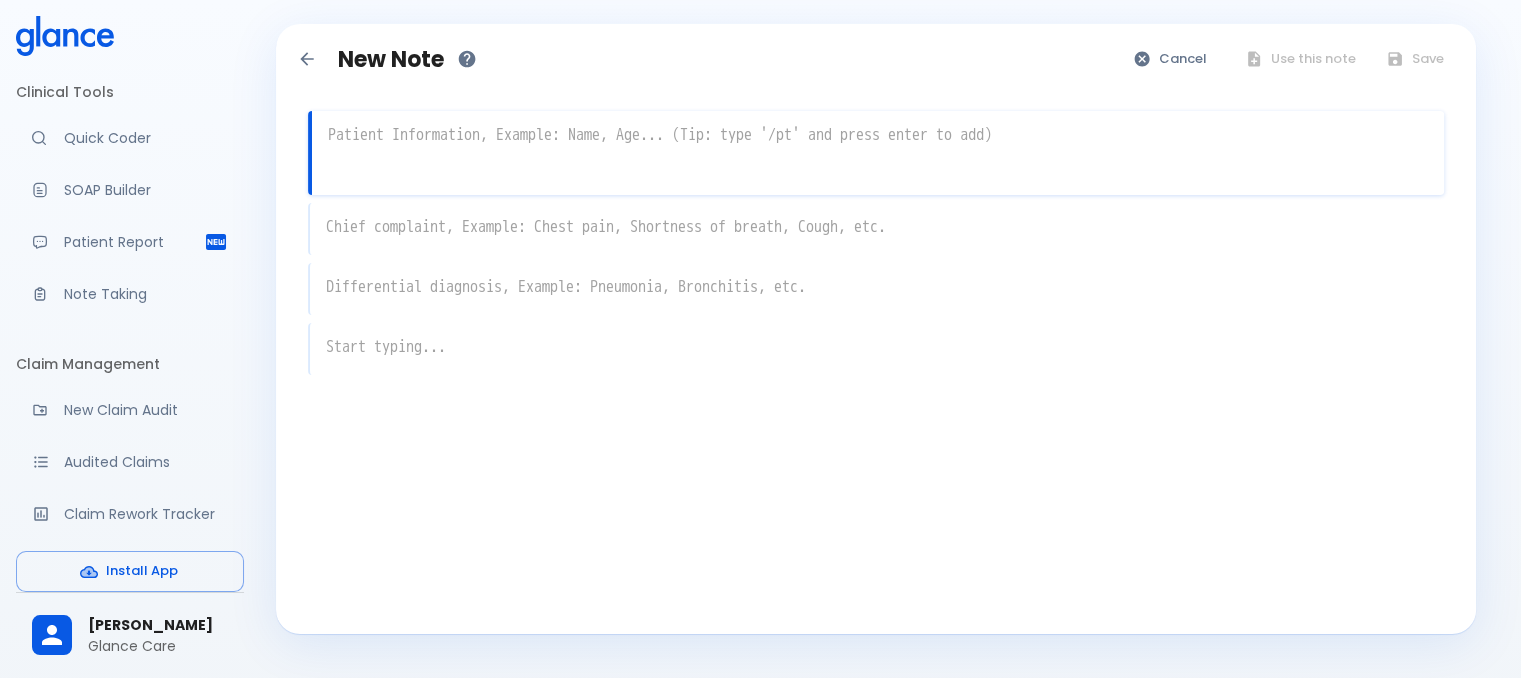click at bounding box center [878, 135] 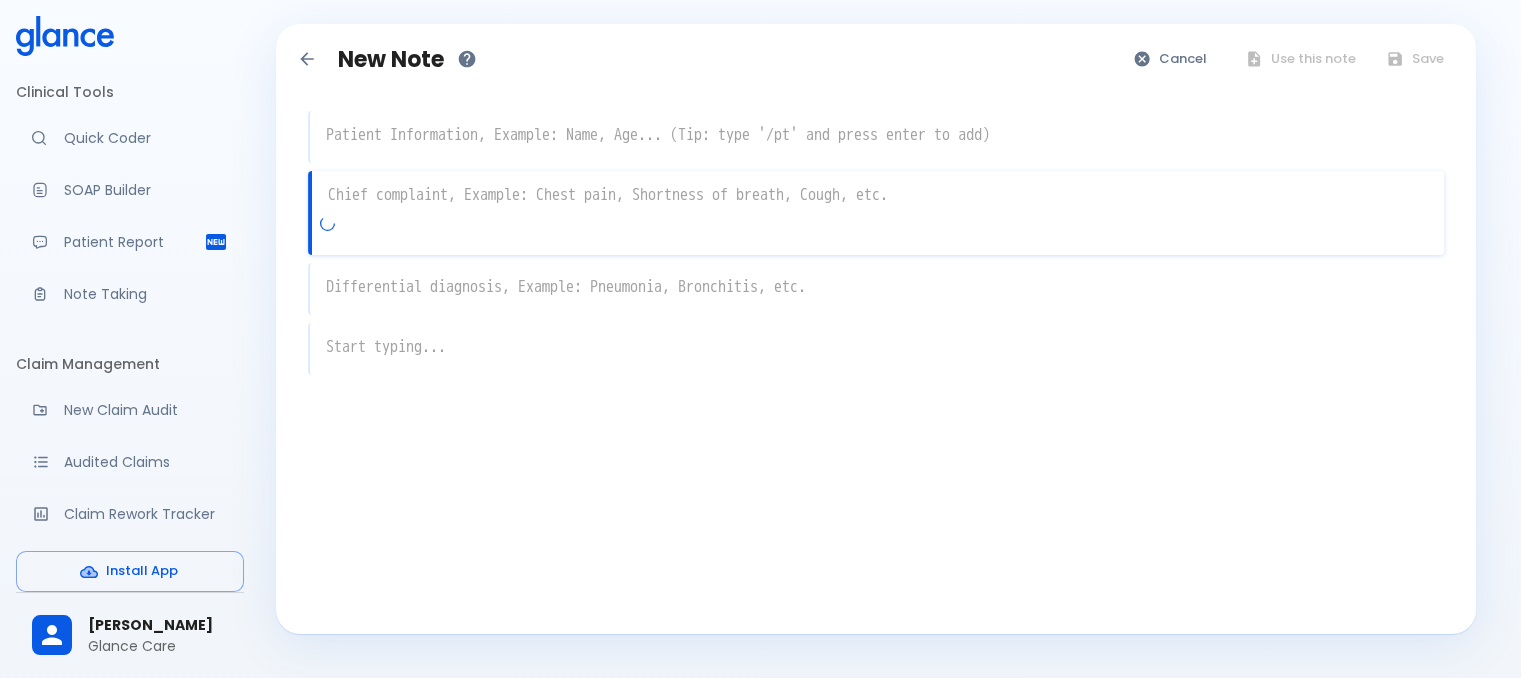 click on "x" at bounding box center [876, 213] 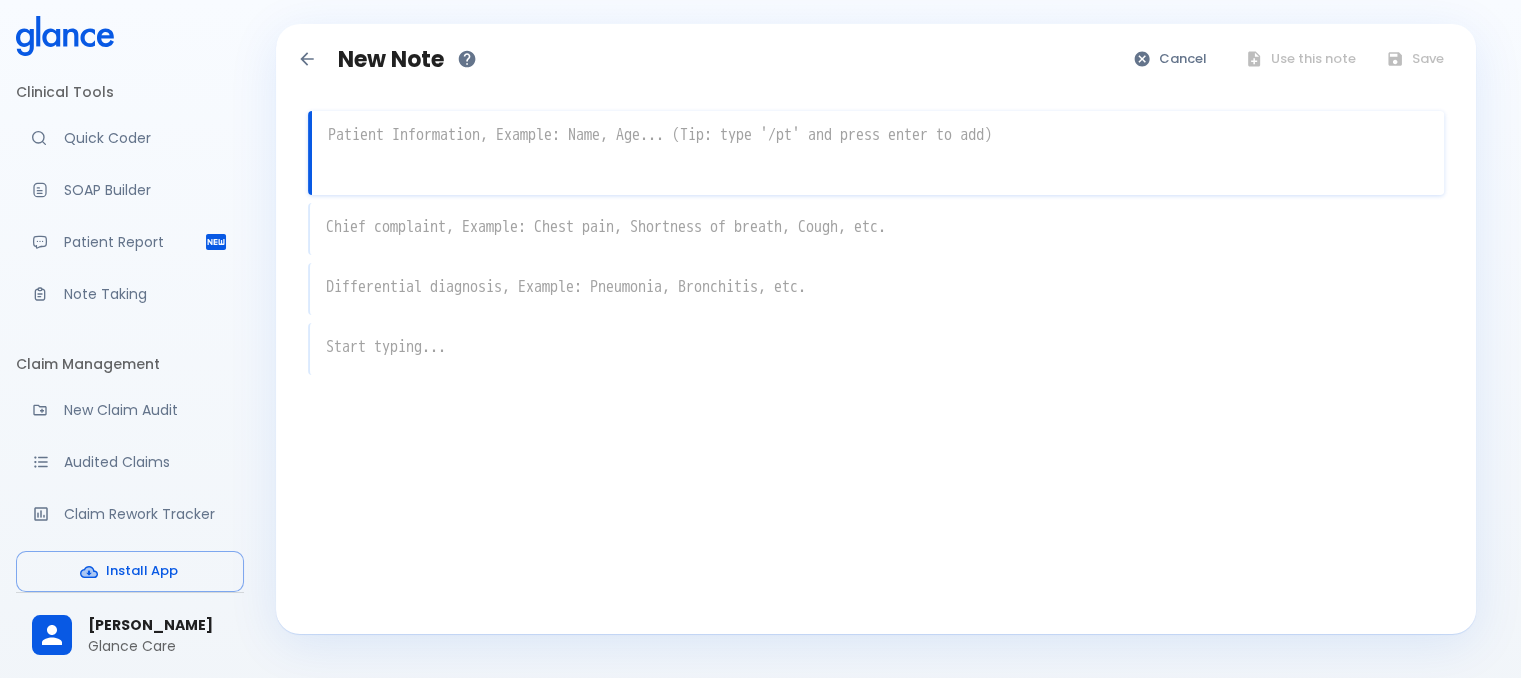click at bounding box center [878, 135] 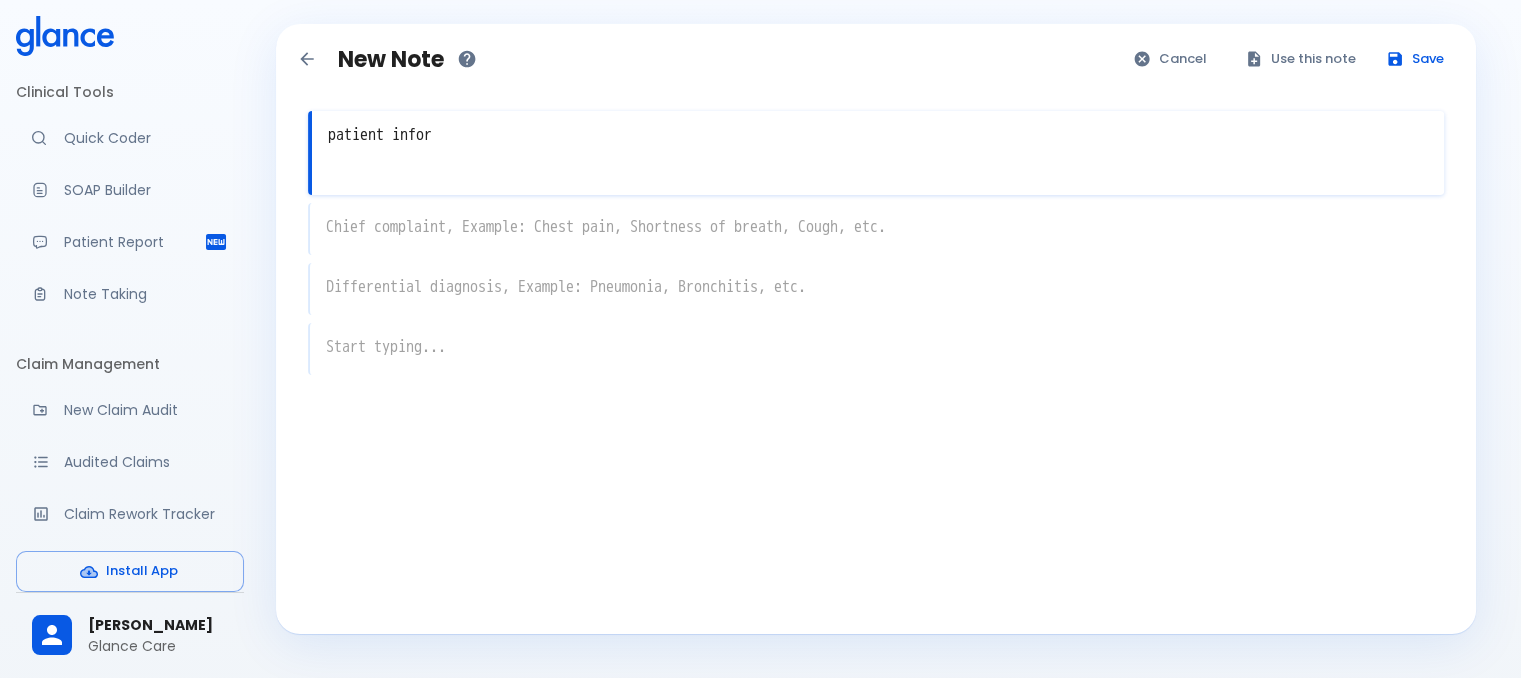 click on "patient infor" at bounding box center (878, 135) 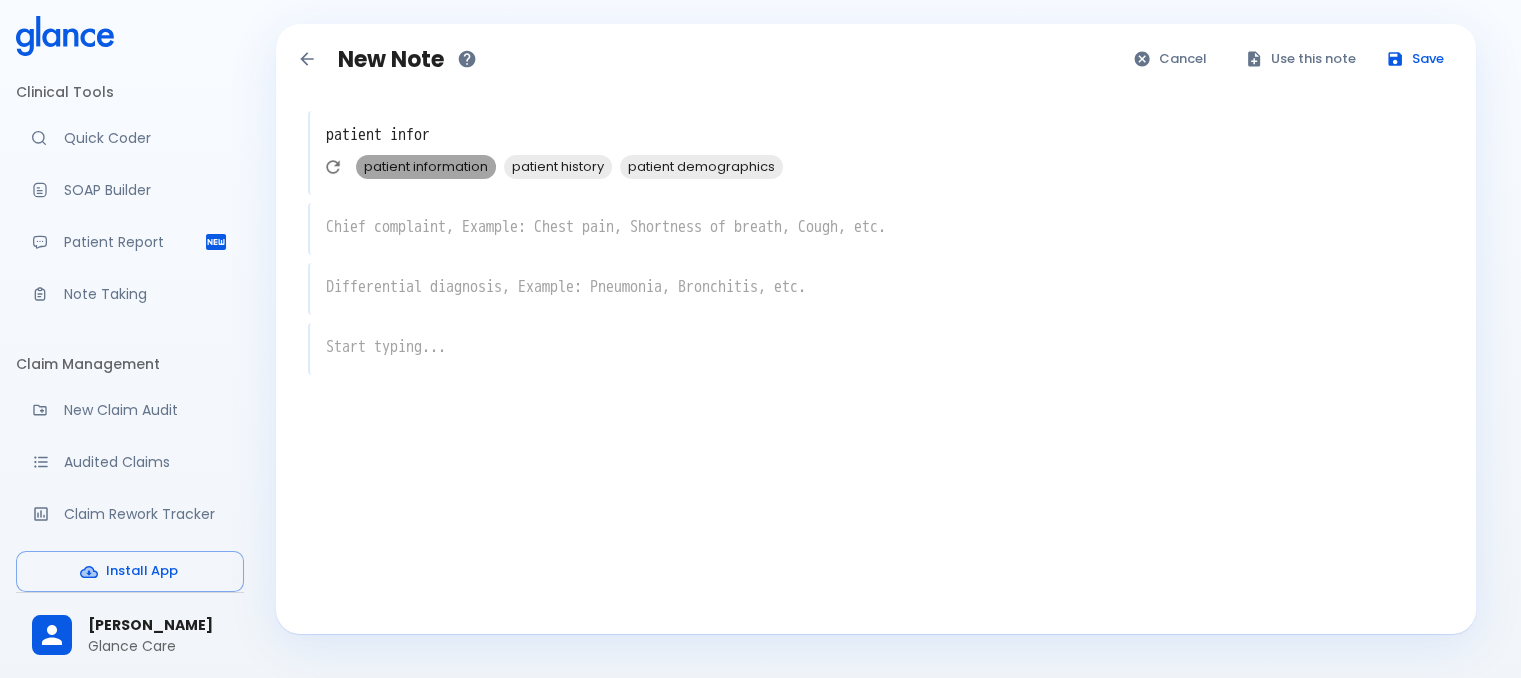 click on "patient information" at bounding box center (426, 166) 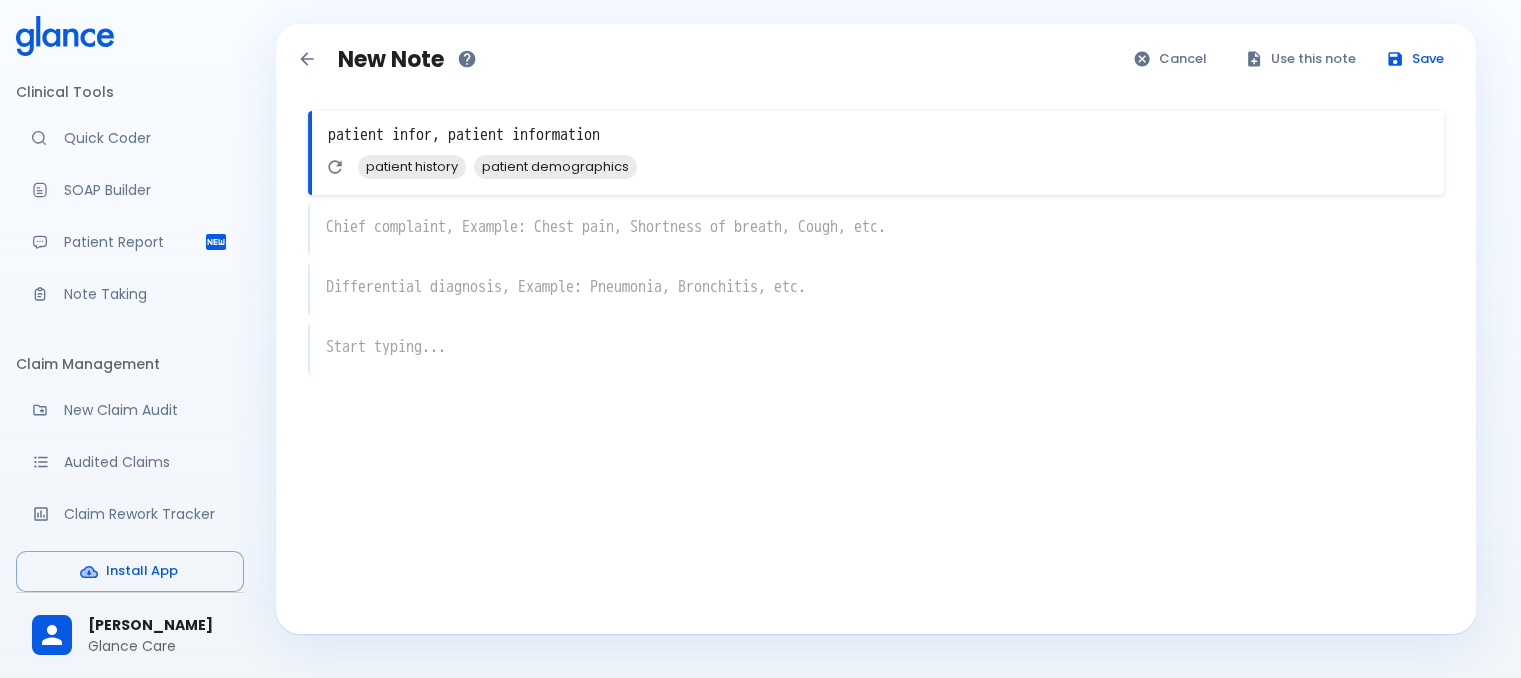 drag, startPoint x: 453, startPoint y: 134, endPoint x: 215, endPoint y: 141, distance: 238.10292 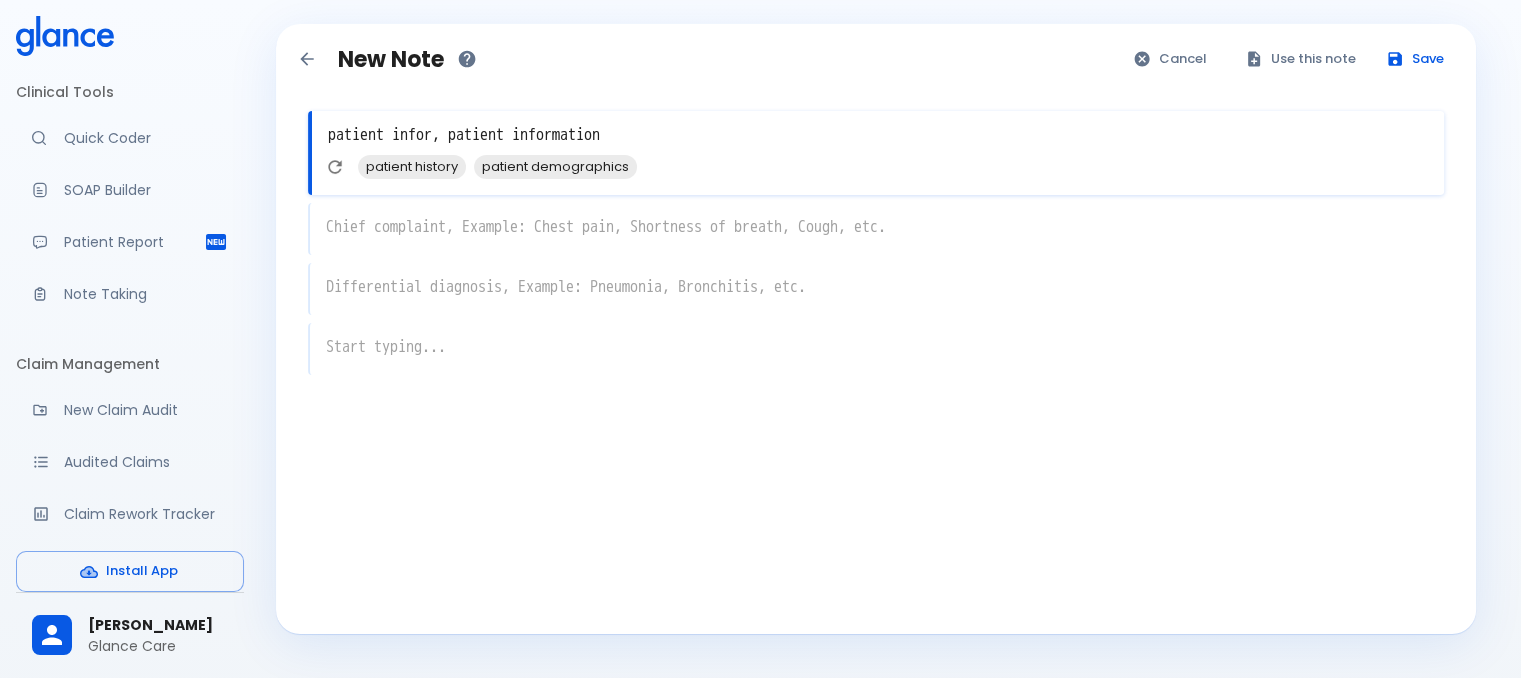 click on "Clinical Tools Quick Coder SOAP Builder Patient Report Note Taking Claim Management New Claim Audit Audited Claims Claim Rework Tracker Support Help Center What's new? Settings Your Settings Install App mustafa glance Glance Care New Note Cancel Use this note Save patient infor, patient information x patient history patient demographics x x x" at bounding box center [760, 363] 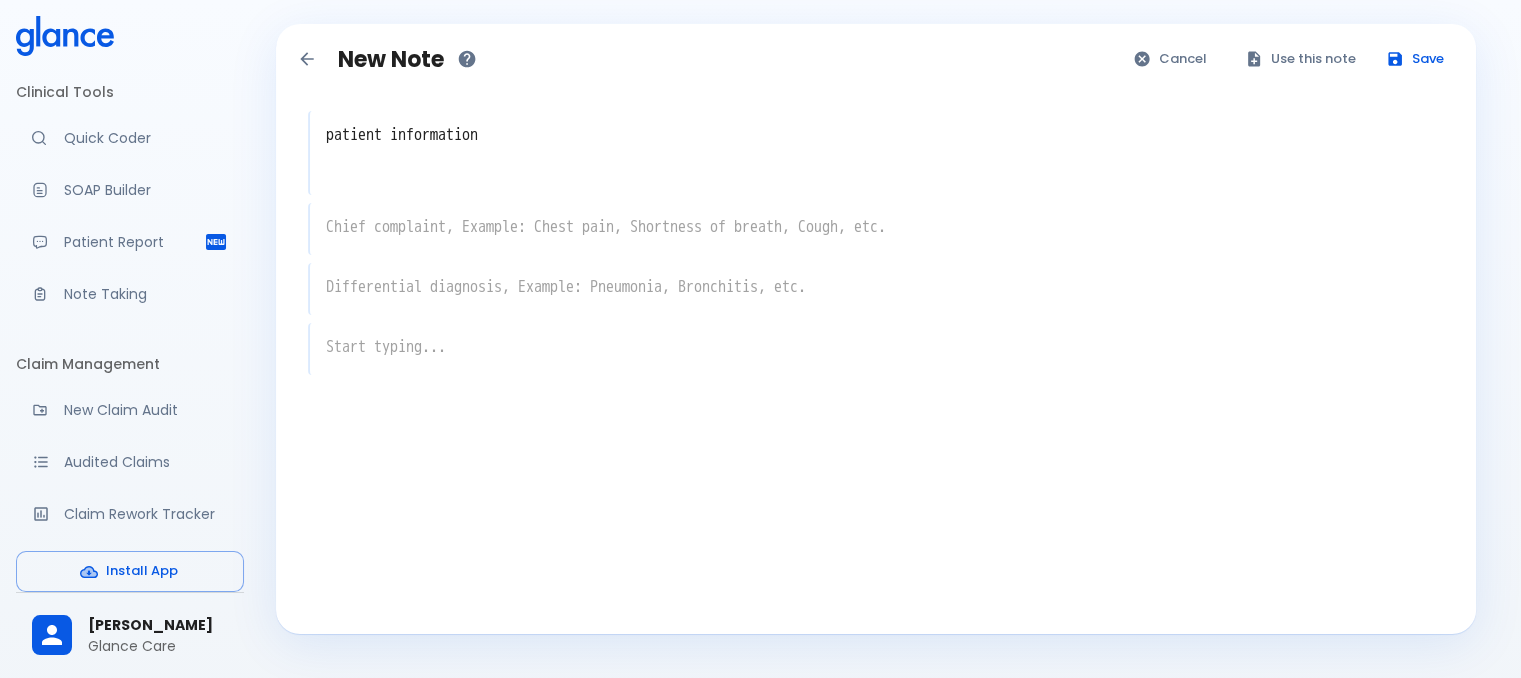 click at bounding box center (881, 173) 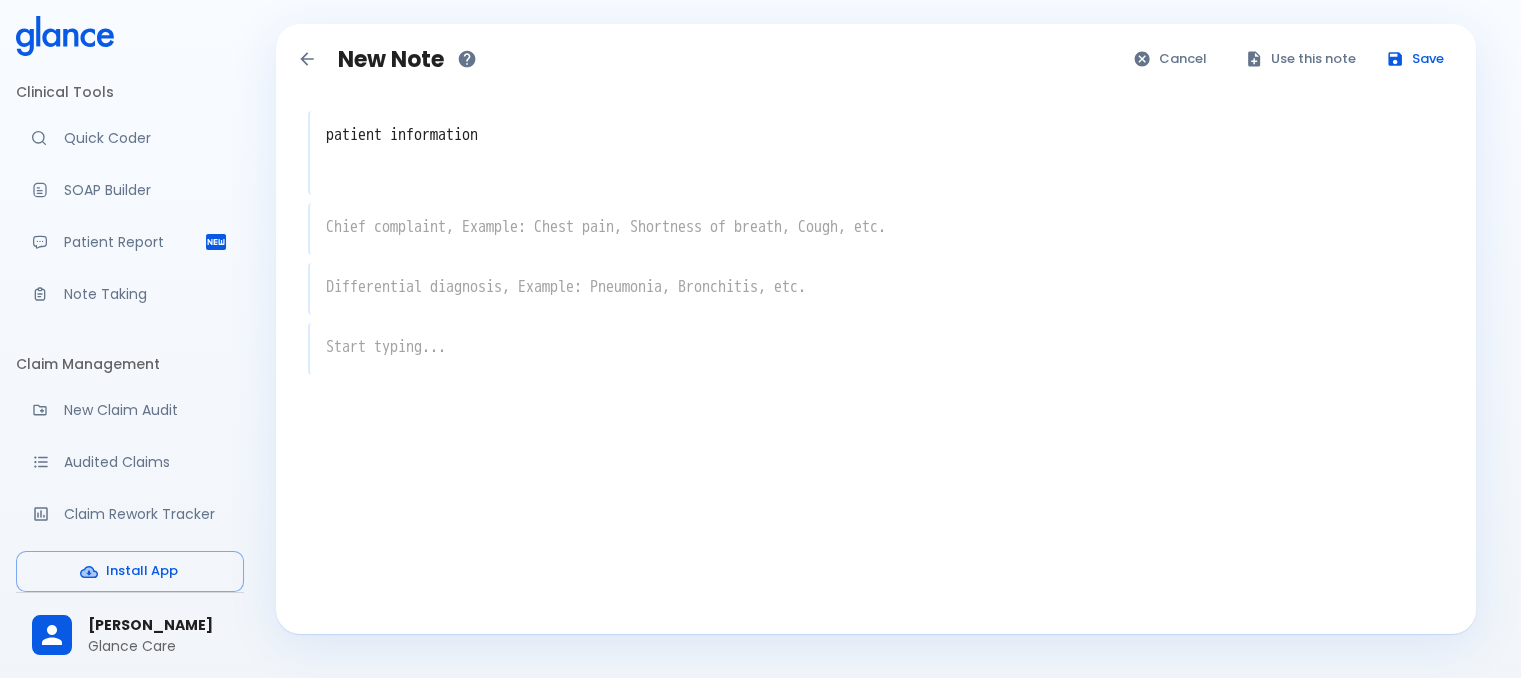 click on "patient information" at bounding box center (877, 135) 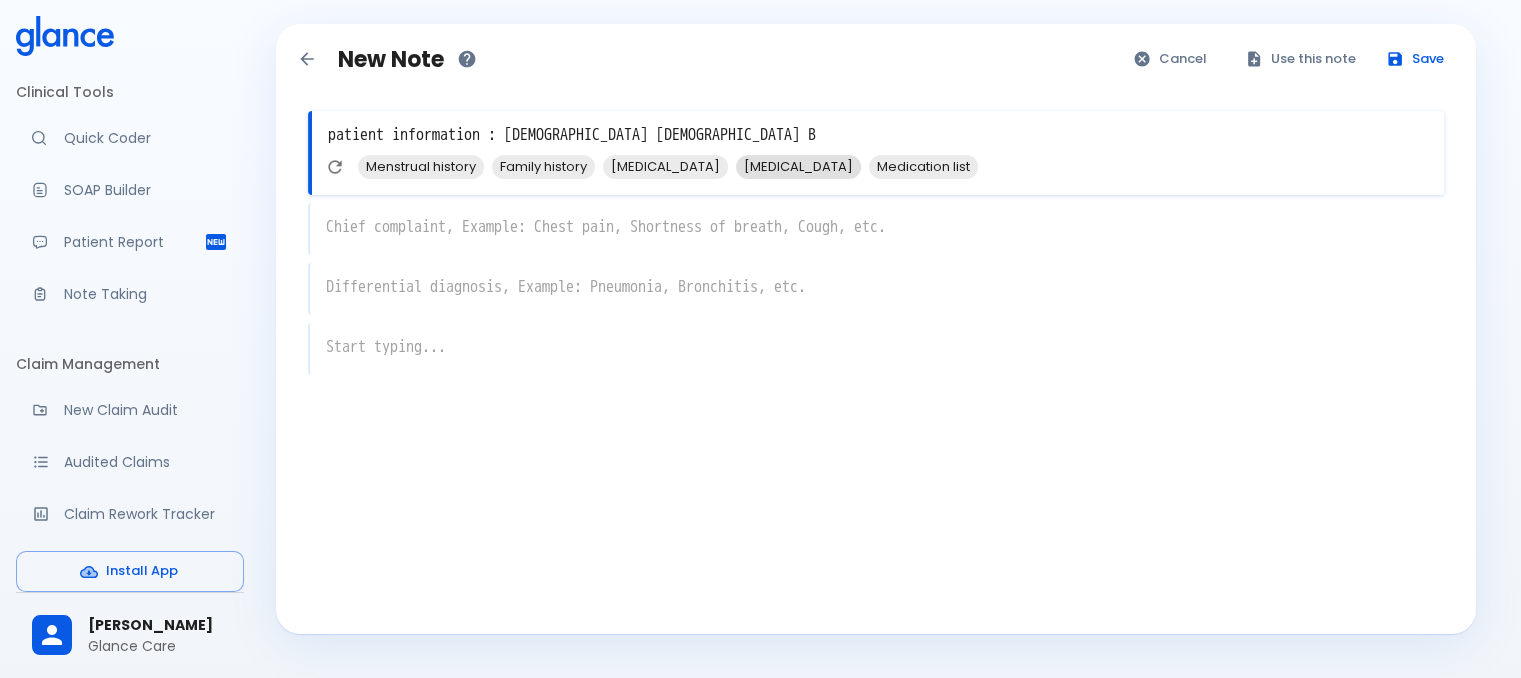 click on "Smoking status" at bounding box center [798, 166] 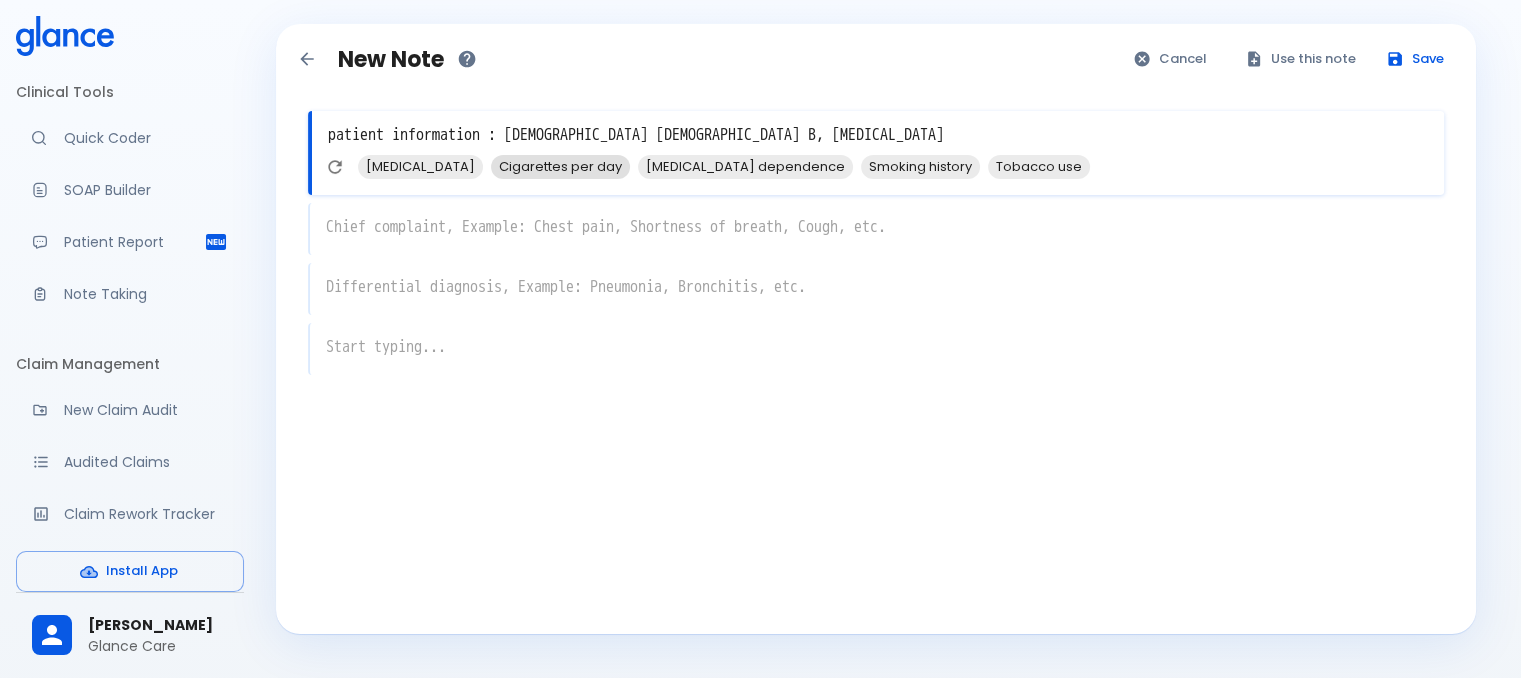 click on "Cigarettes per day" at bounding box center [560, 166] 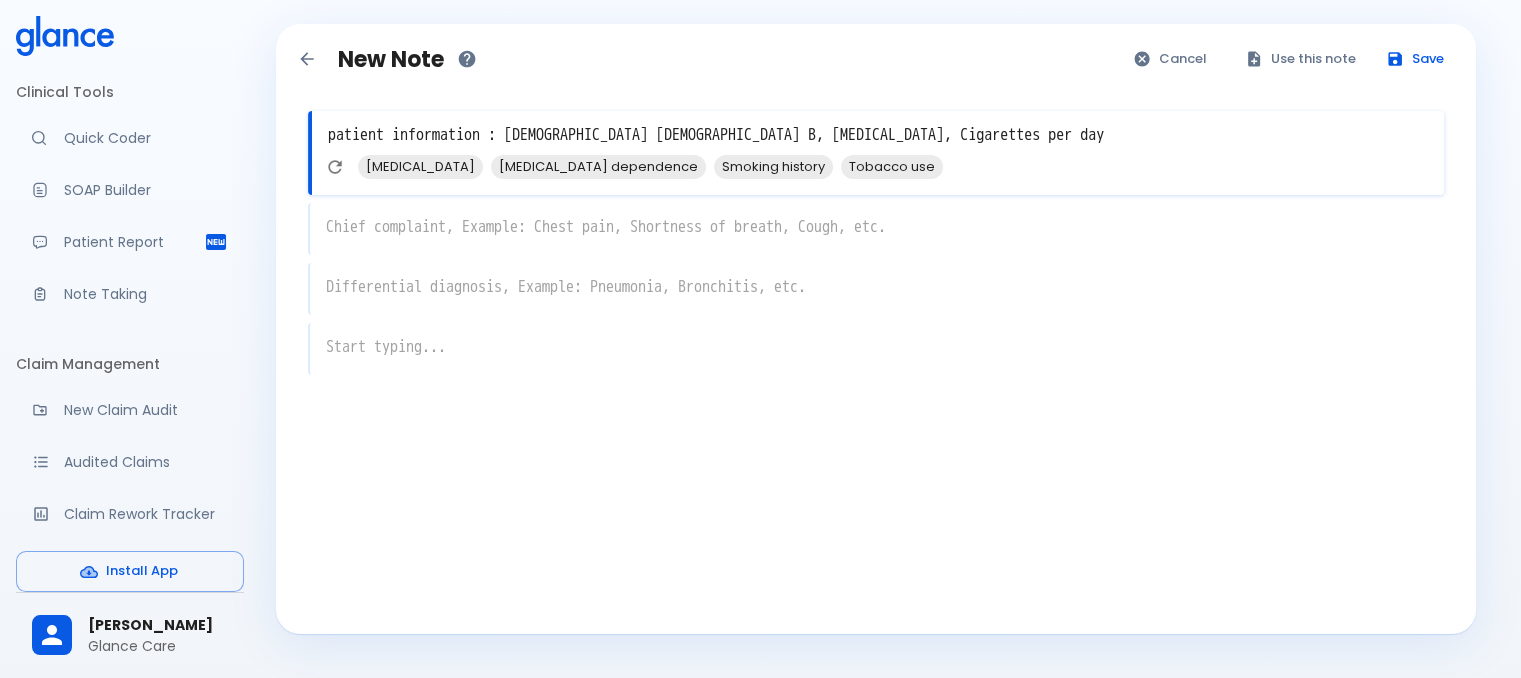 click on "patient information : 43 year old female B, Smoking status, Cigarettes per day" at bounding box center (878, 135) 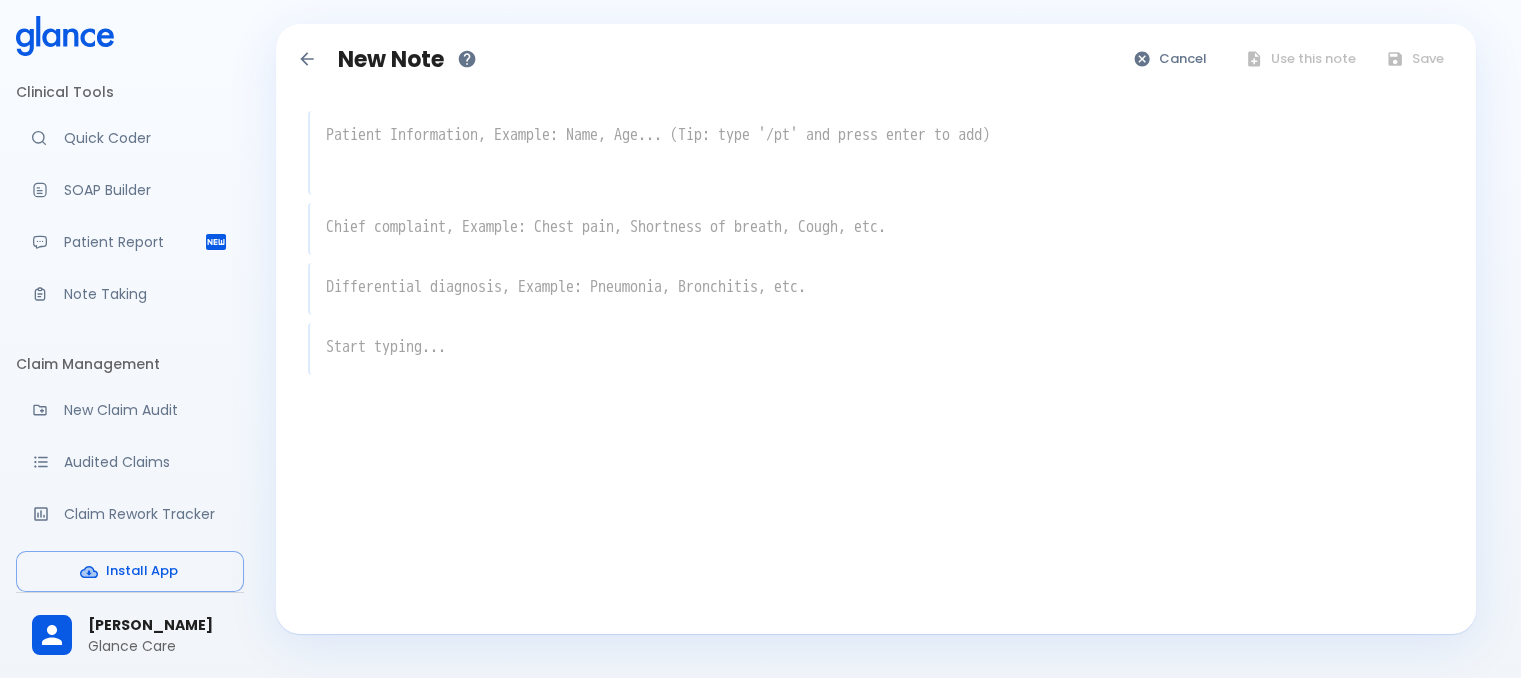 click on "x" at bounding box center (876, 229) 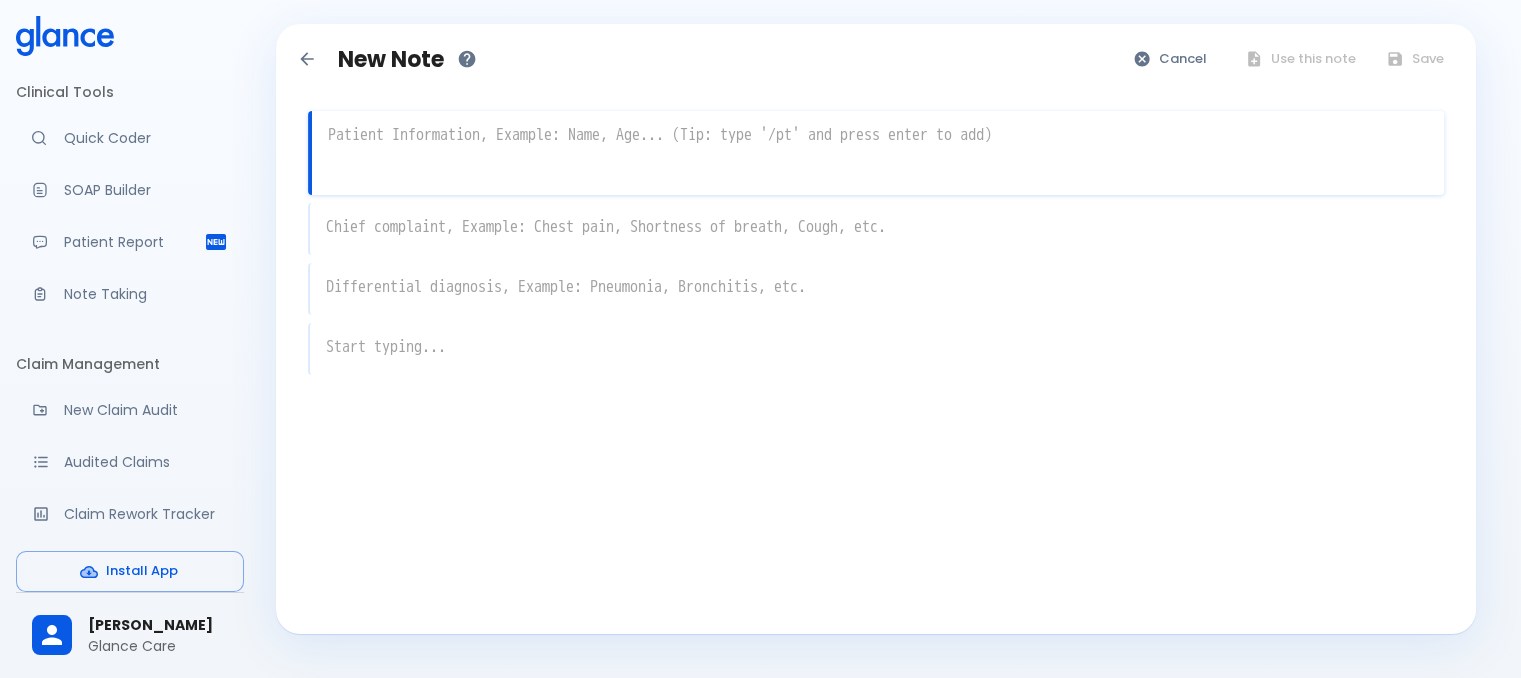 click at bounding box center [878, 135] 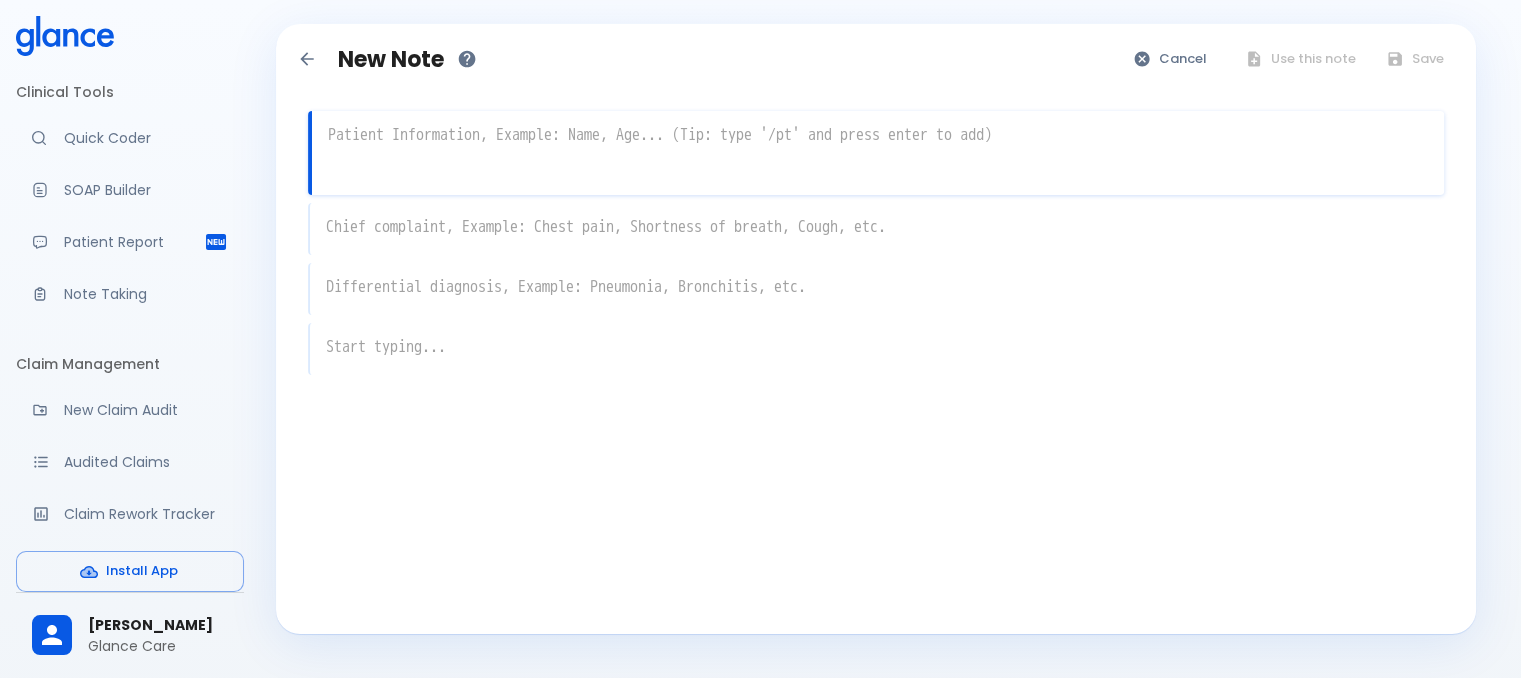 click at bounding box center [878, 135] 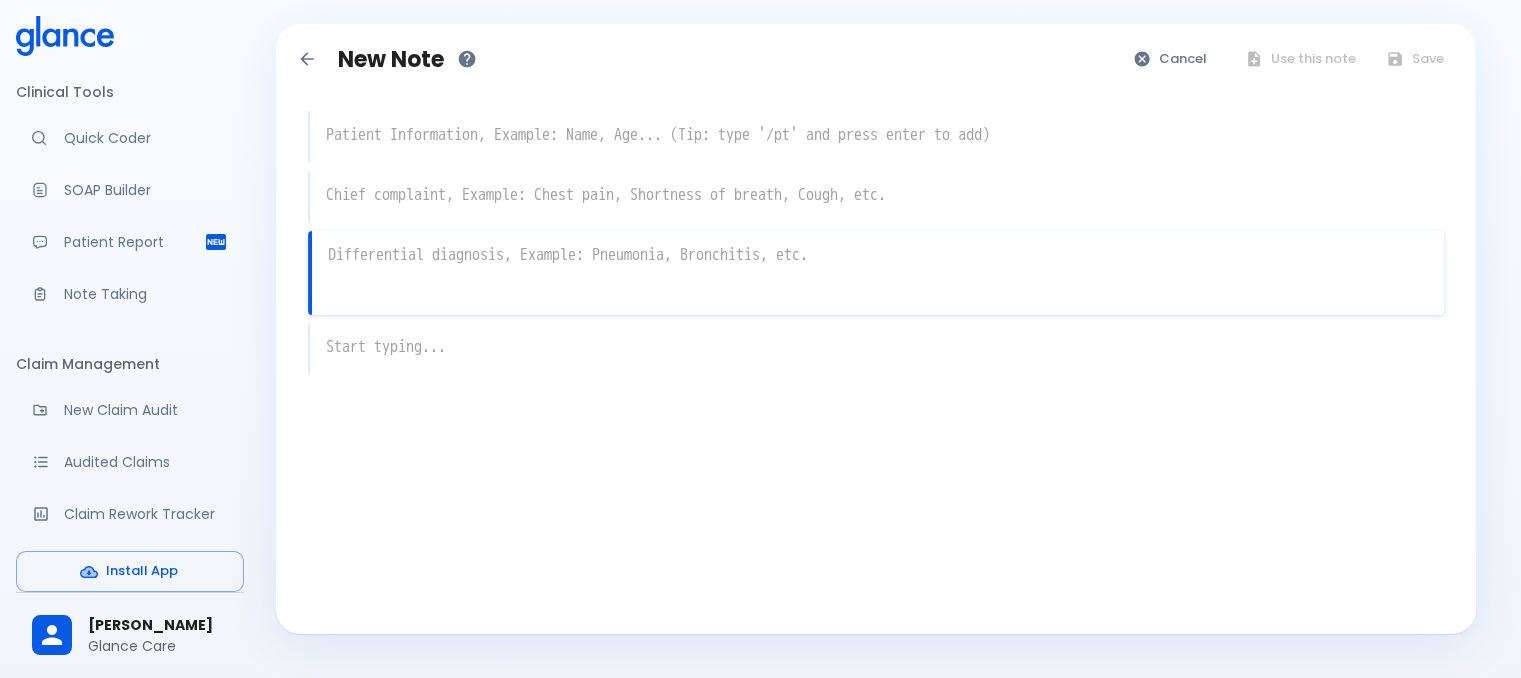 click on "x" at bounding box center (876, 273) 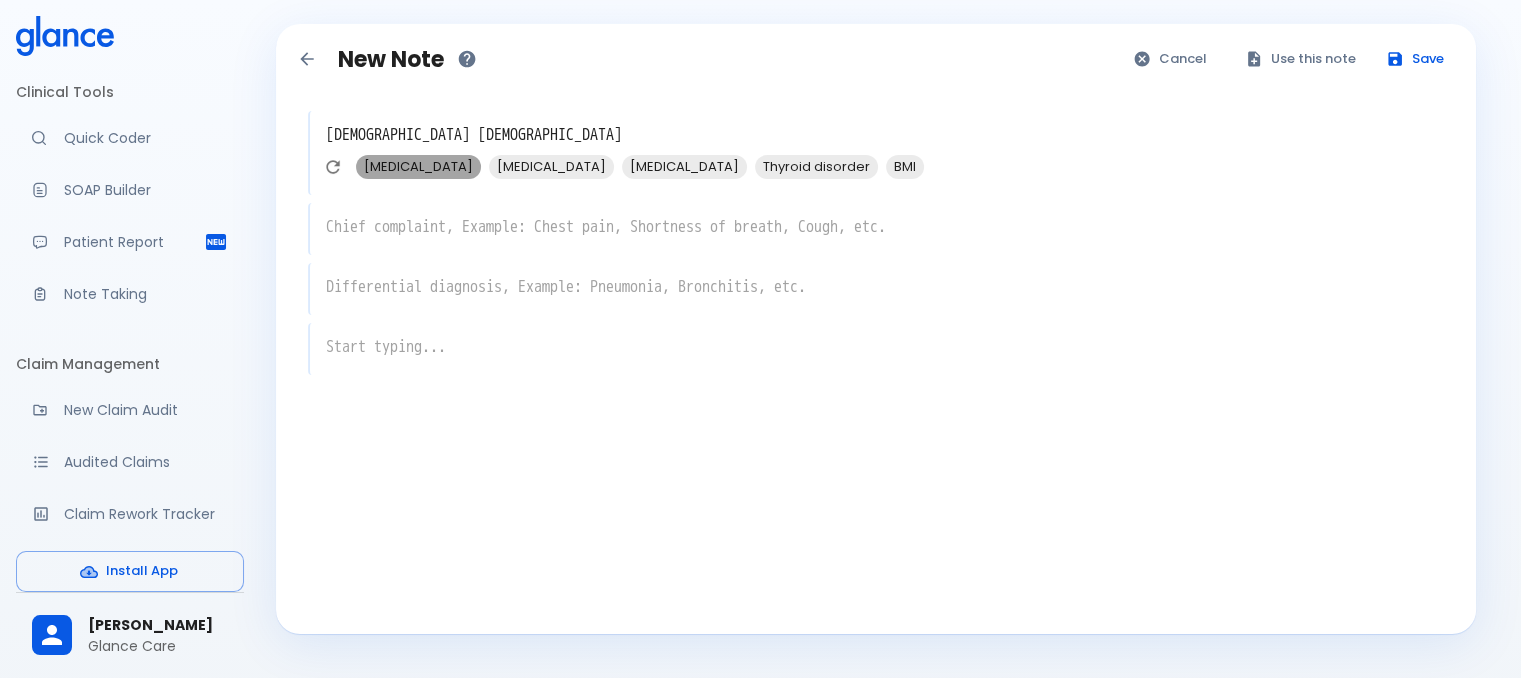click on "Hypertension" at bounding box center (418, 166) 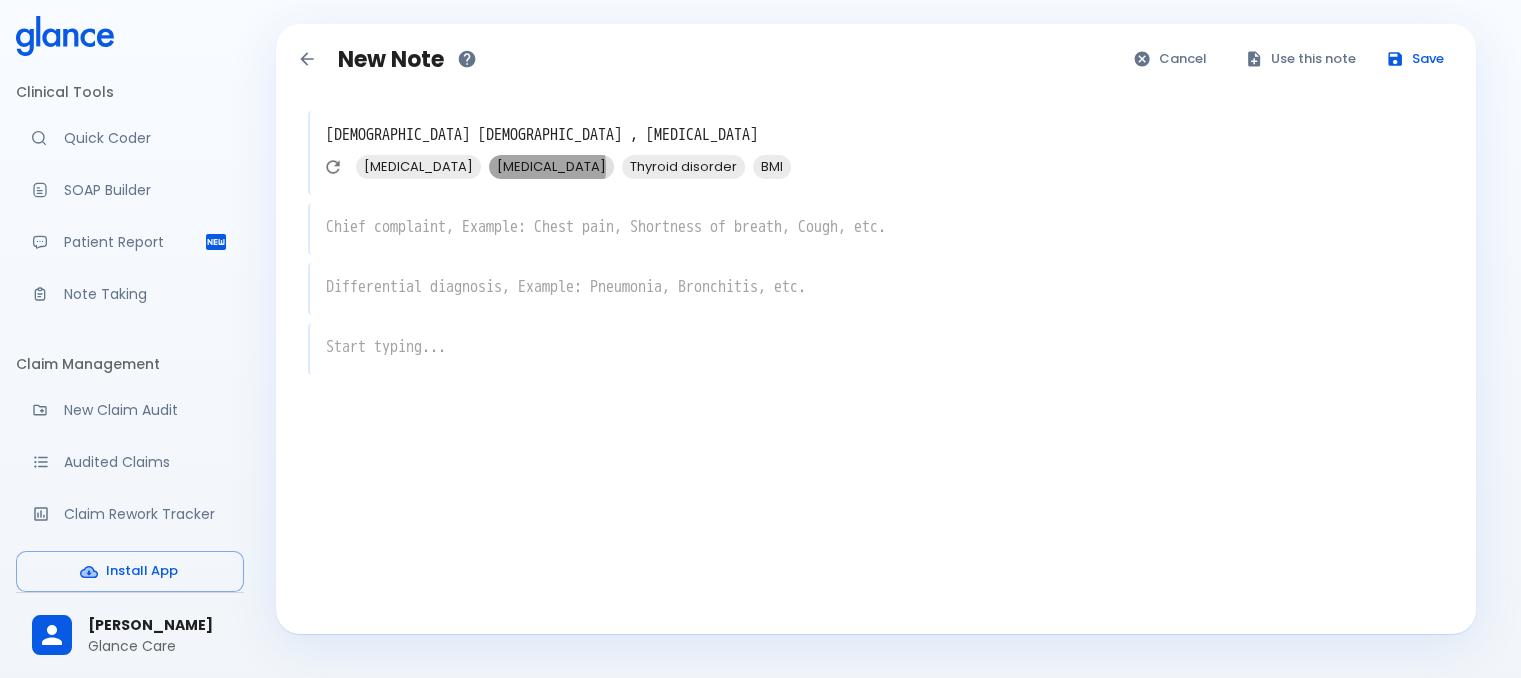 click on "Hyperlipidemia" at bounding box center [551, 166] 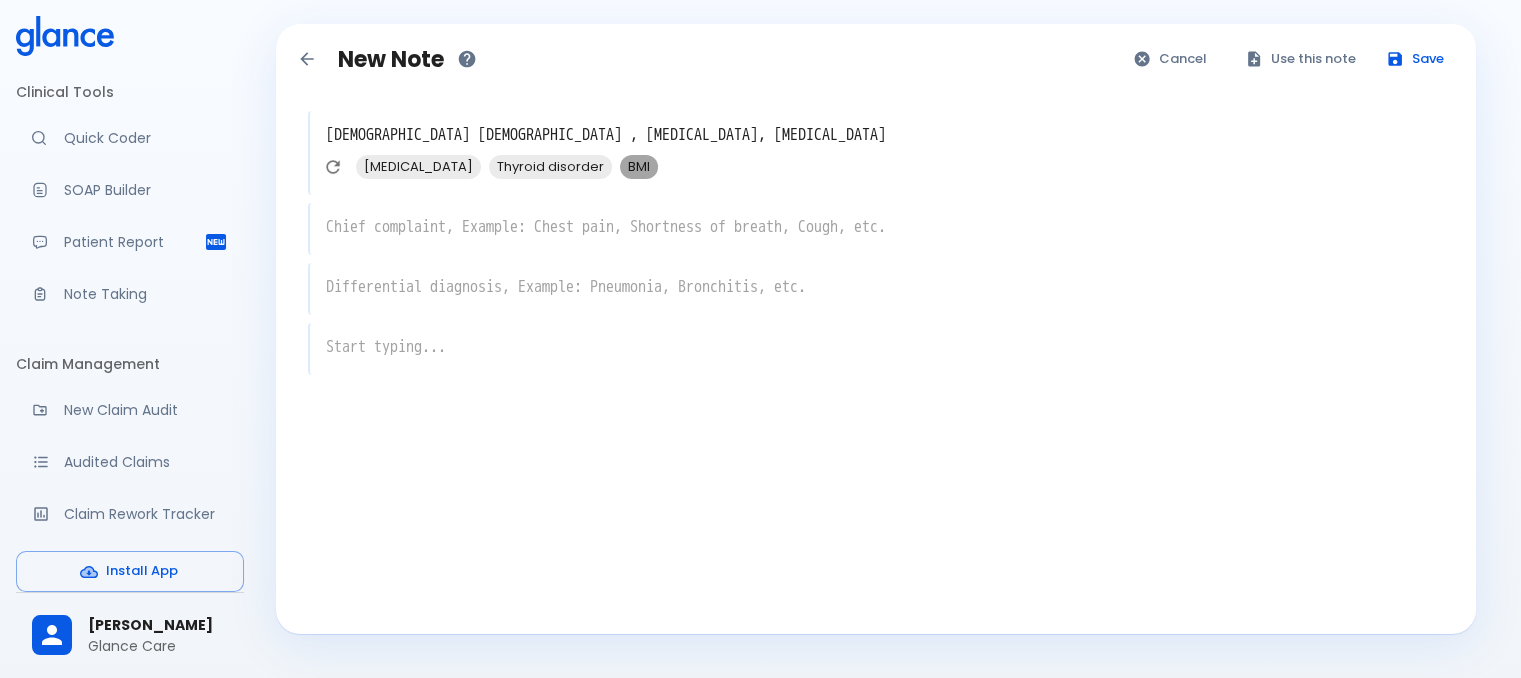 click on "BMI" at bounding box center (639, 166) 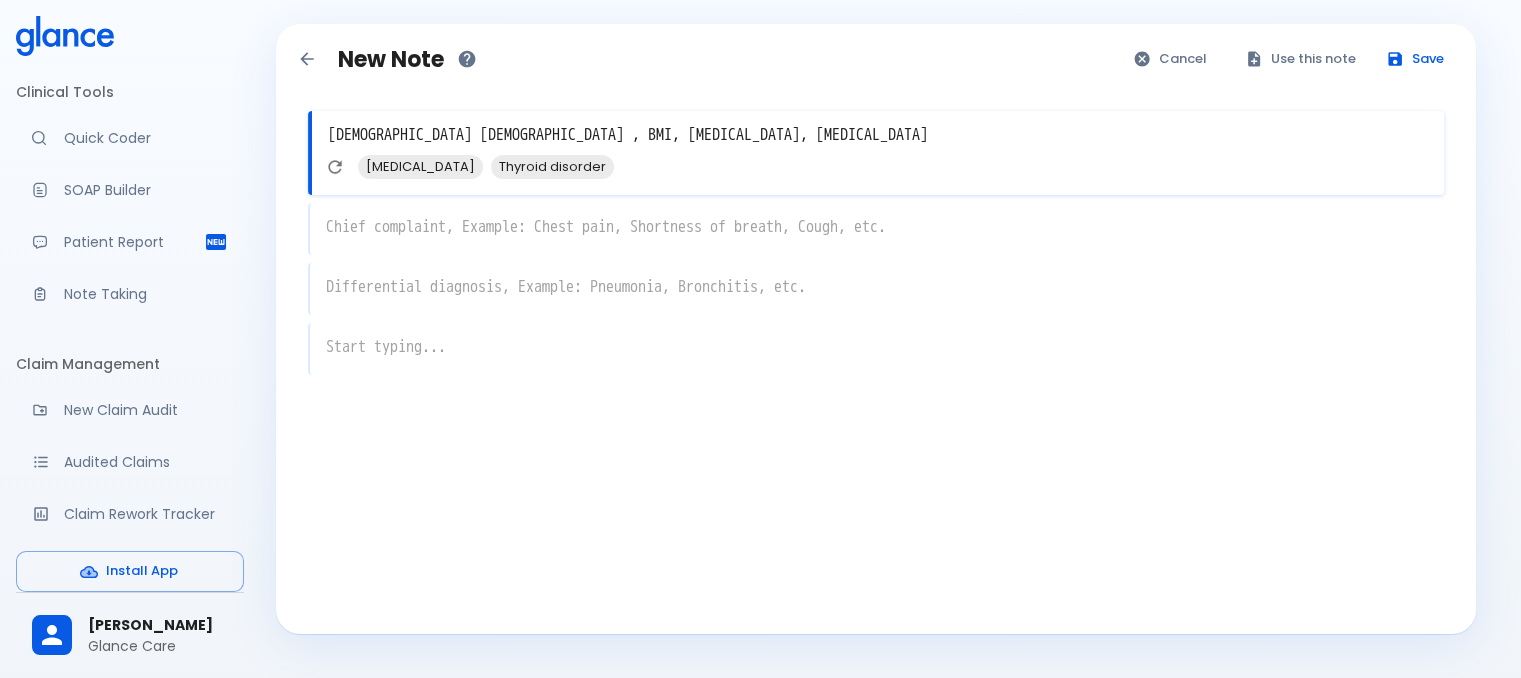 click on "43 year old female , BMI, Hyperlipidemia, Hypertension" at bounding box center (878, 135) 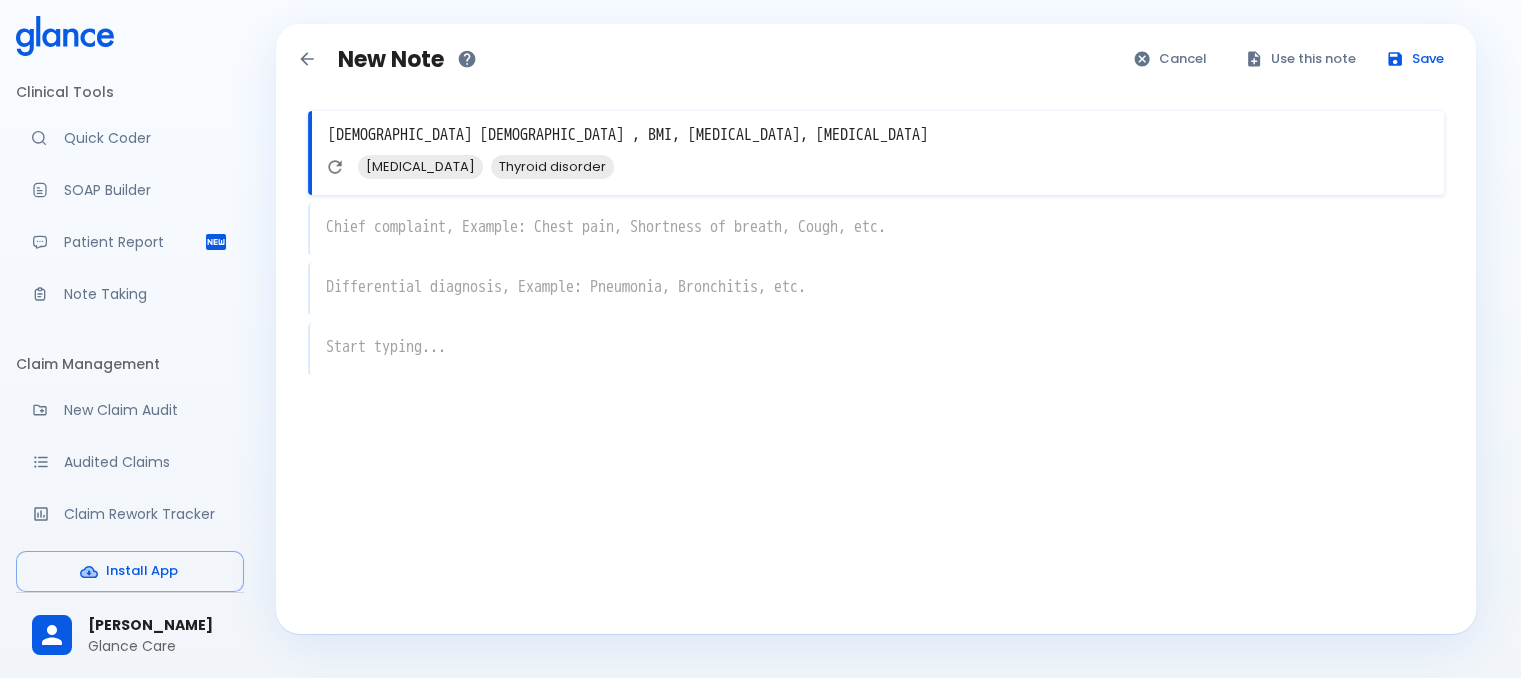 drag, startPoint x: 820, startPoint y: 133, endPoint x: 282, endPoint y: 125, distance: 538.05945 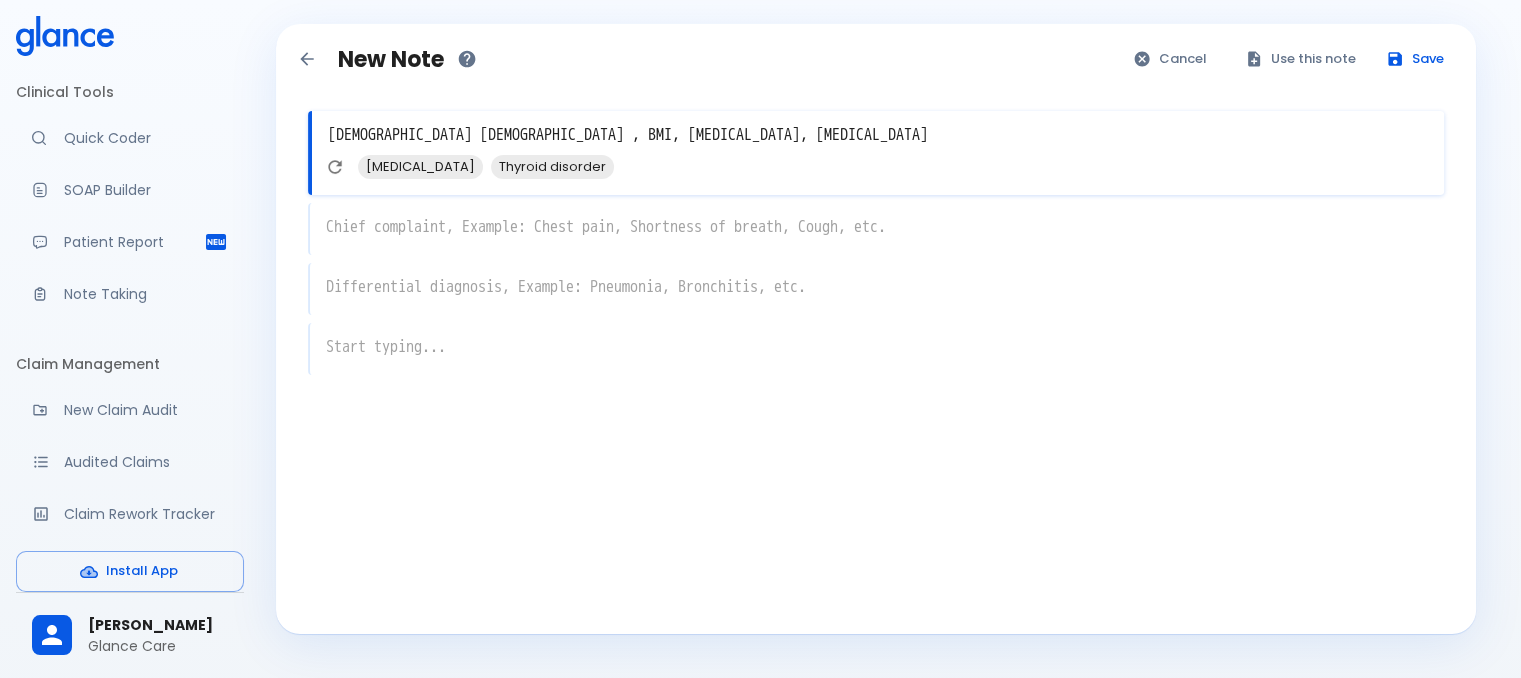 click on "New Note Cancel Use this note Save 43 year old female , BMI, Hyperlipidemia, Hypertension x Diabetes Thyroid disorder x x x" at bounding box center [876, 275] 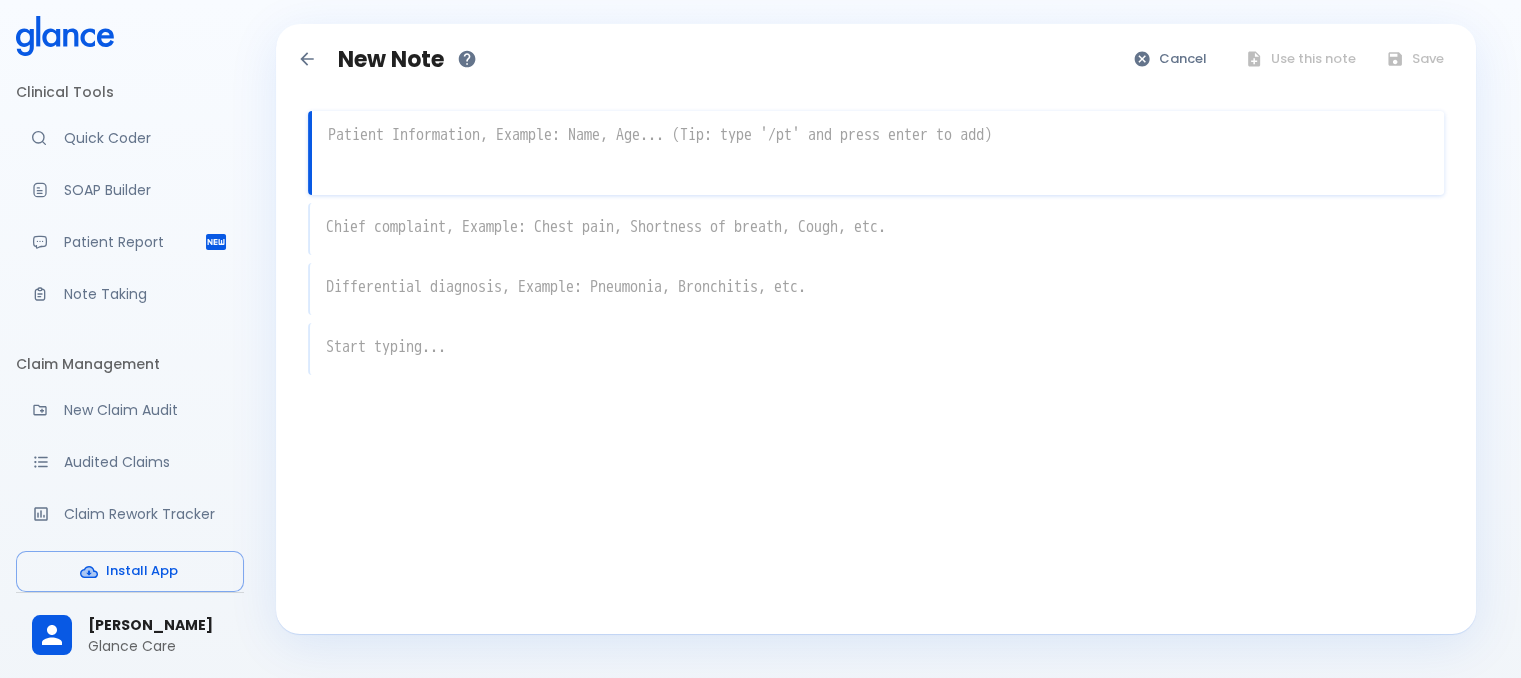 click at bounding box center (878, 135) 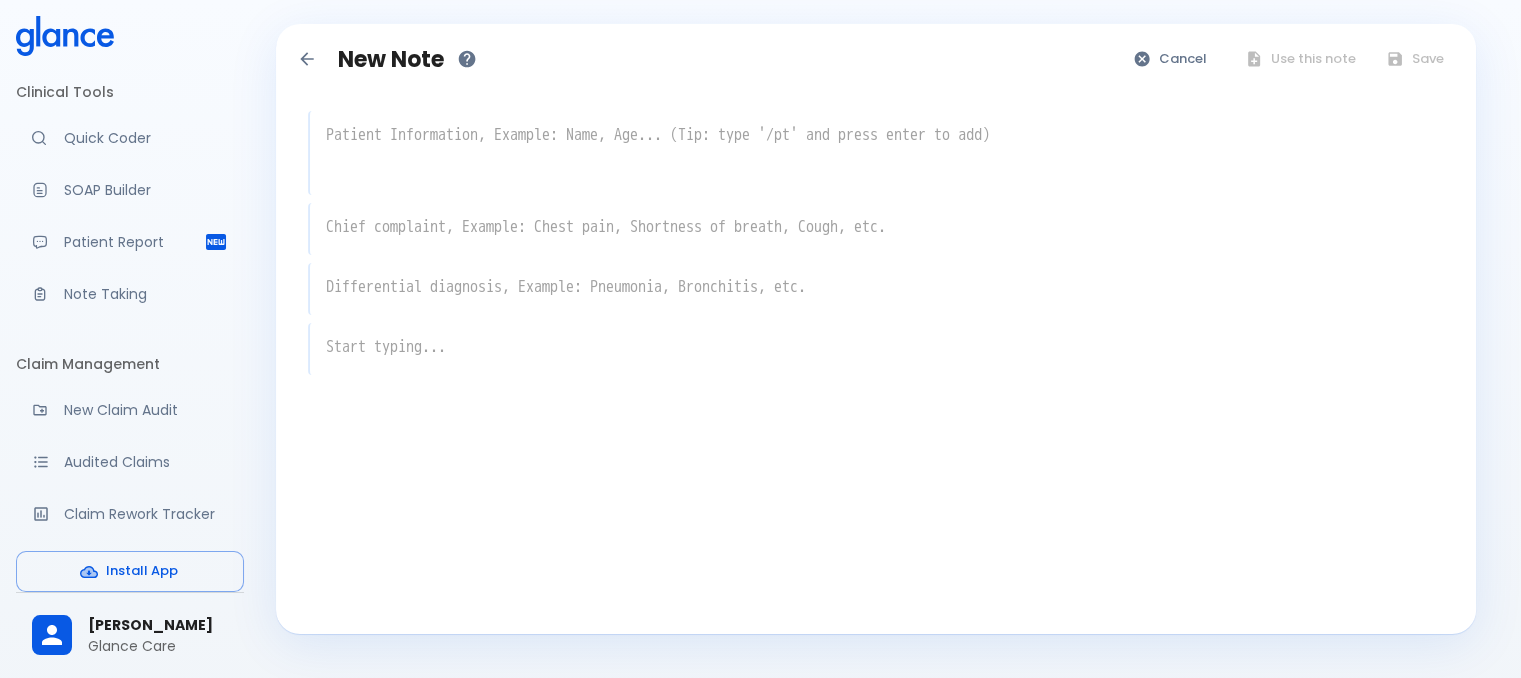 click 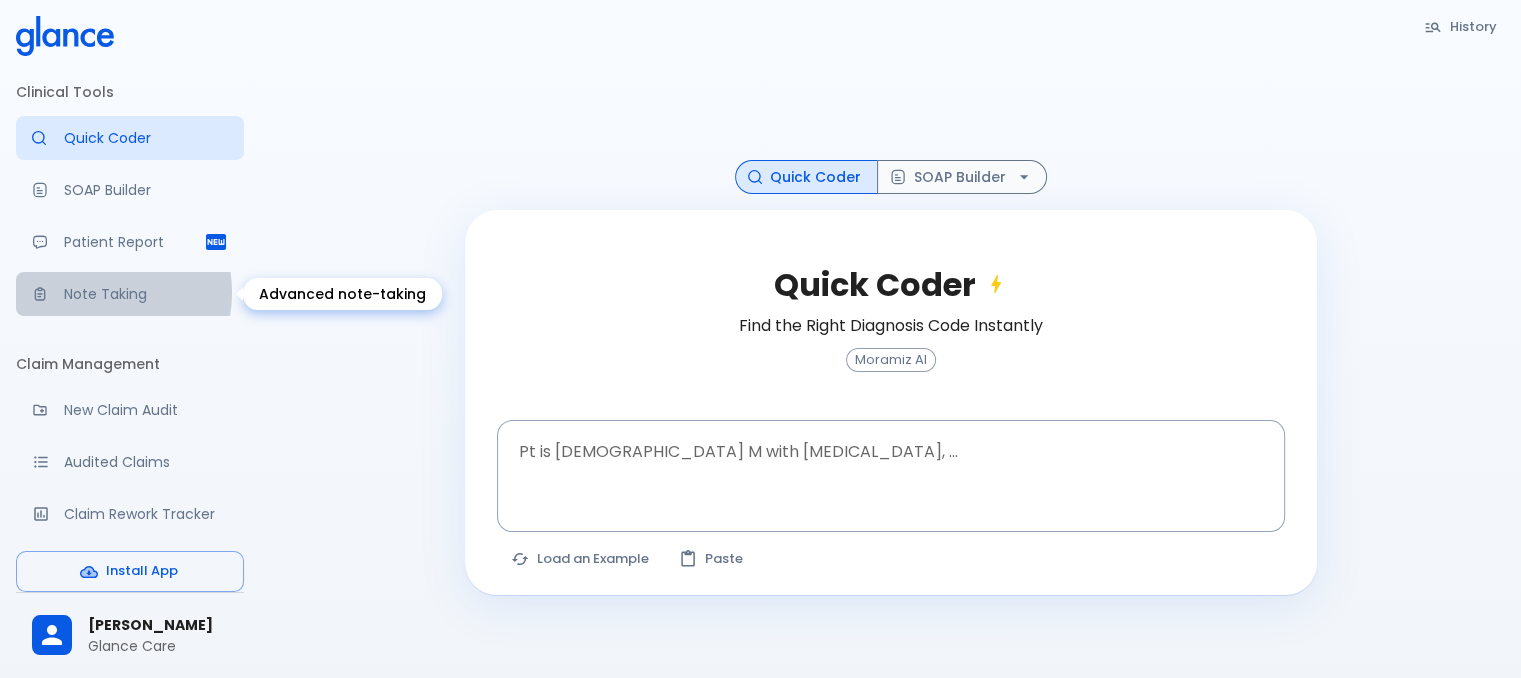 click on "Note Taking" at bounding box center (146, 294) 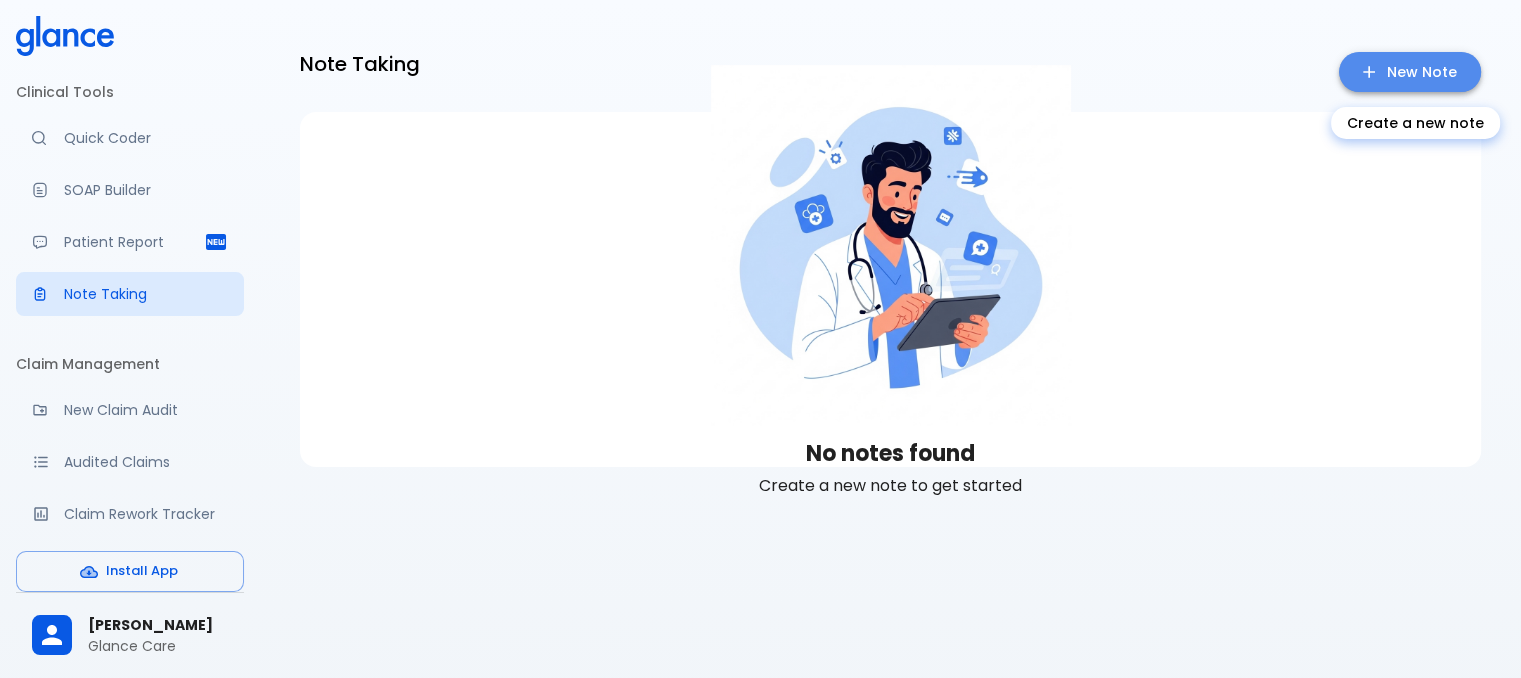 click on "New Note" at bounding box center [1410, 72] 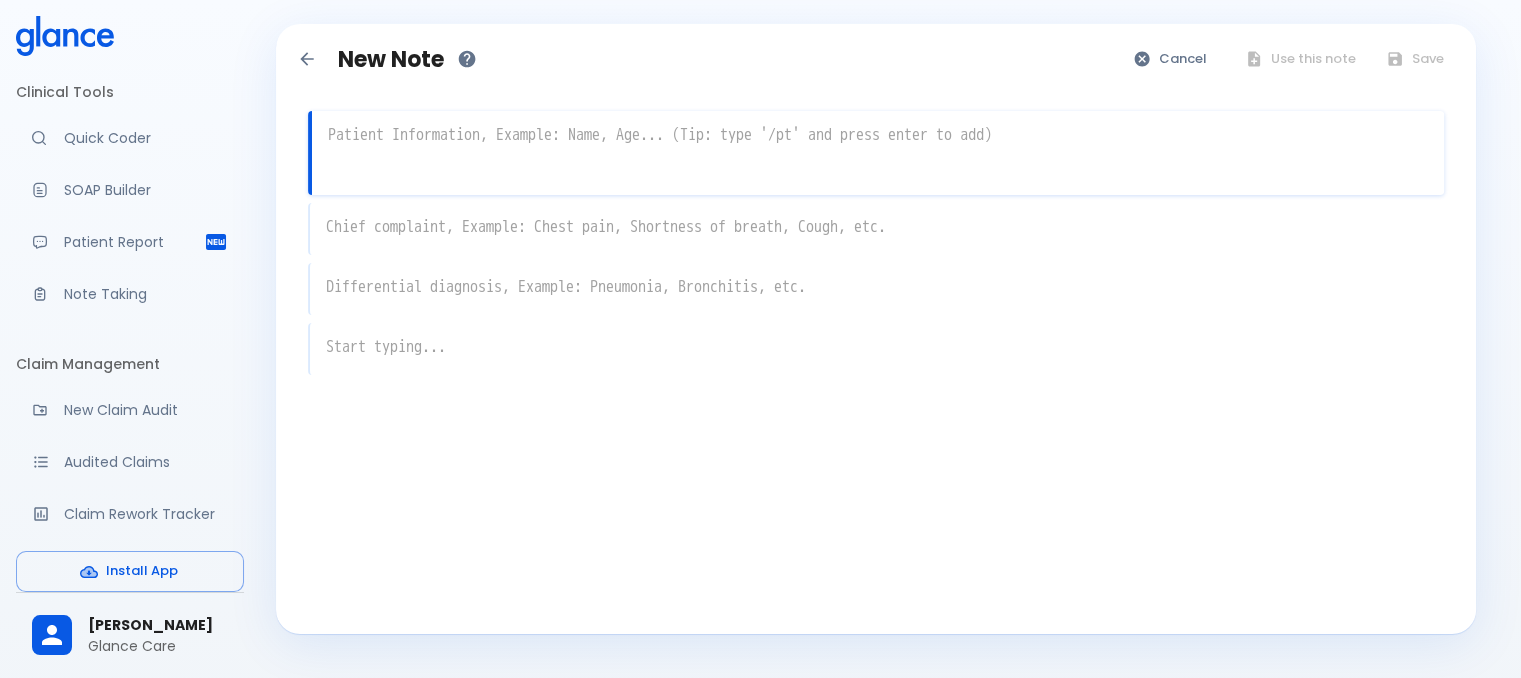 click at bounding box center [878, 135] 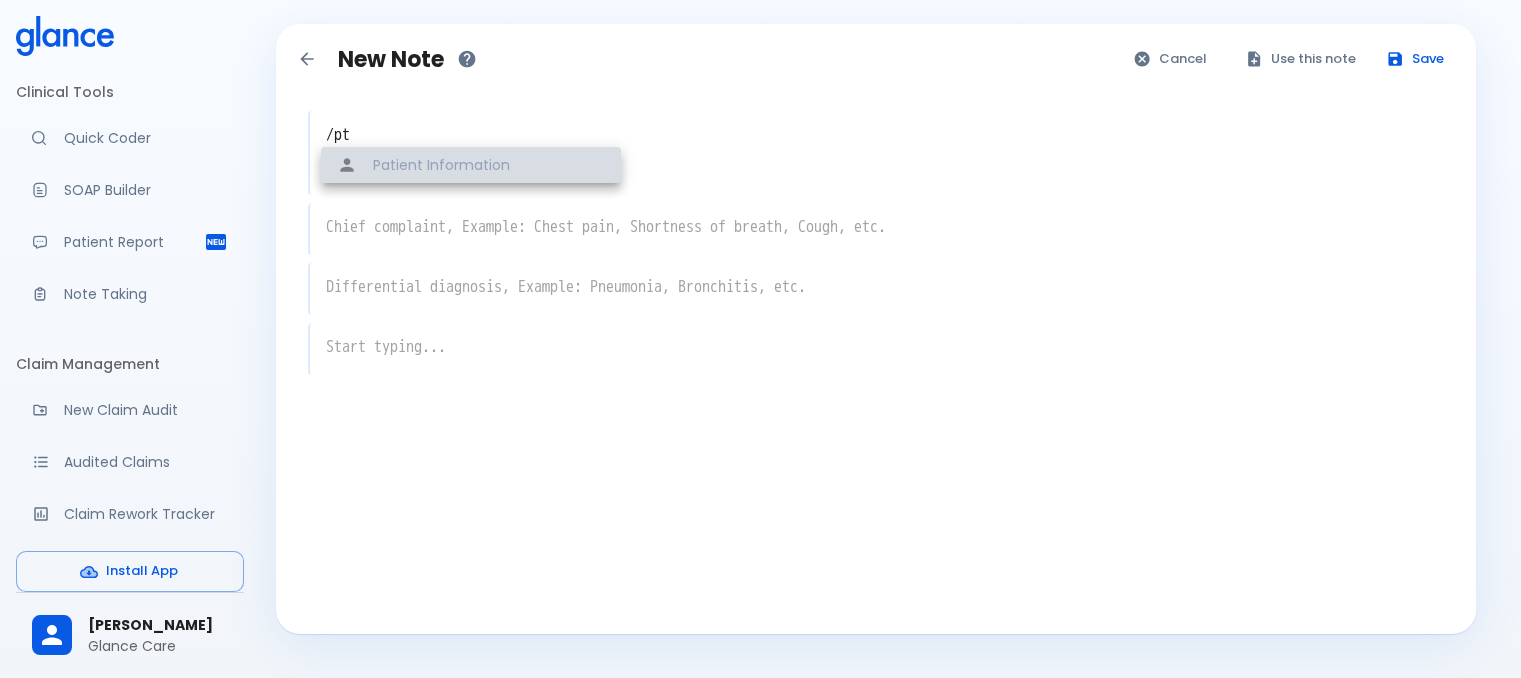 click on "Patient Information" at bounding box center (489, 165) 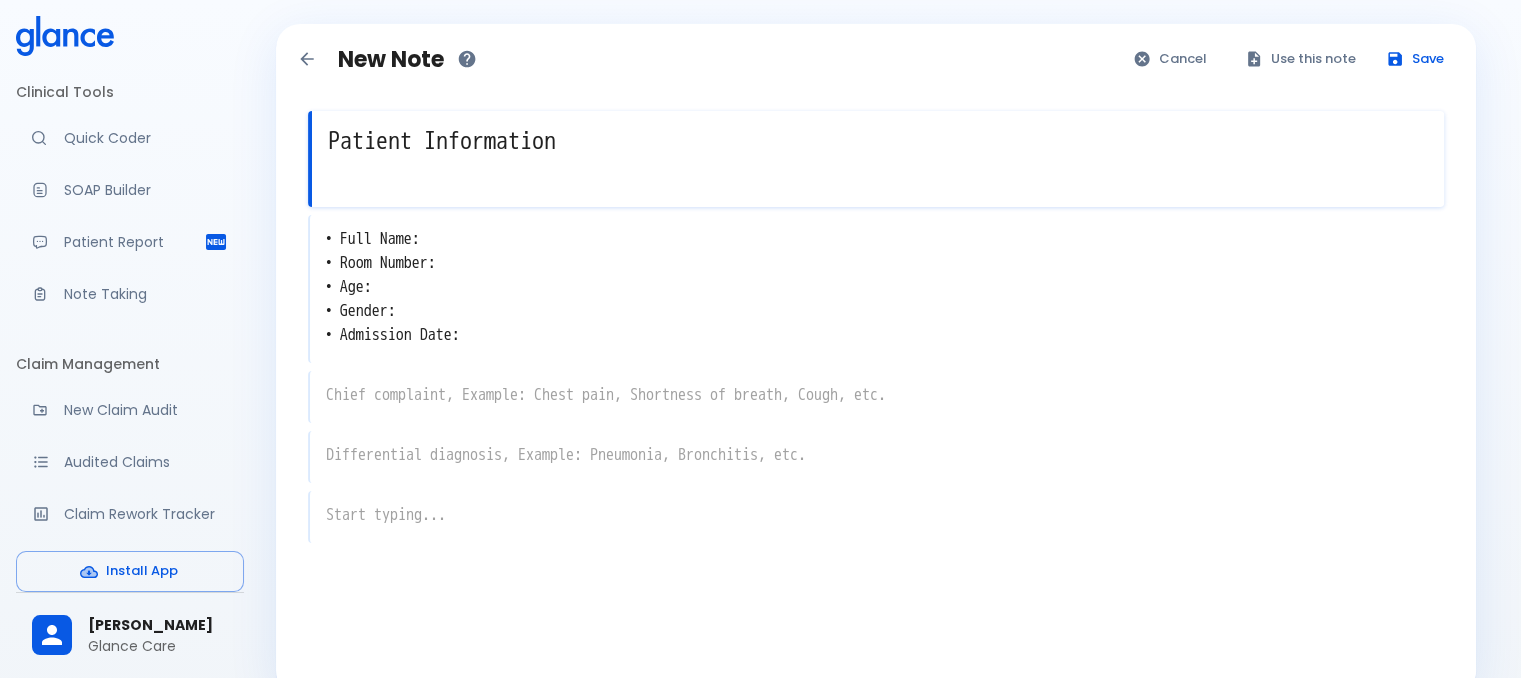 click on "Patient Information" at bounding box center (878, 141) 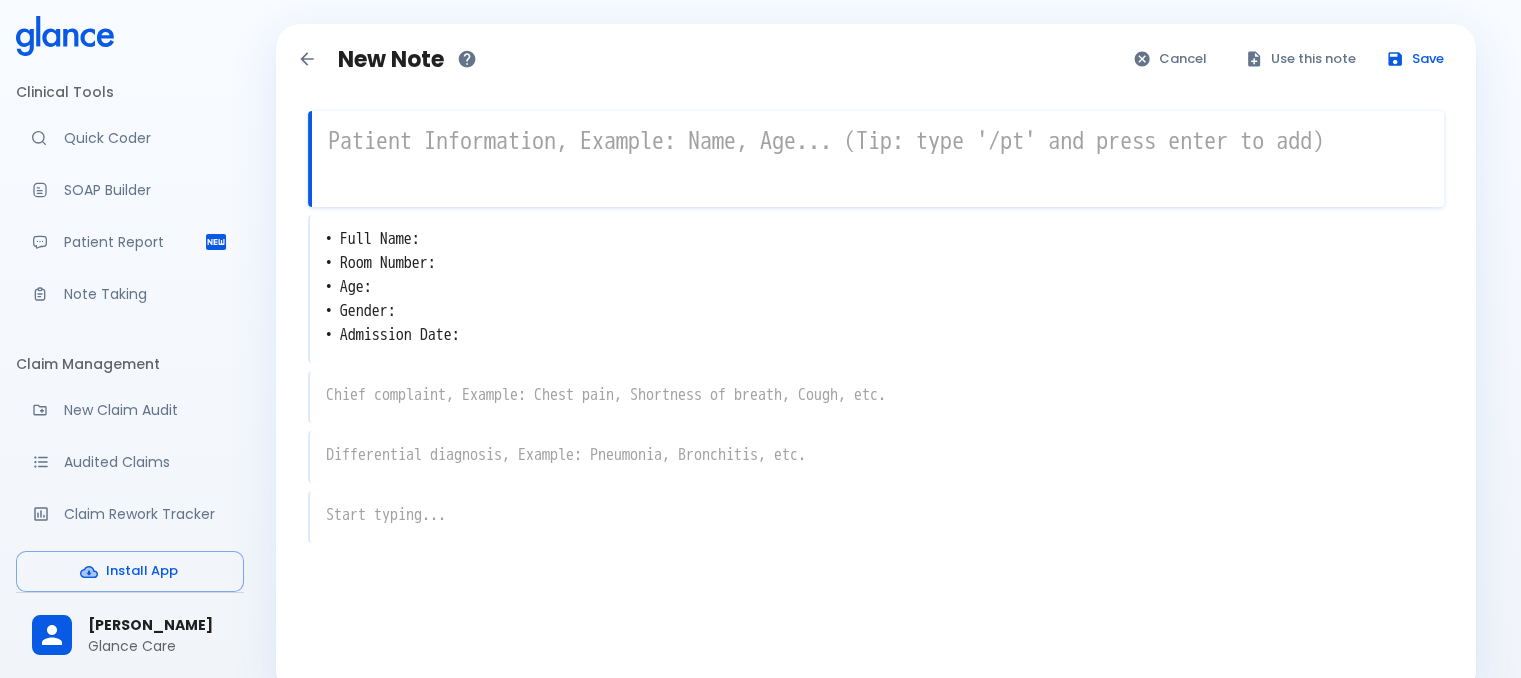 type 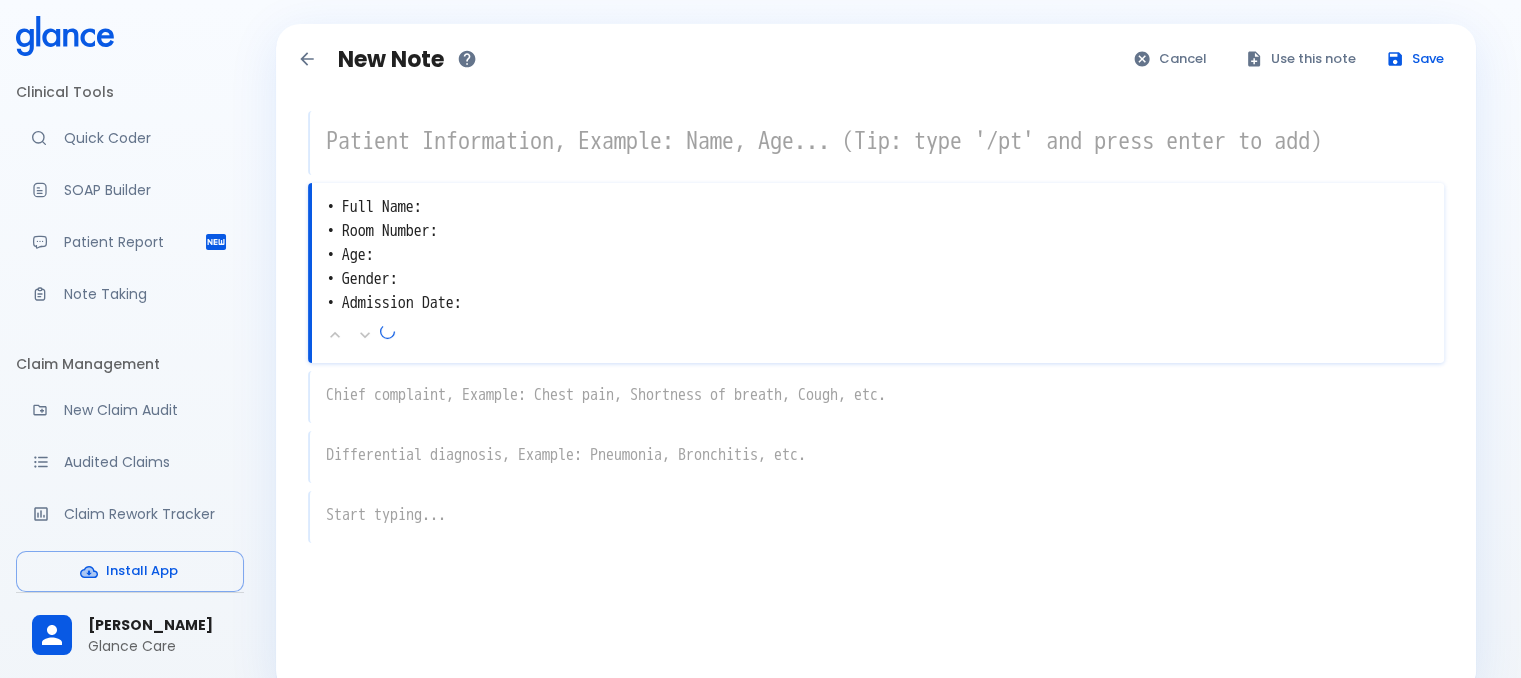 click on "• Full Name:
• Room Number:
• Age:
• Gender:
• Admission Date:" at bounding box center (878, 255) 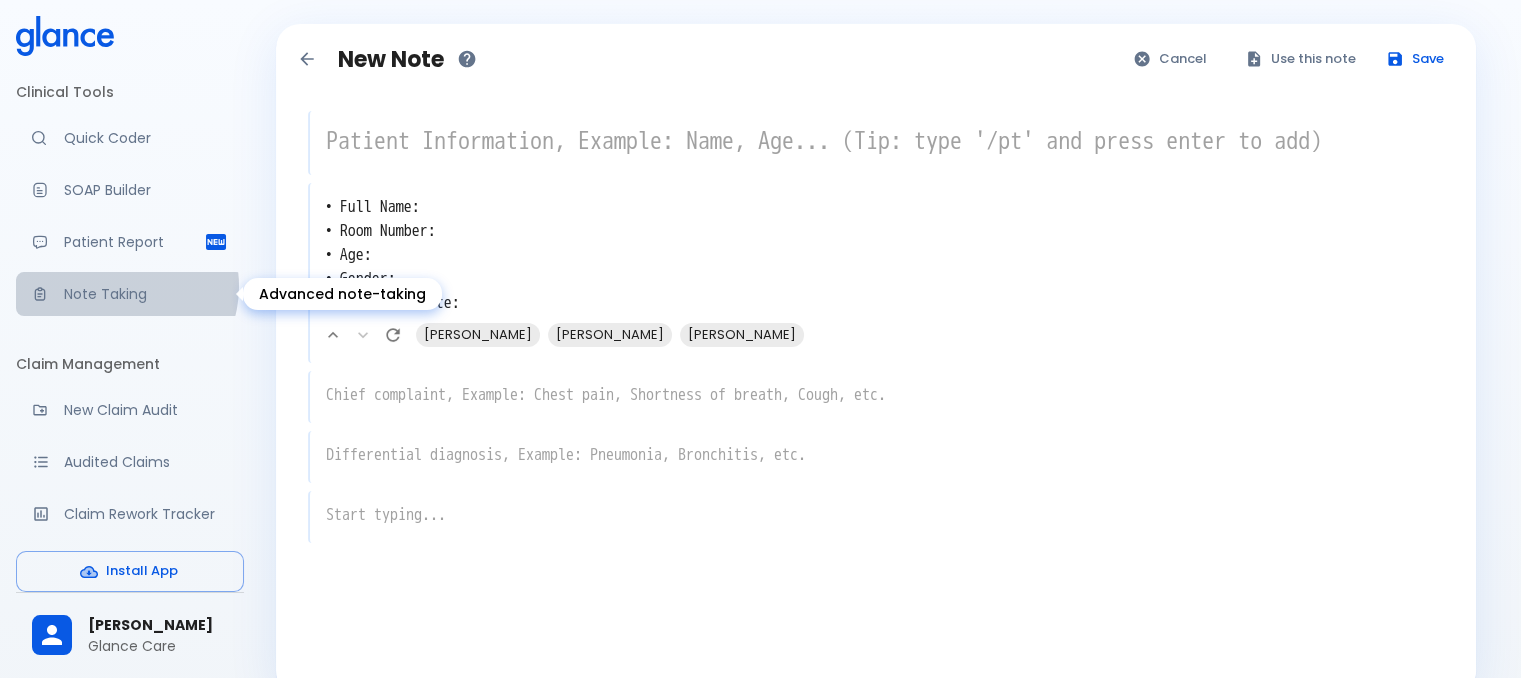 click on "Note Taking" at bounding box center (146, 294) 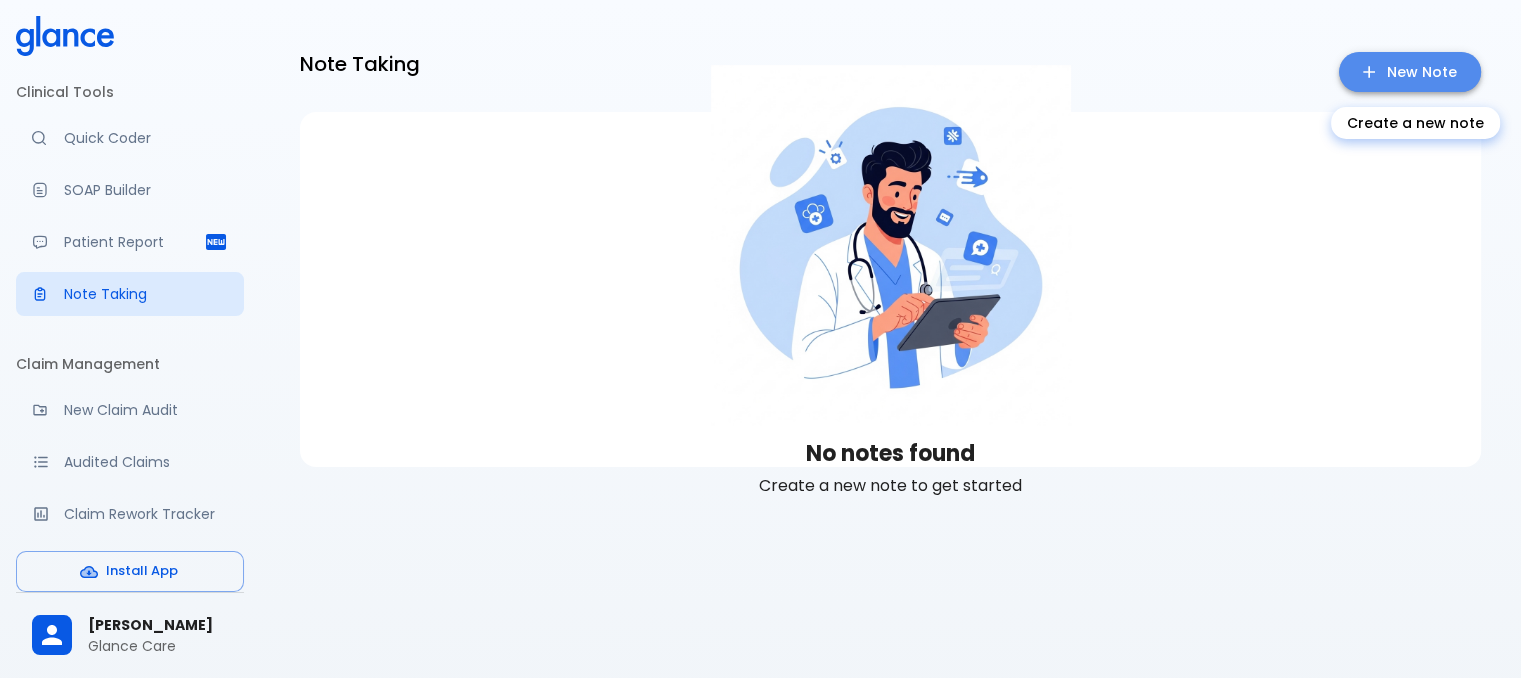click on "New Note" at bounding box center (1410, 72) 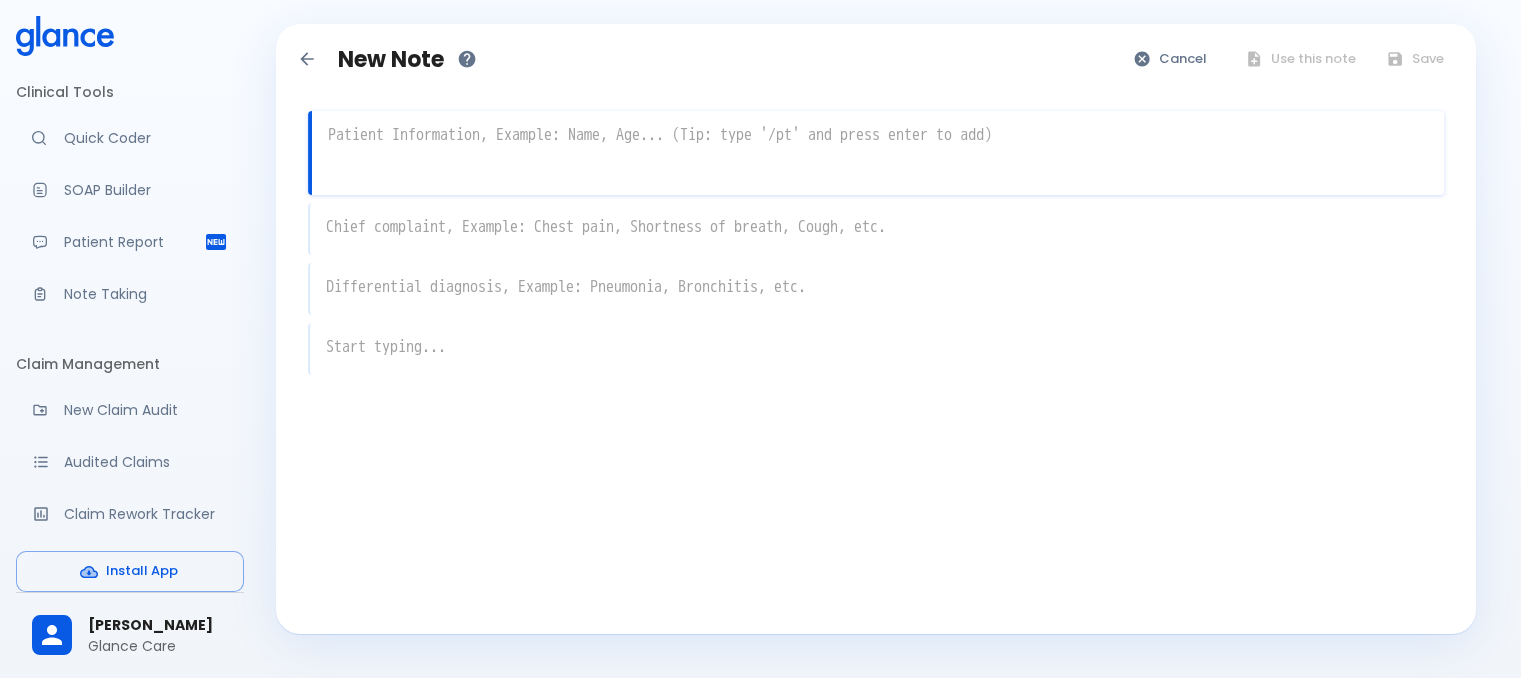type on "/" 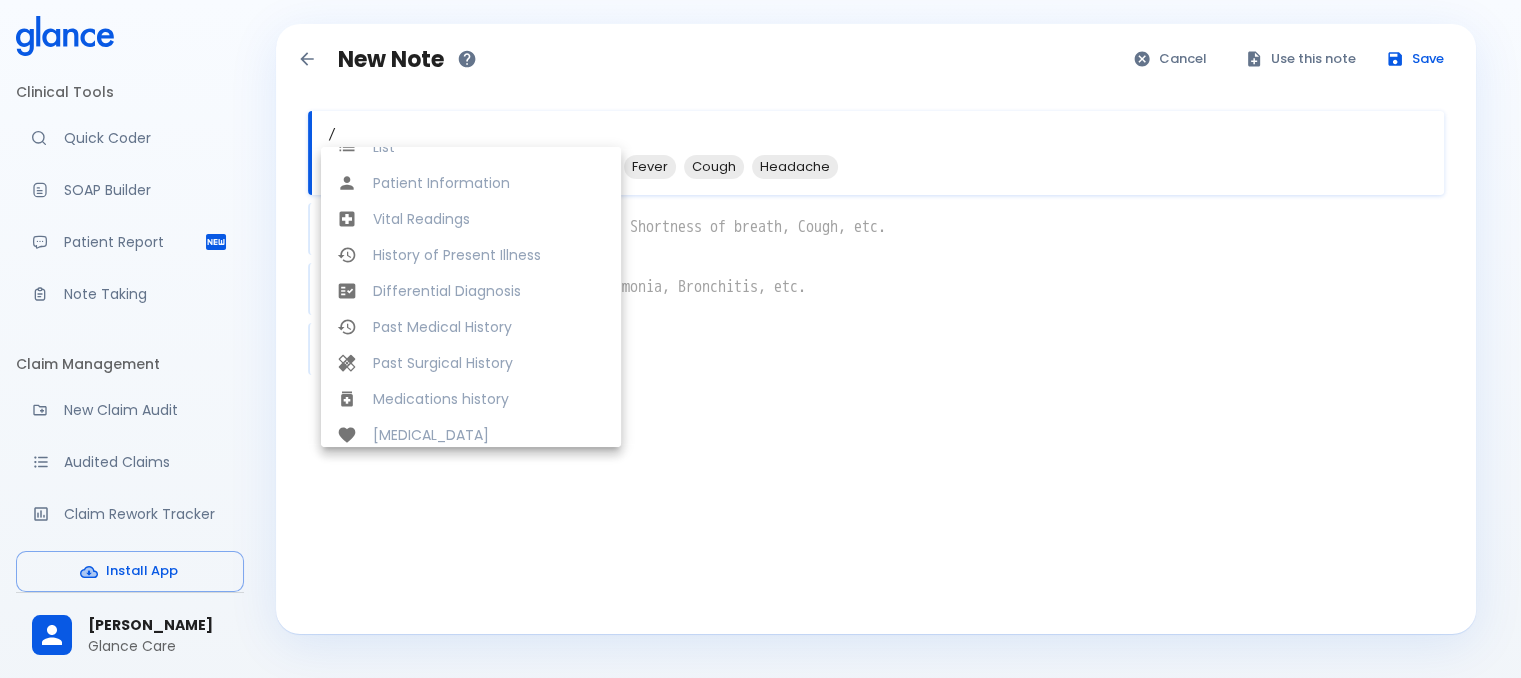 scroll, scrollTop: 0, scrollLeft: 0, axis: both 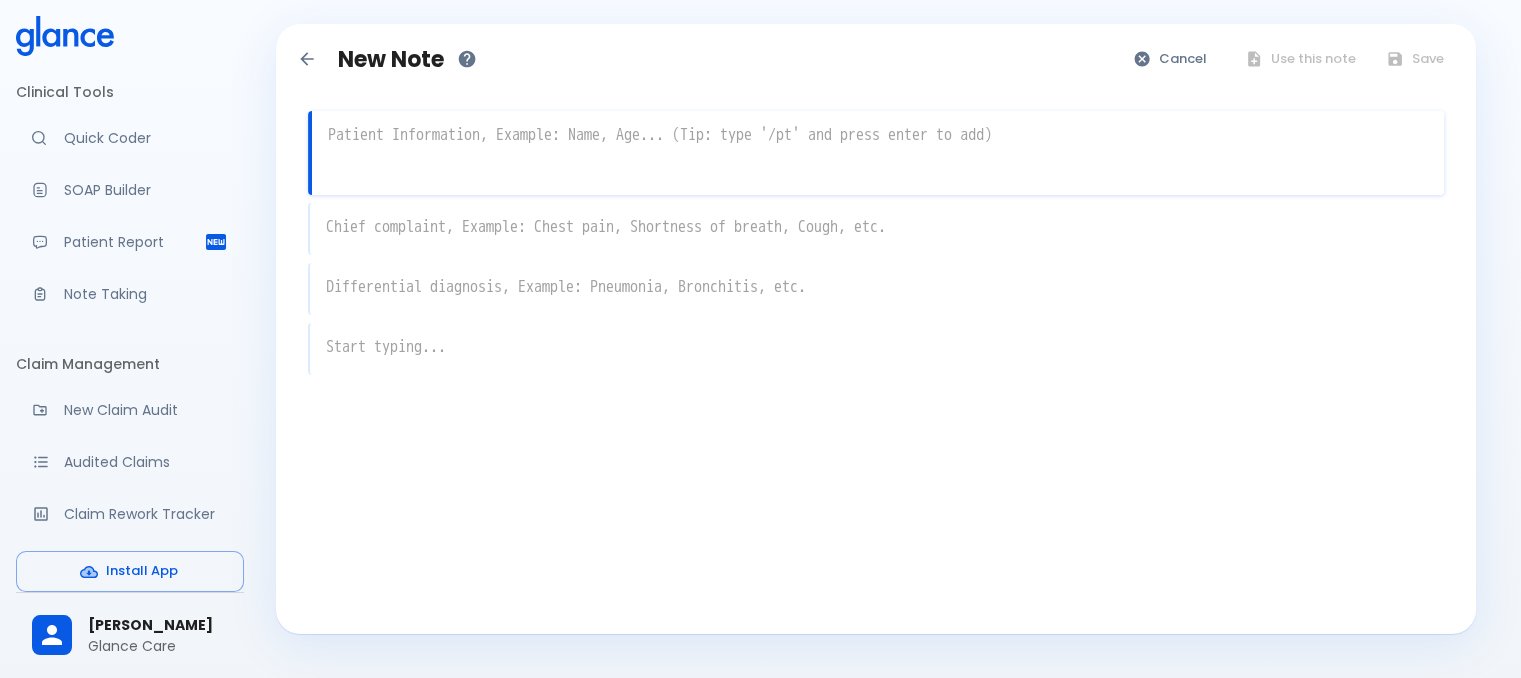 click at bounding box center (878, 135) 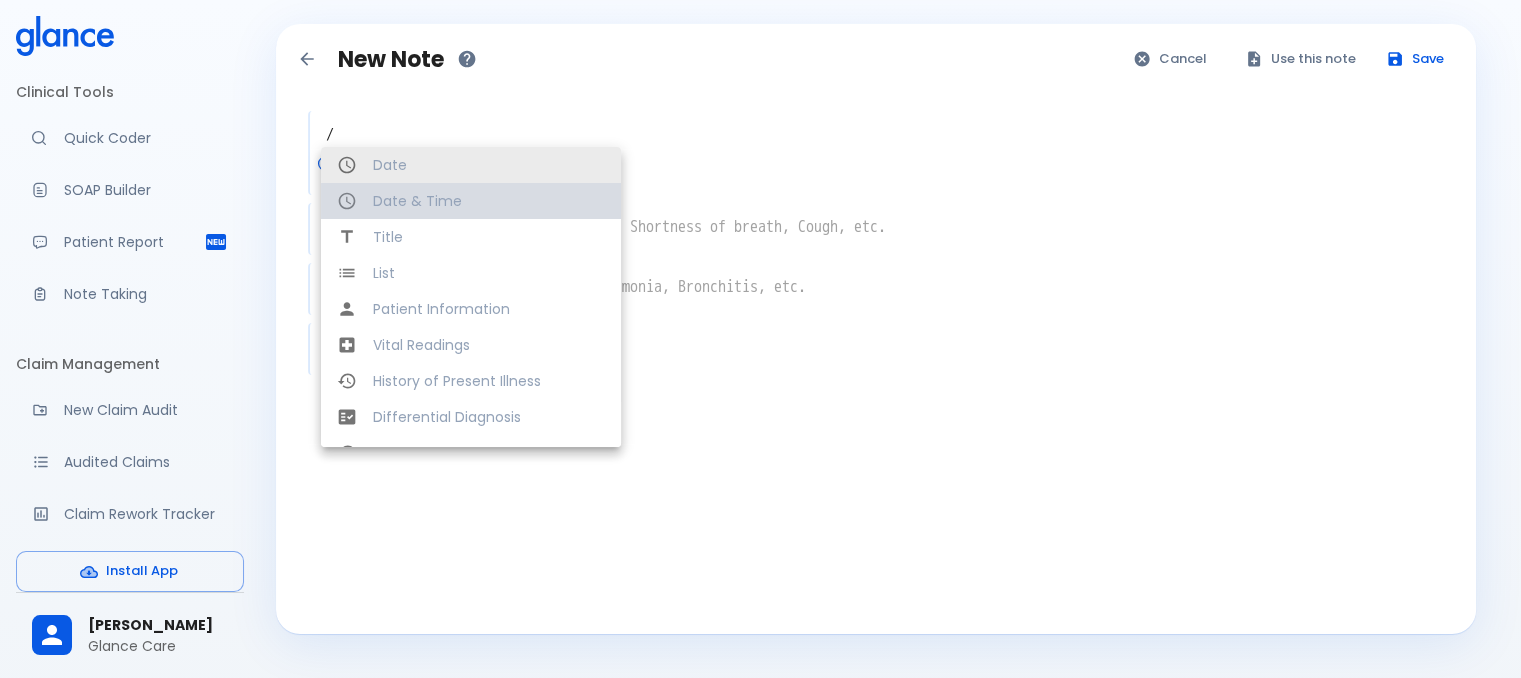 click on "Date & Time" at bounding box center (489, 201) 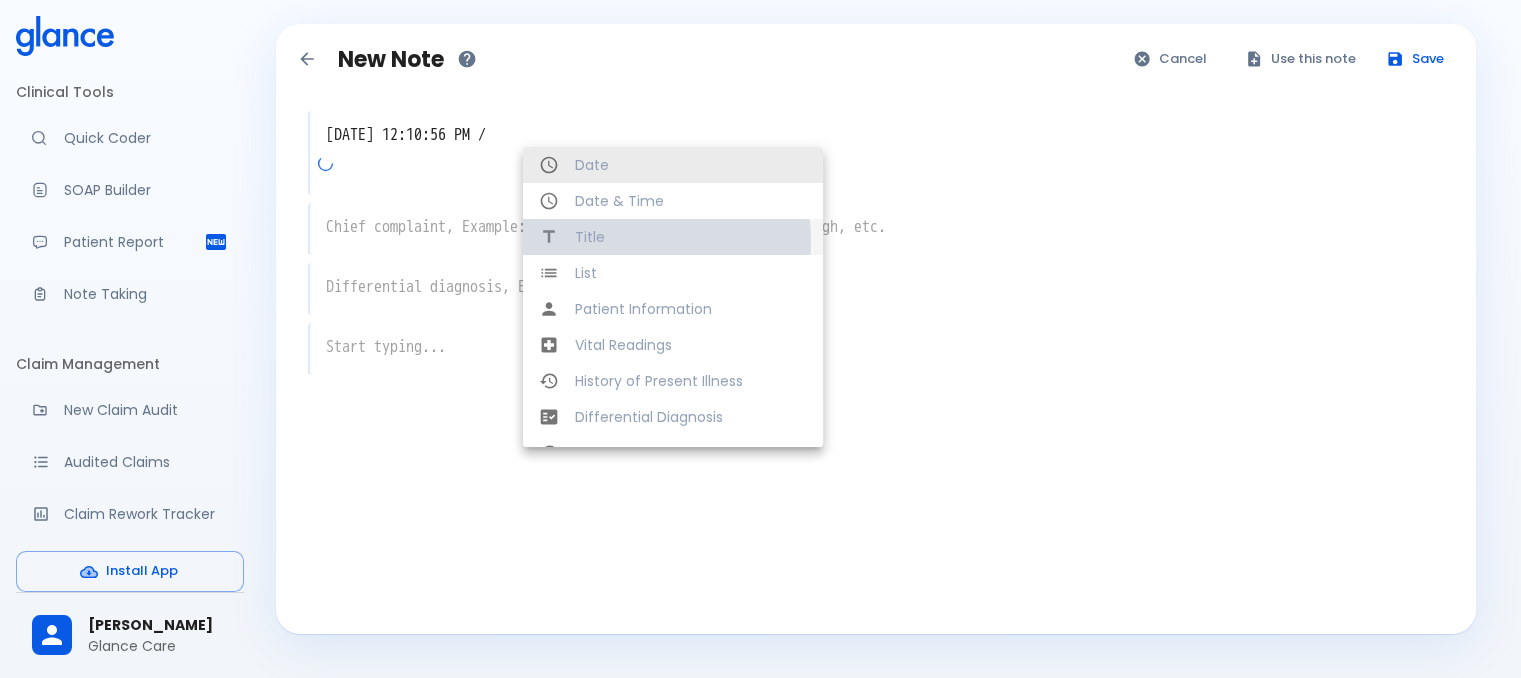click on "Title" at bounding box center (691, 237) 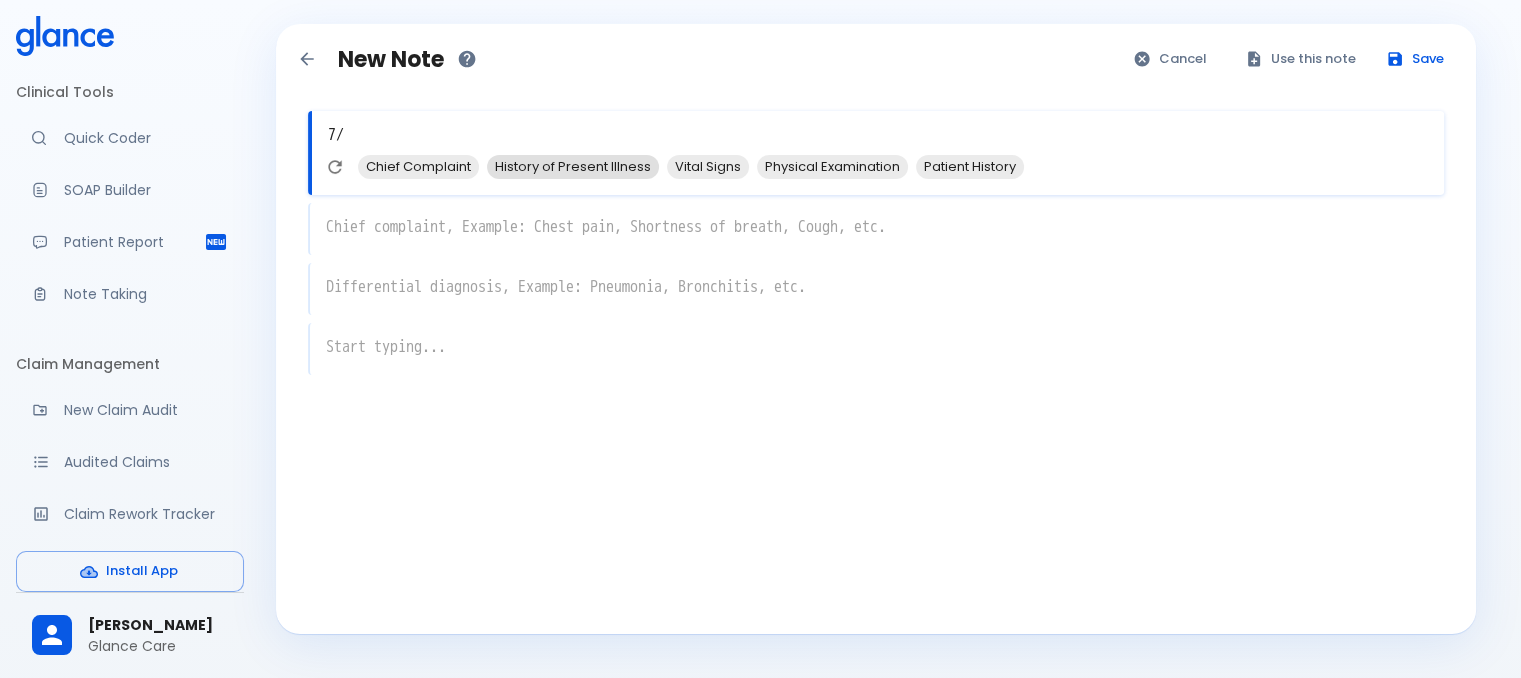 type on "7" 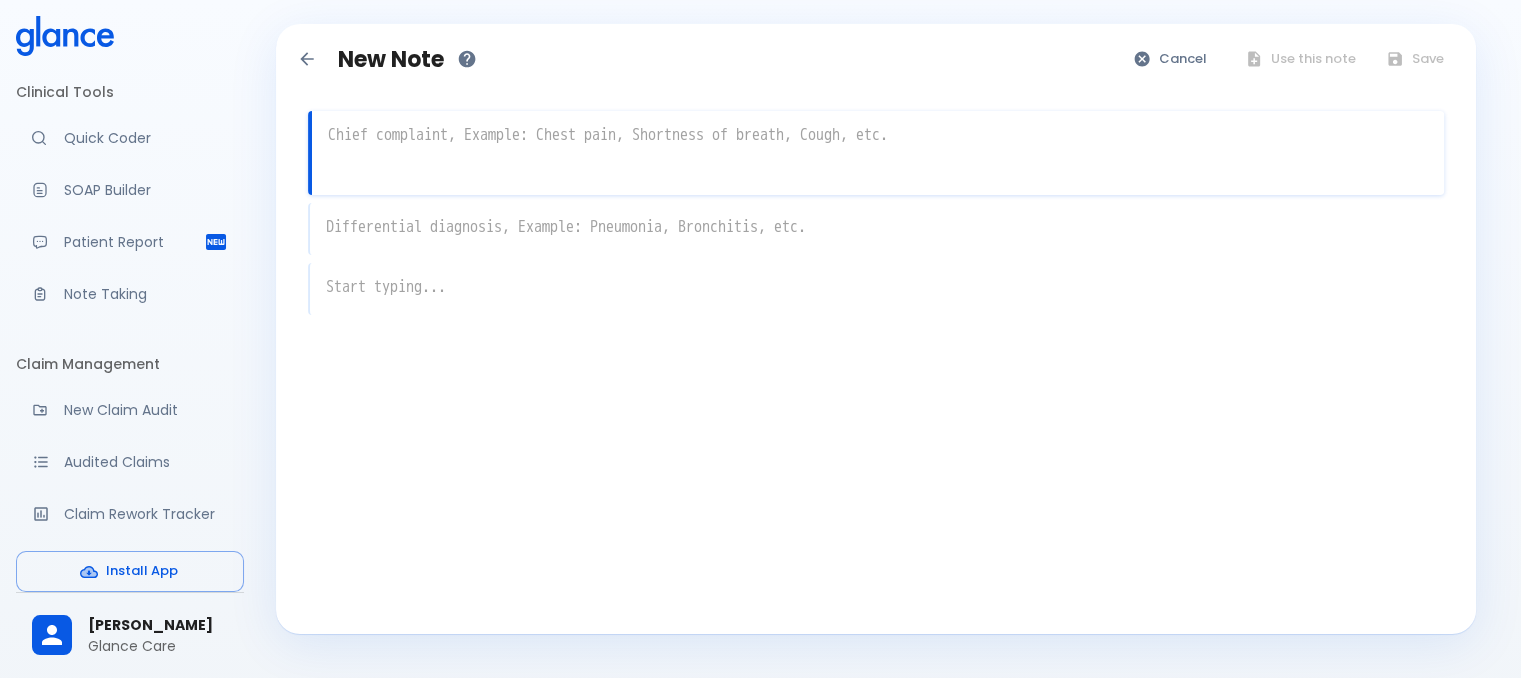 click on "x" at bounding box center (876, 153) 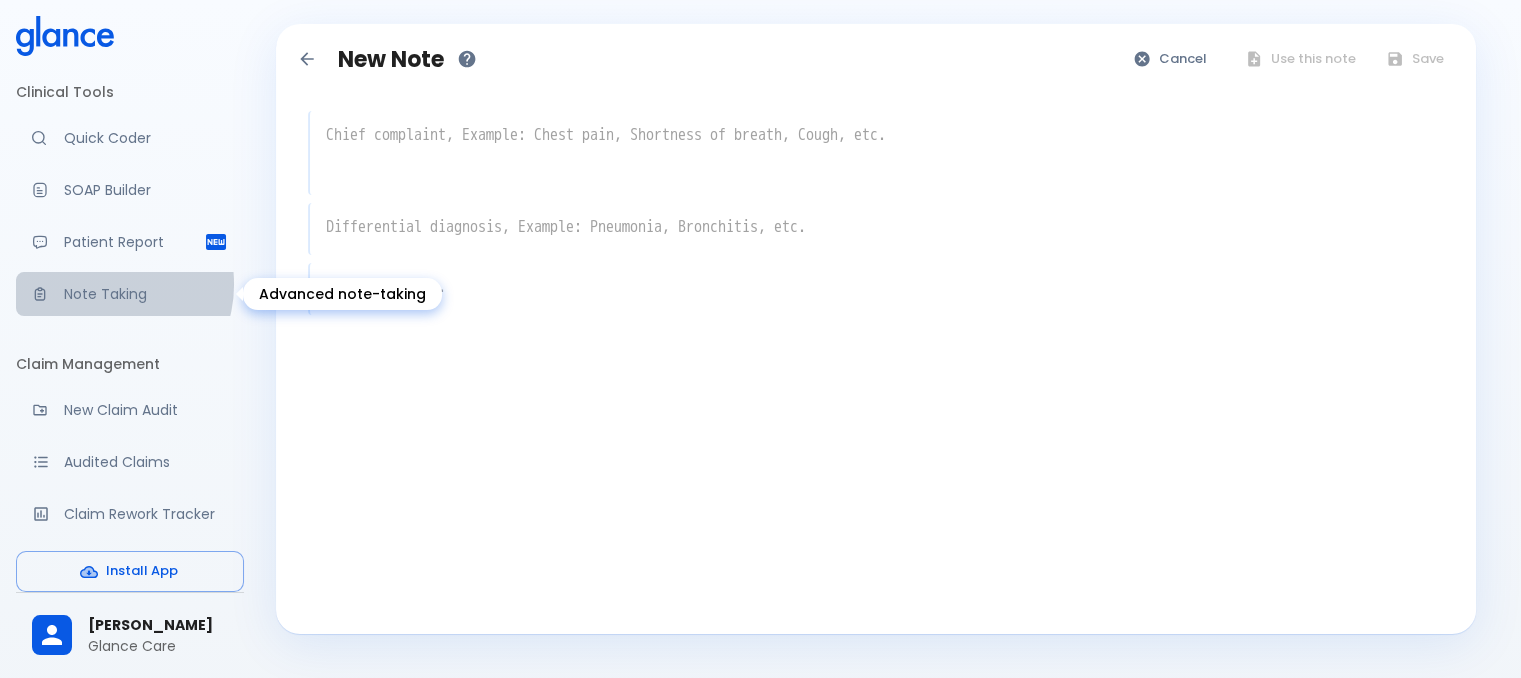 click on "Note Taking" at bounding box center (146, 294) 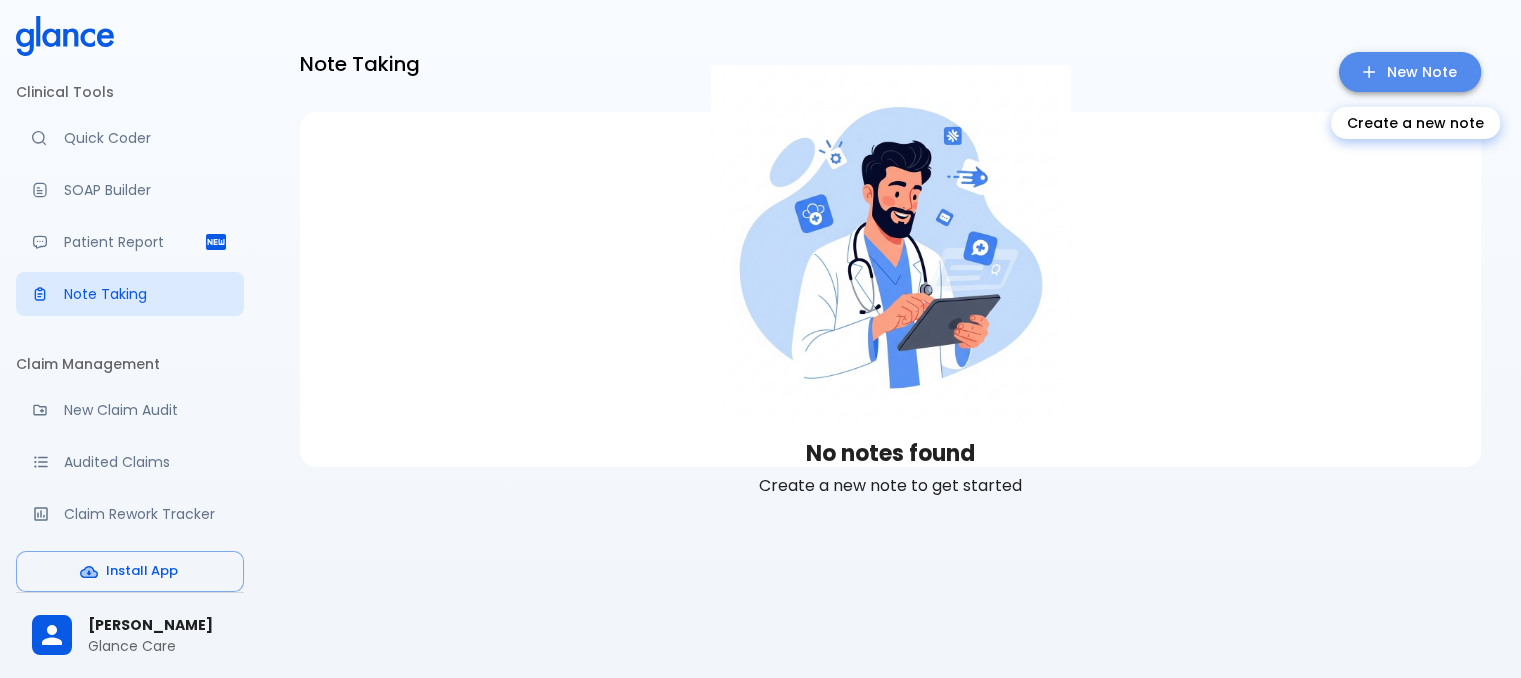 click on "New Note" at bounding box center [1410, 72] 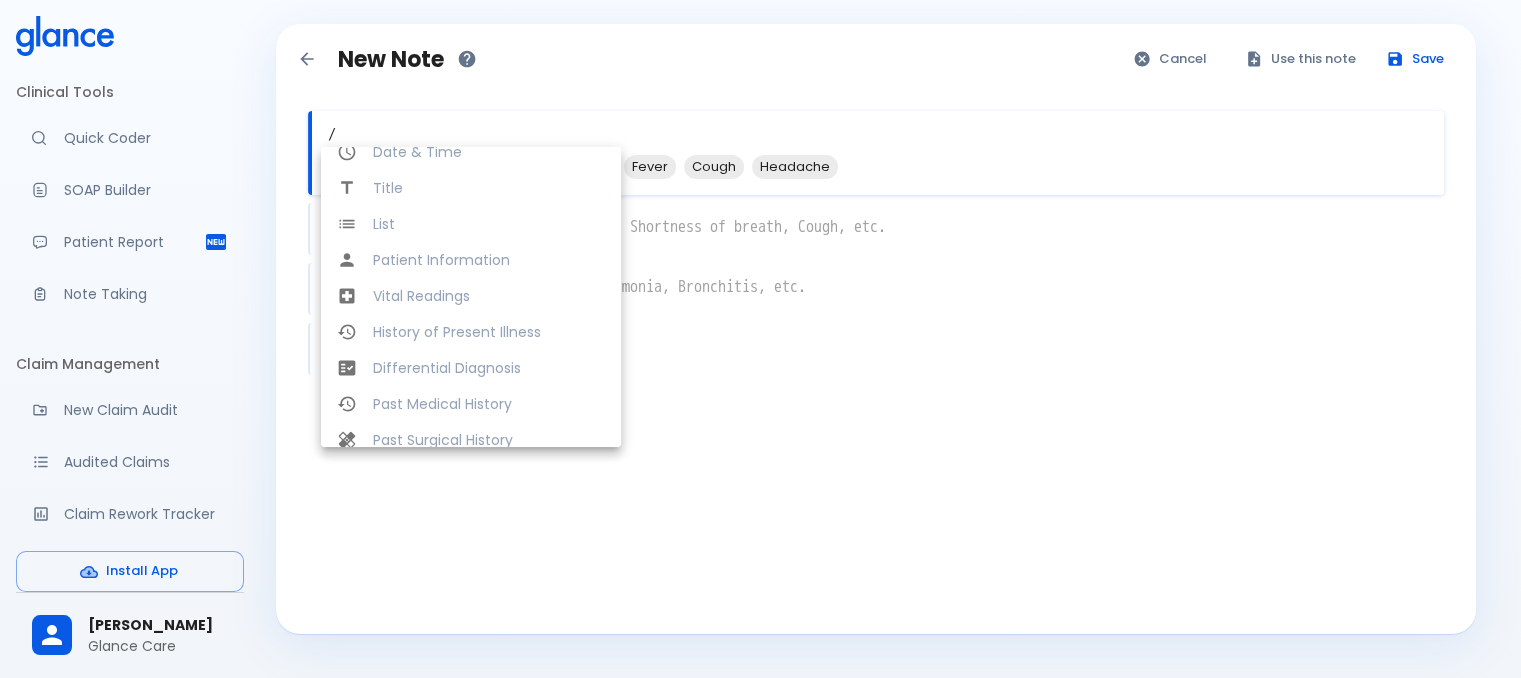 scroll, scrollTop: 0, scrollLeft: 0, axis: both 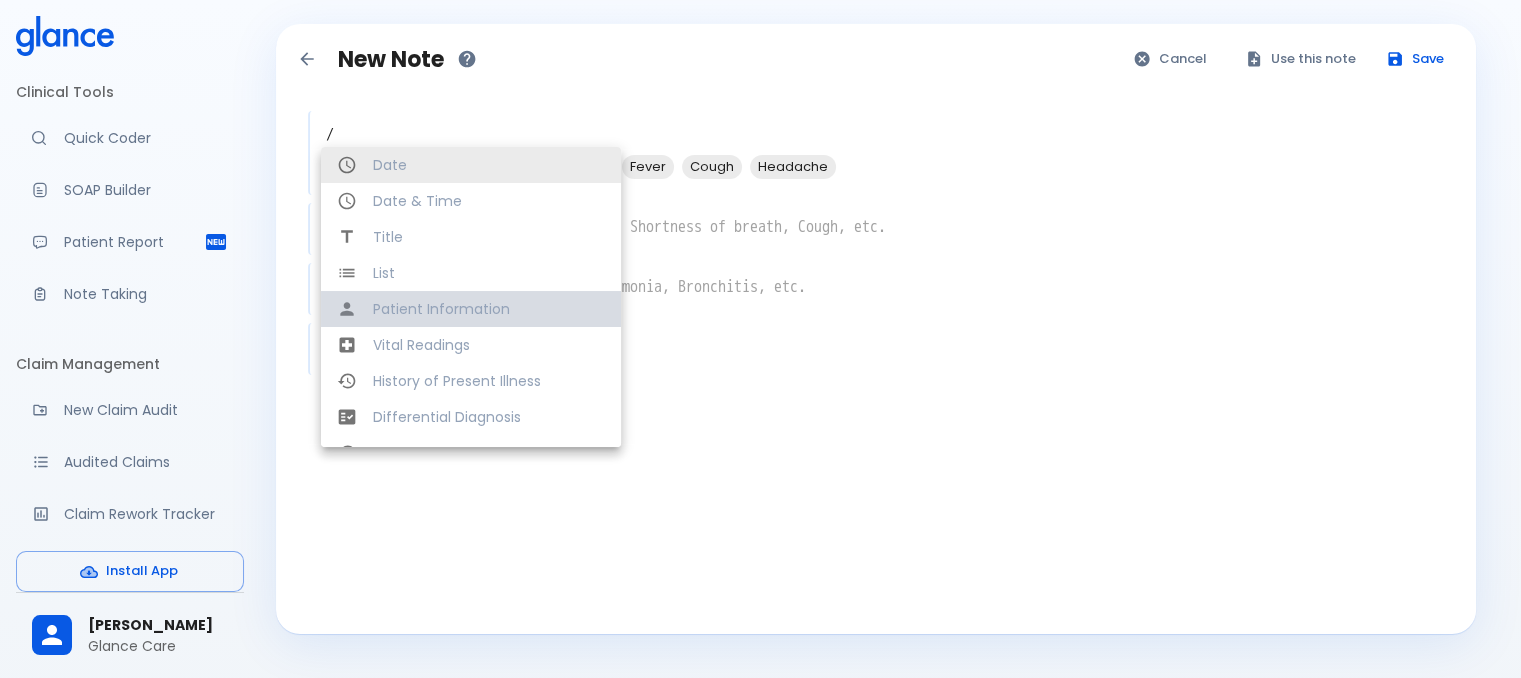 click on "Patient Information" at bounding box center [489, 309] 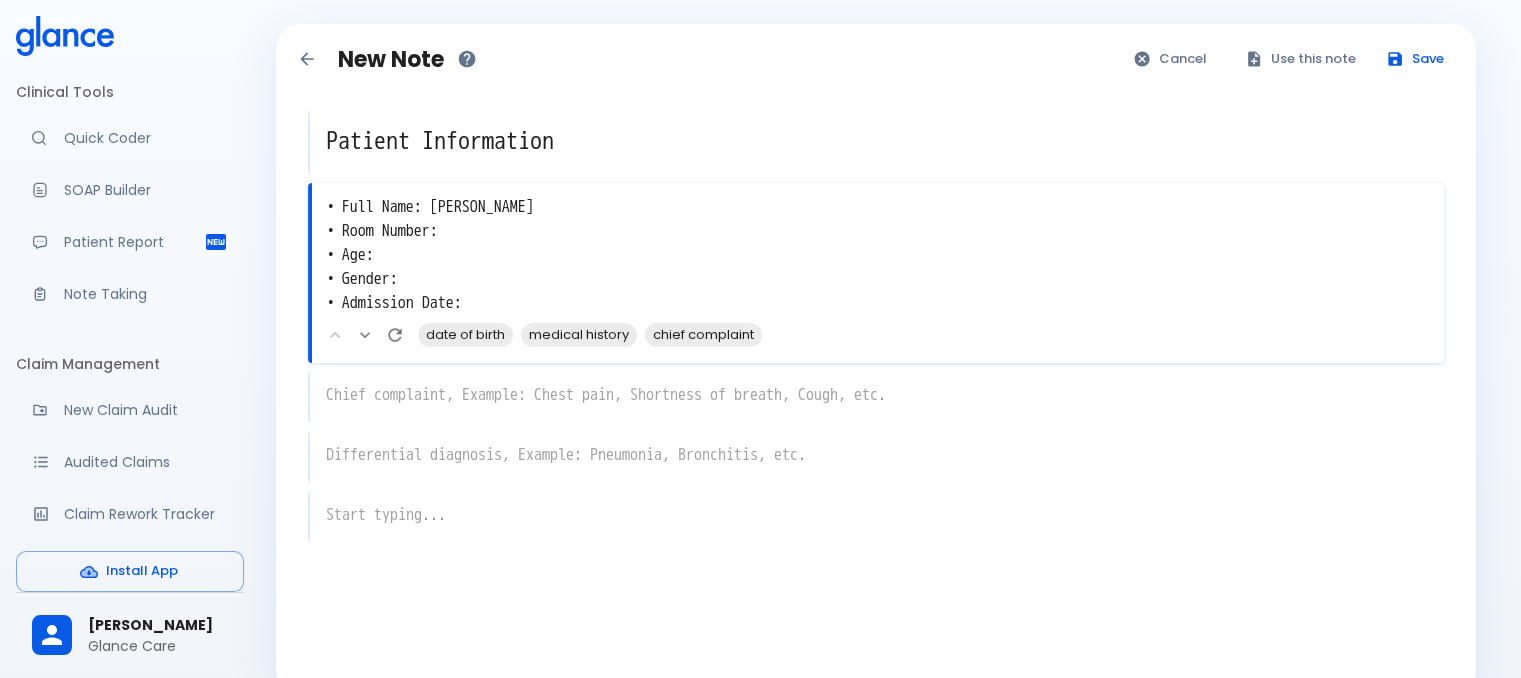 click on "• Full Name: noor abduljabbar
• Room Number:
• Age:
• Gender:
• Admission Date:" at bounding box center [878, 255] 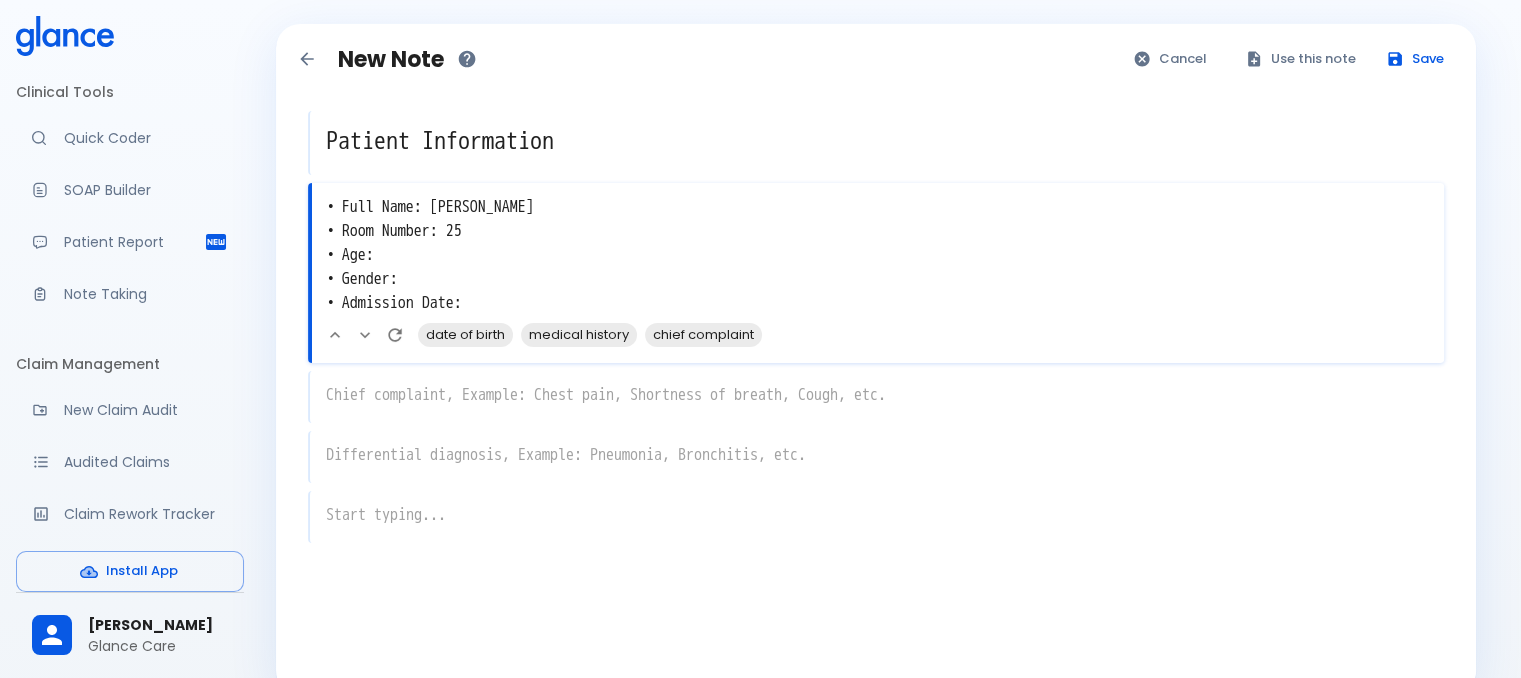 click on "• Full Name: noor abduljabbar
• Room Number: 25
• Age:
• Gender:
• Admission Date:" at bounding box center (878, 255) 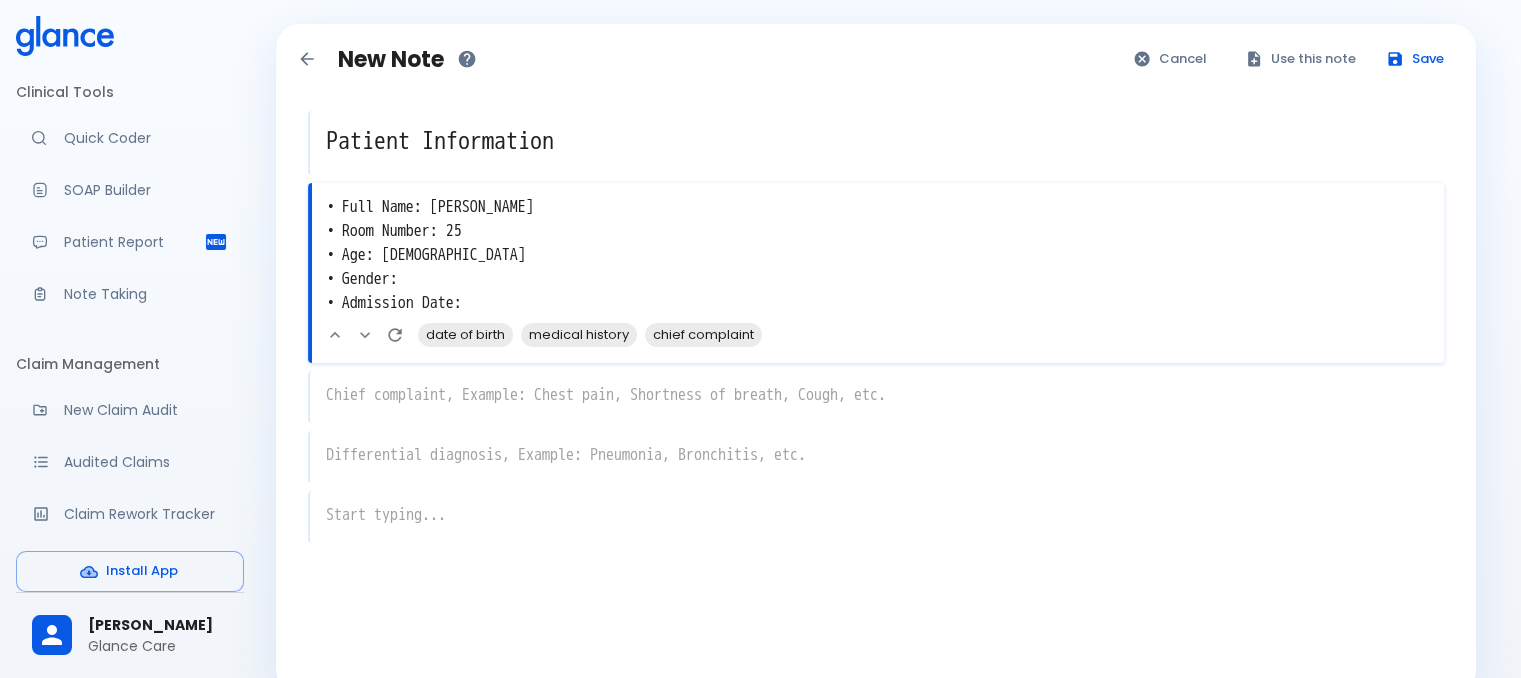 click on "• Full Name: noor abduljabbar
• Room Number: 25
• Age: 43
• Gender:
• Admission Date:" at bounding box center [878, 255] 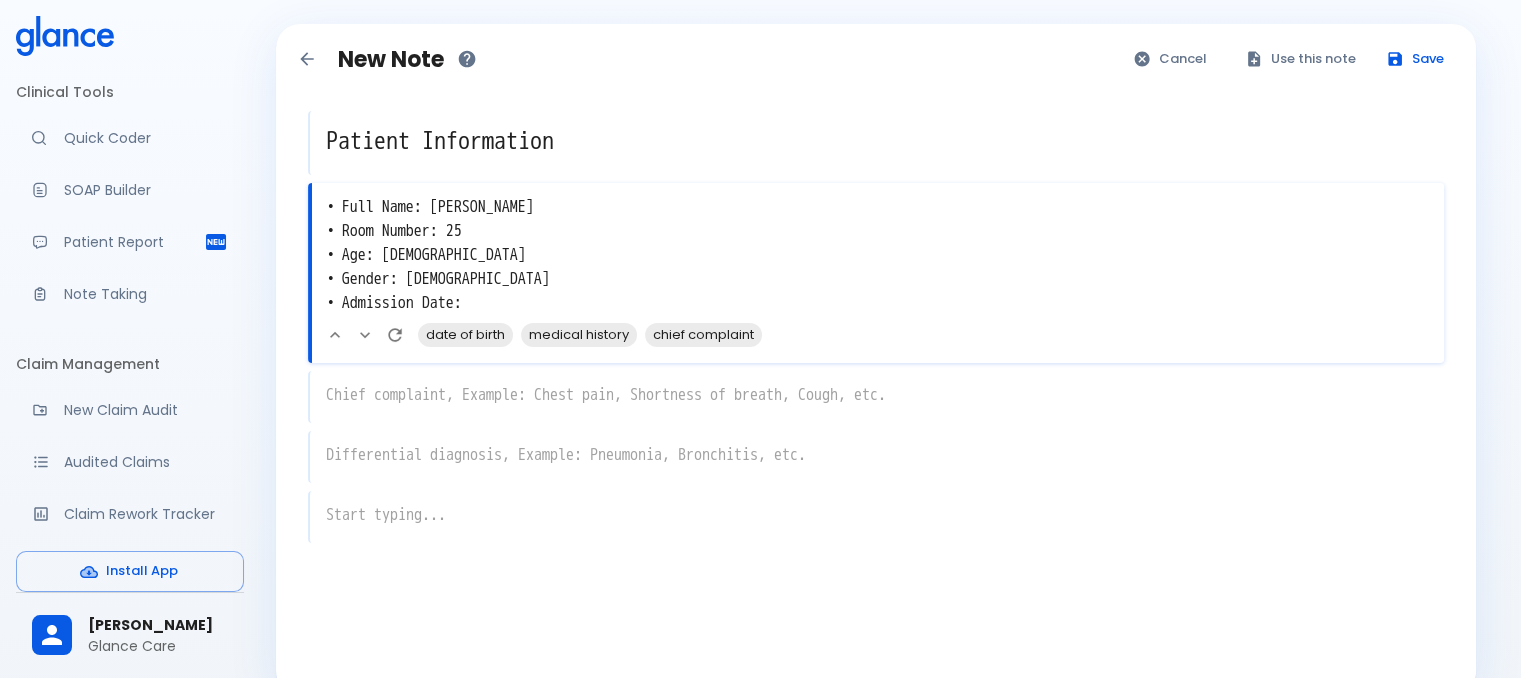 click on "• Full Name: noor abduljabbar
• Room Number: 25
• Age: 43
• Gender: f
• Admission Date:" at bounding box center (878, 255) 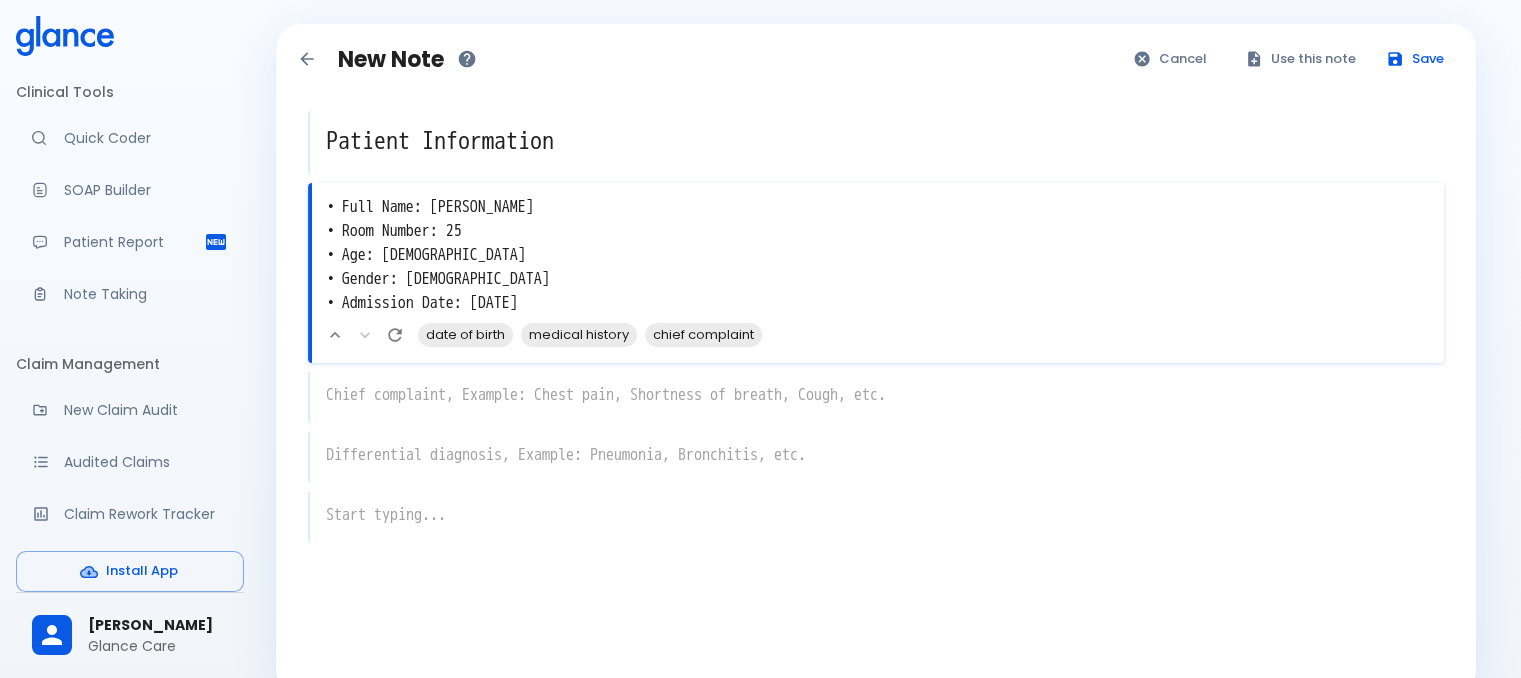 click on "• Full Name: noor abduljabbar
• Room Number: 25
• Age: 43
• Gender: f
• Admission Date: 13/07/2025" at bounding box center [878, 255] 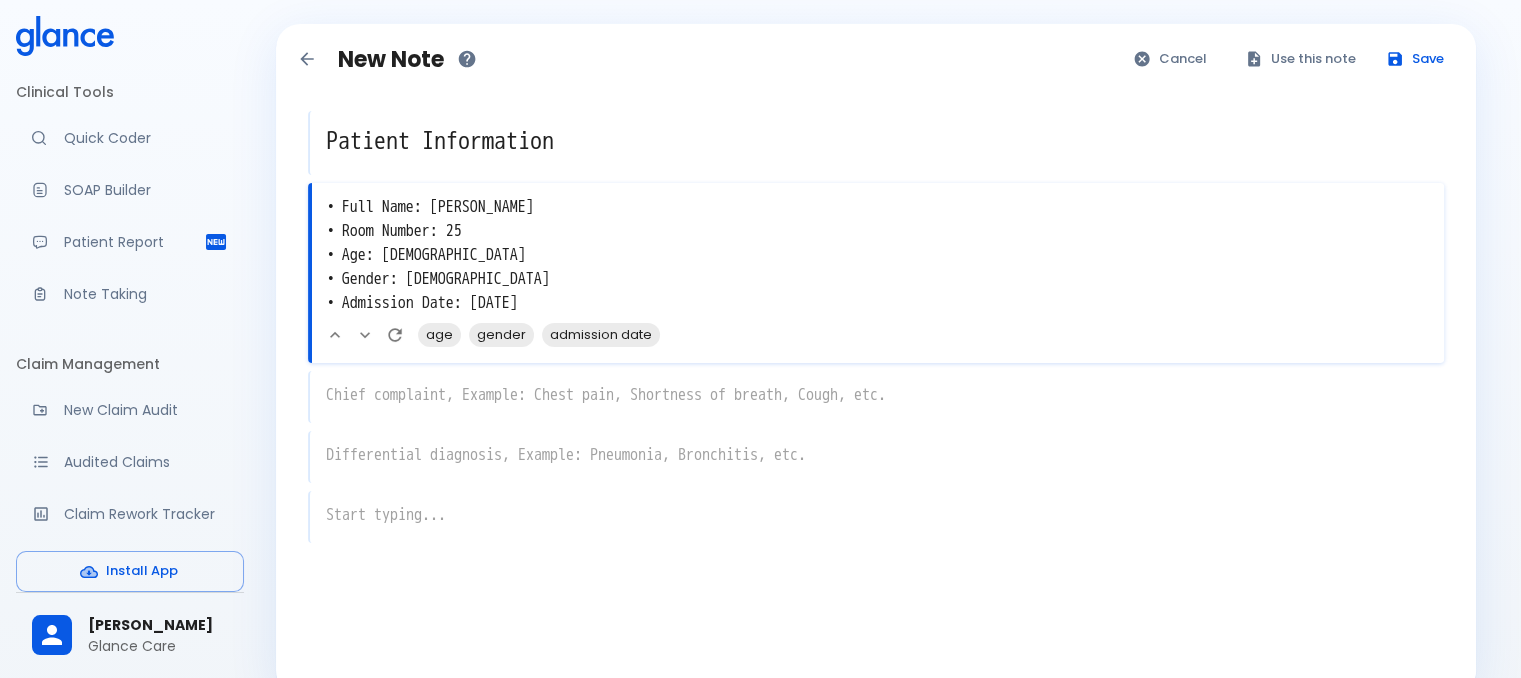 type on "• Full Name: noor abduljabbar
• Room Number: 25
• Age: 43
• Gender: f
• Admission Date: 13/07/2025" 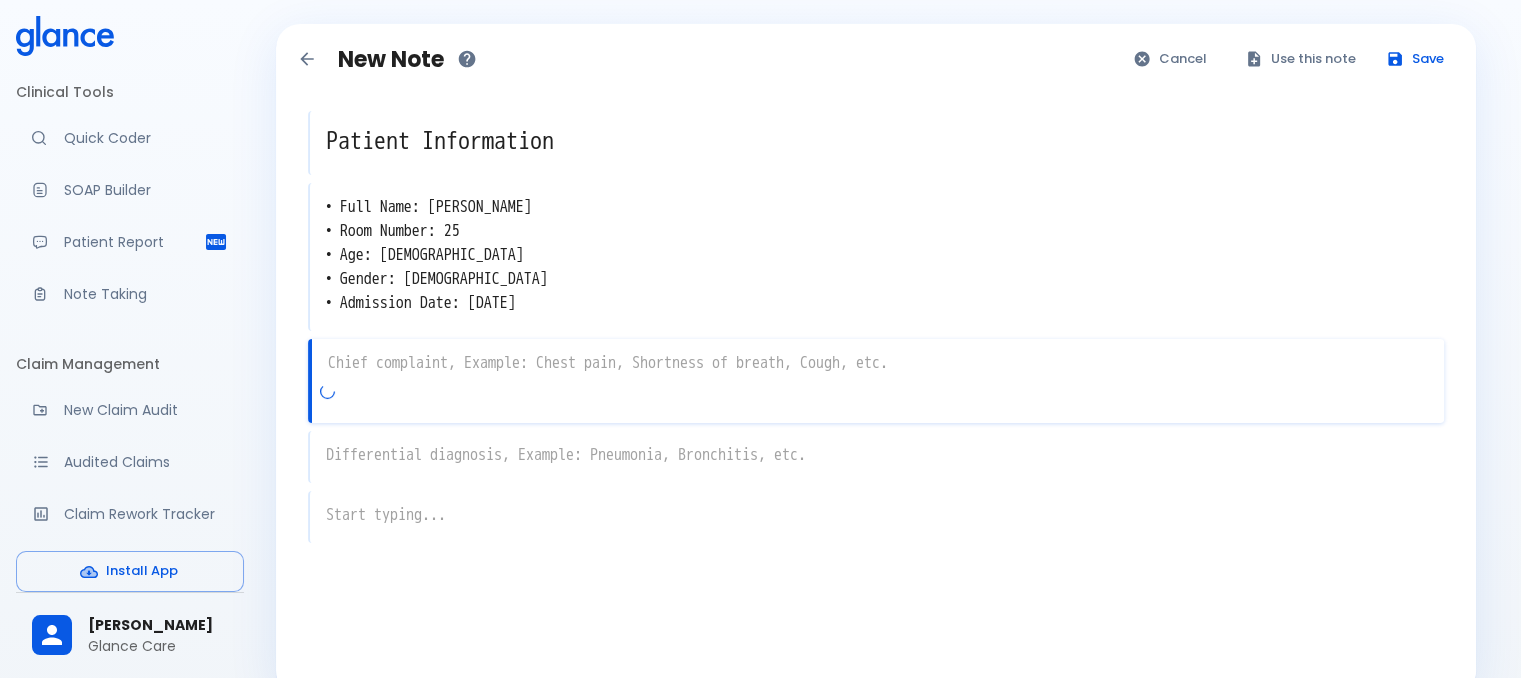 click on "x" at bounding box center [876, 381] 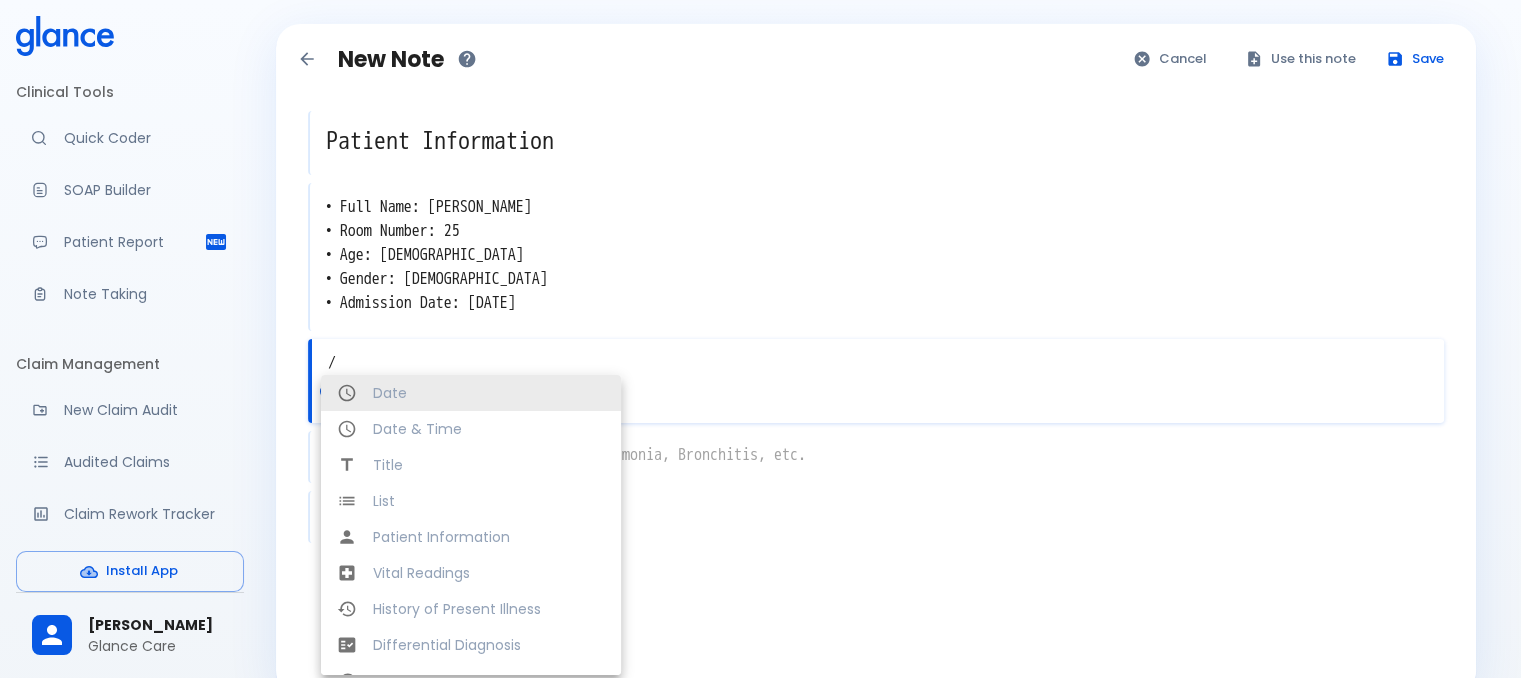 type on "/" 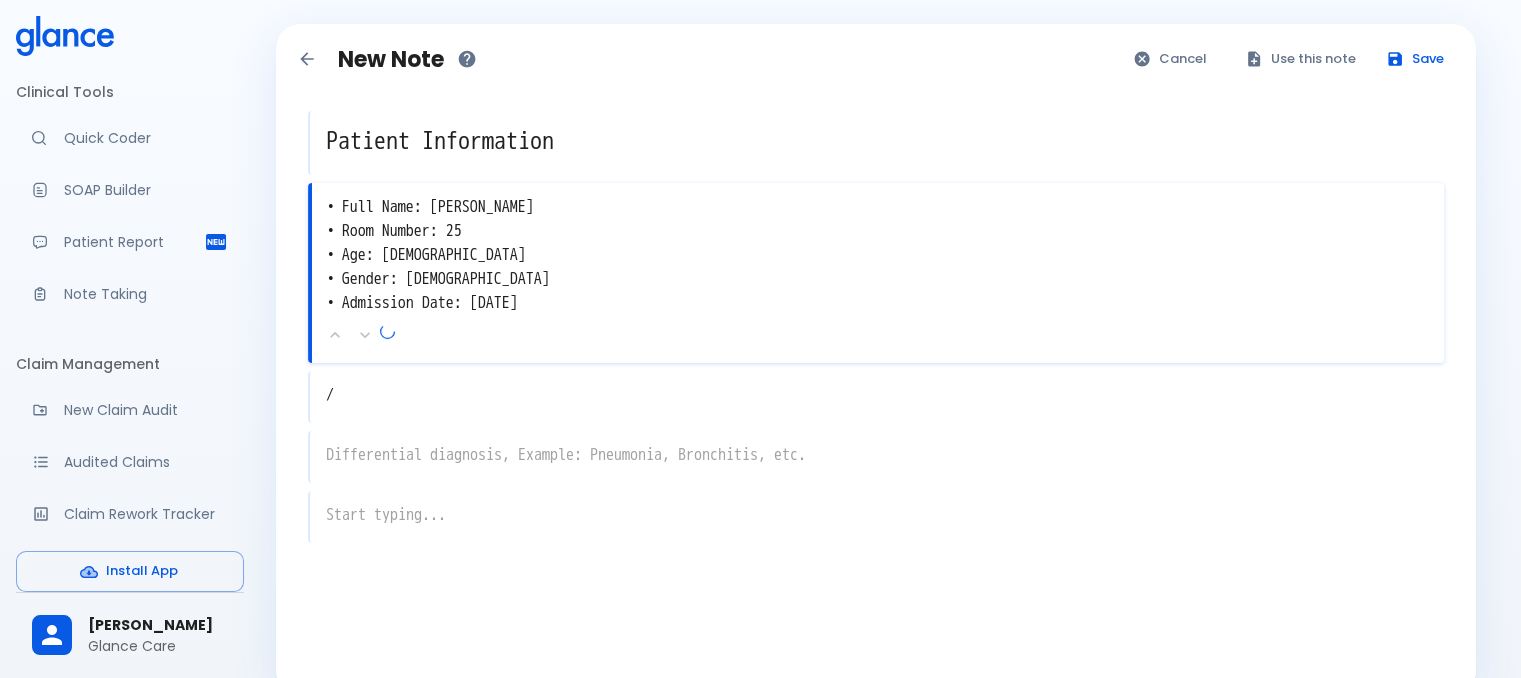 click on "• Full Name: noor abduljabbar
• Room Number: 25
• Age: 43
• Gender: f
• Admission Date: 13/07/2025" at bounding box center (878, 255) 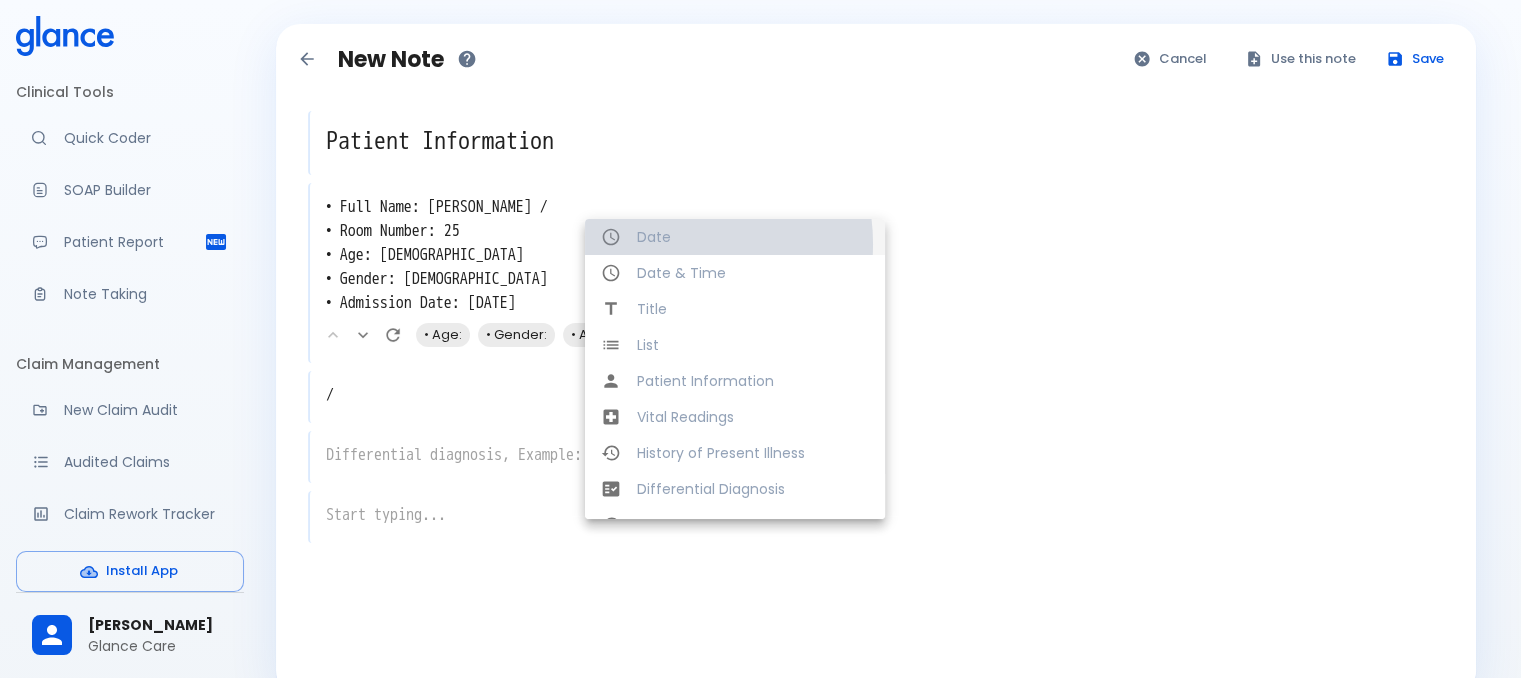 click on "Date" at bounding box center (753, 237) 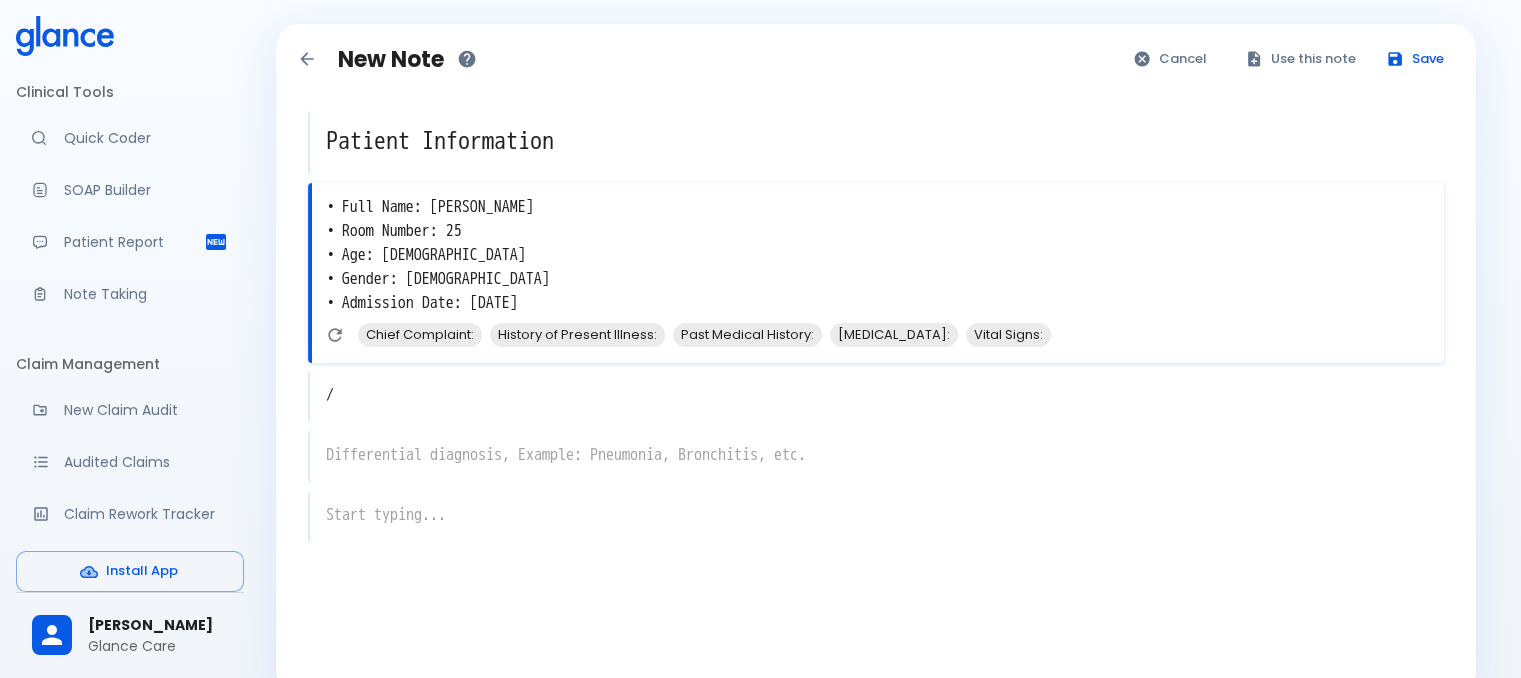 type on "• Full Name: noor abduljabbar
• Room Number: 25
• Age: 43
• Gender: f
• Admission Date: 13/07/2025" 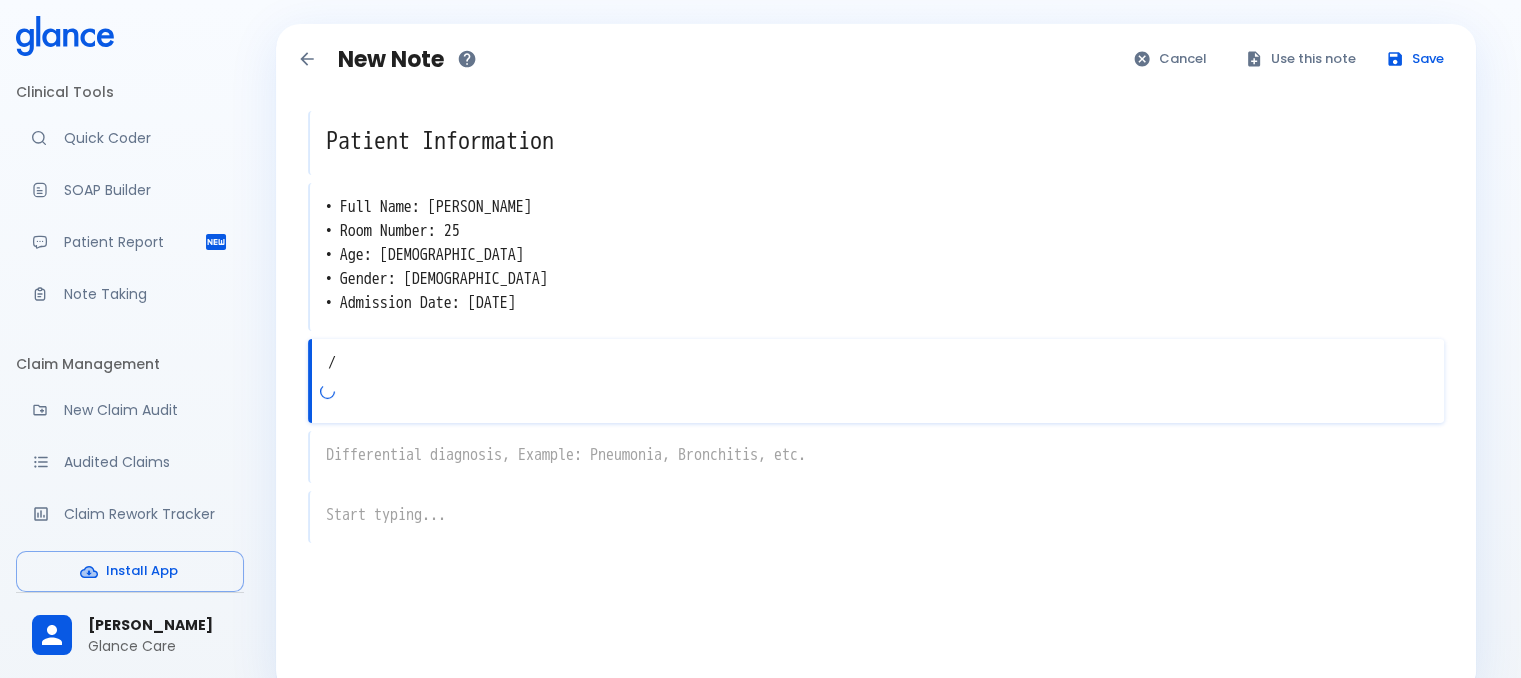 click on "/ x" at bounding box center (876, 381) 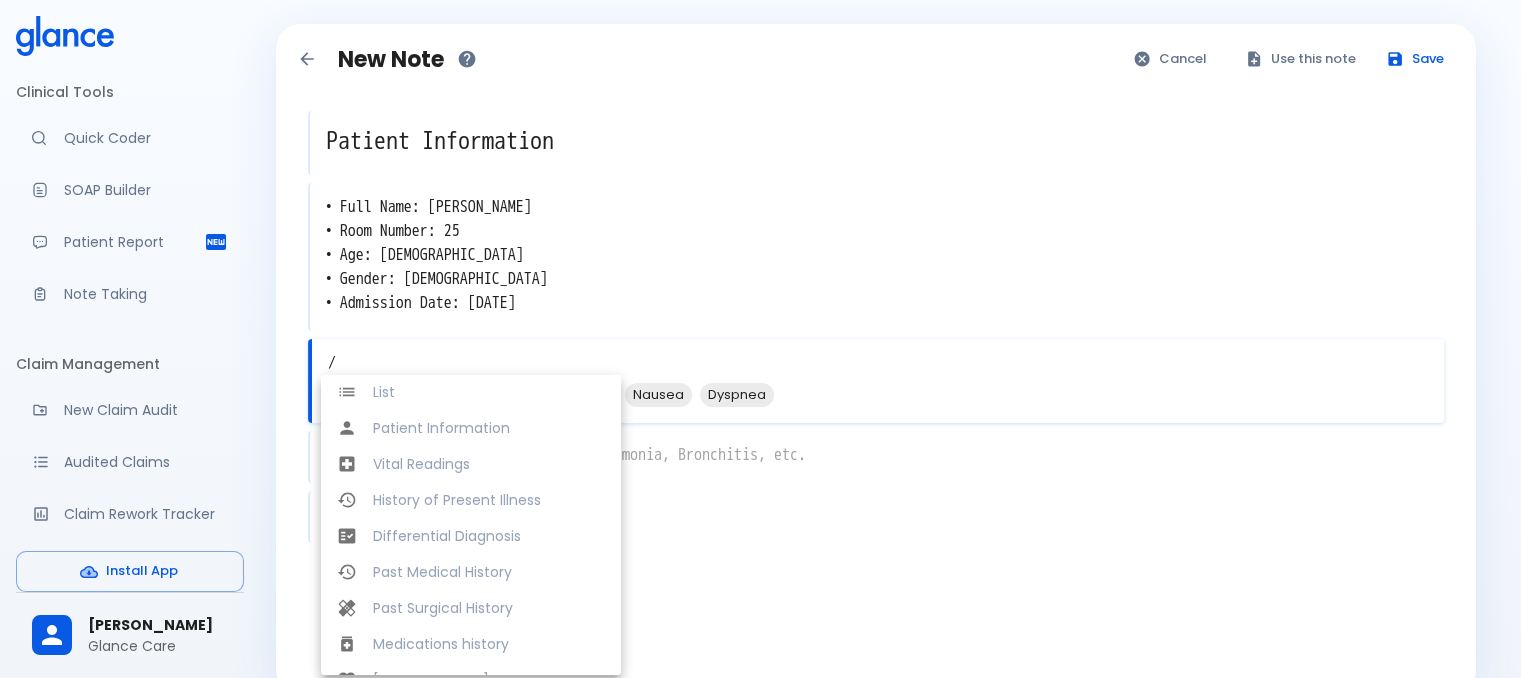 scroll, scrollTop: 113, scrollLeft: 0, axis: vertical 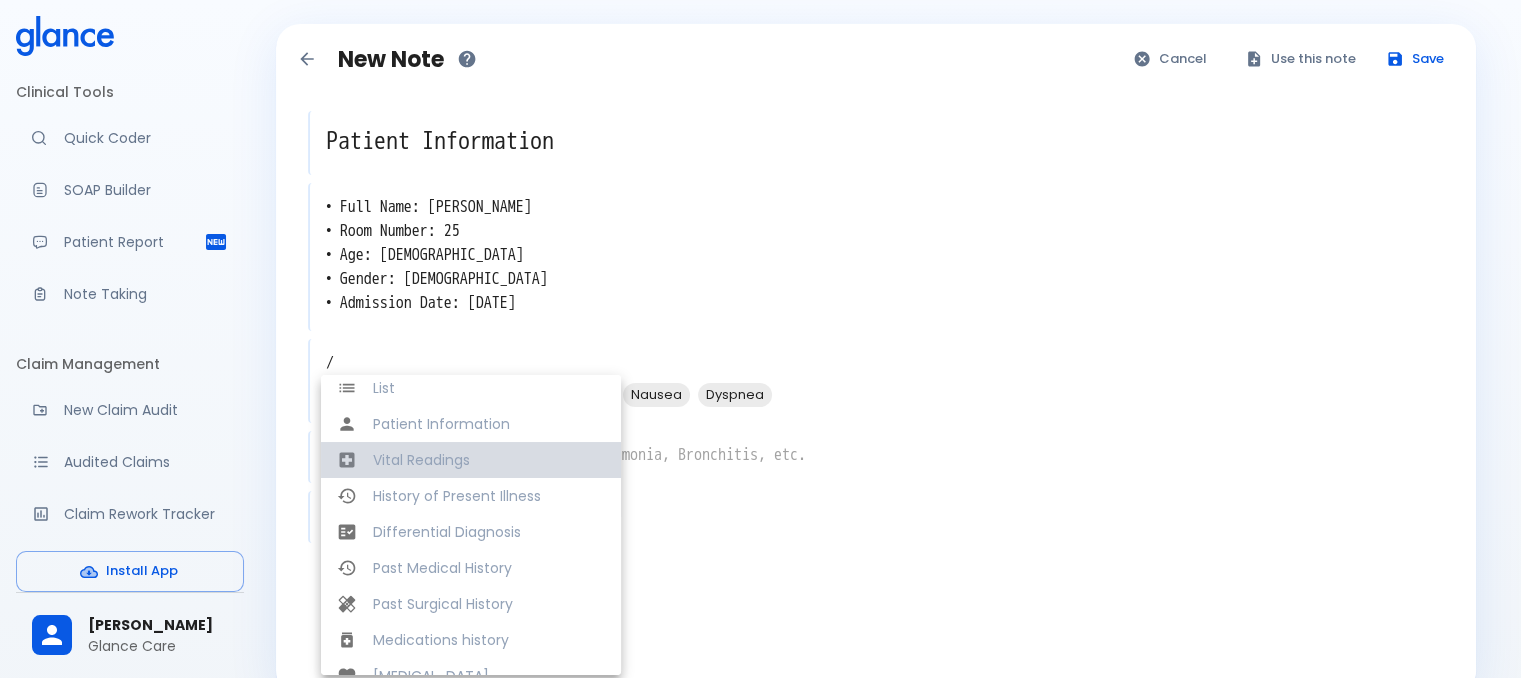 click on "Vital Readings" at bounding box center (489, 460) 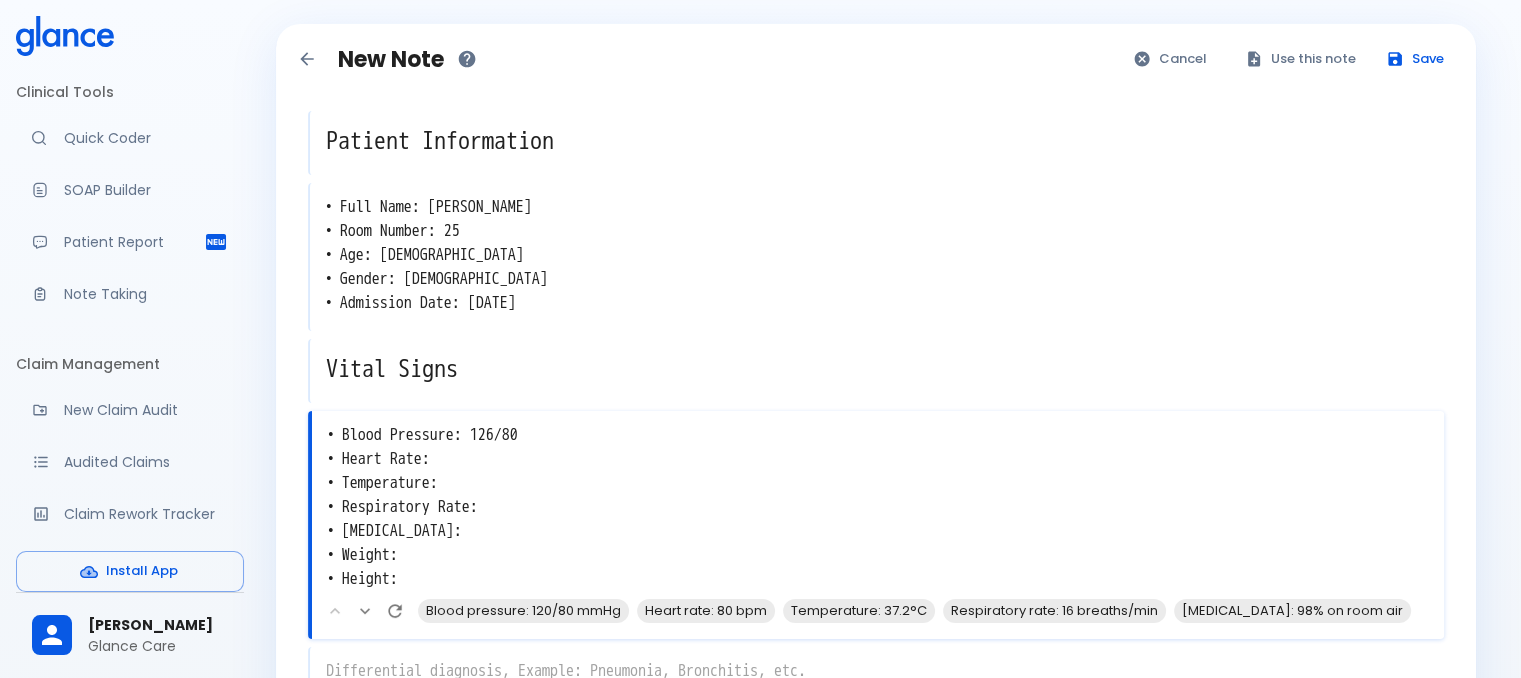 click on "• Blood Pressure: 126/80
• Heart Rate:
• Temperature:
• Respiratory Rate:
• Oxygen Saturation:
• Weight:
• Height:" at bounding box center (878, 507) 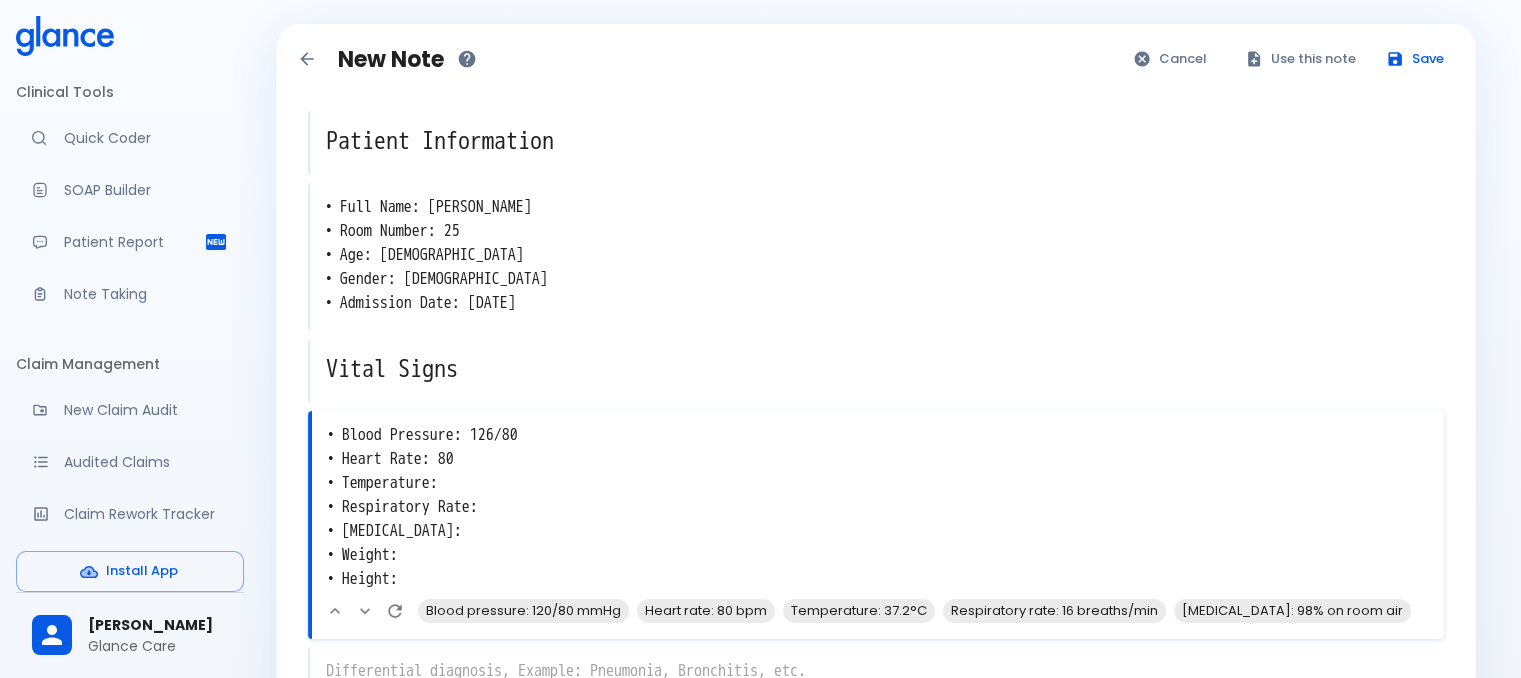 click on "• Blood Pressure: 126/80
• Heart Rate: 80
• Temperature:
• Respiratory Rate:
• Oxygen Saturation:
• Weight:
• Height:" at bounding box center (878, 507) 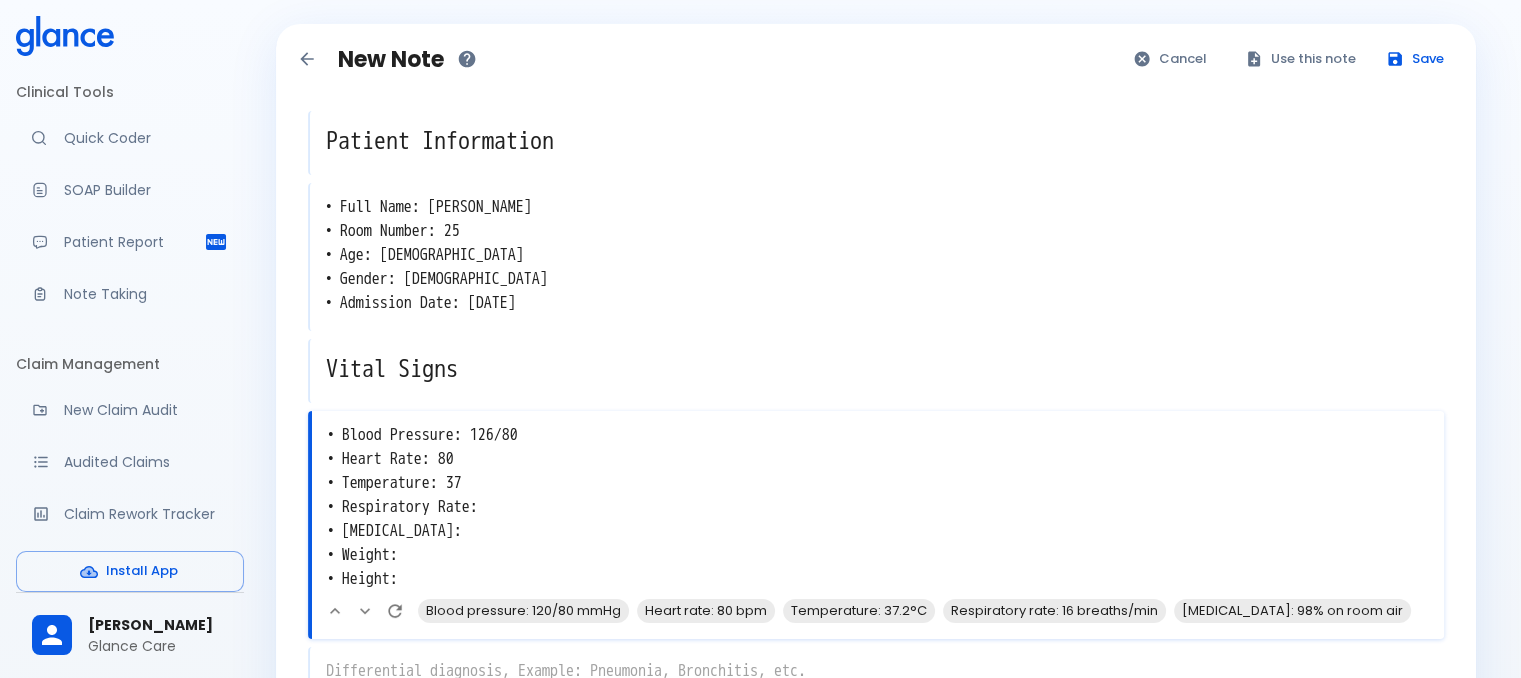 click on "• Blood Pressure: 126/80
• Heart Rate: 80
• Temperature: 37
• Respiratory Rate:
• Oxygen Saturation:
• Weight:
• Height:" at bounding box center [878, 507] 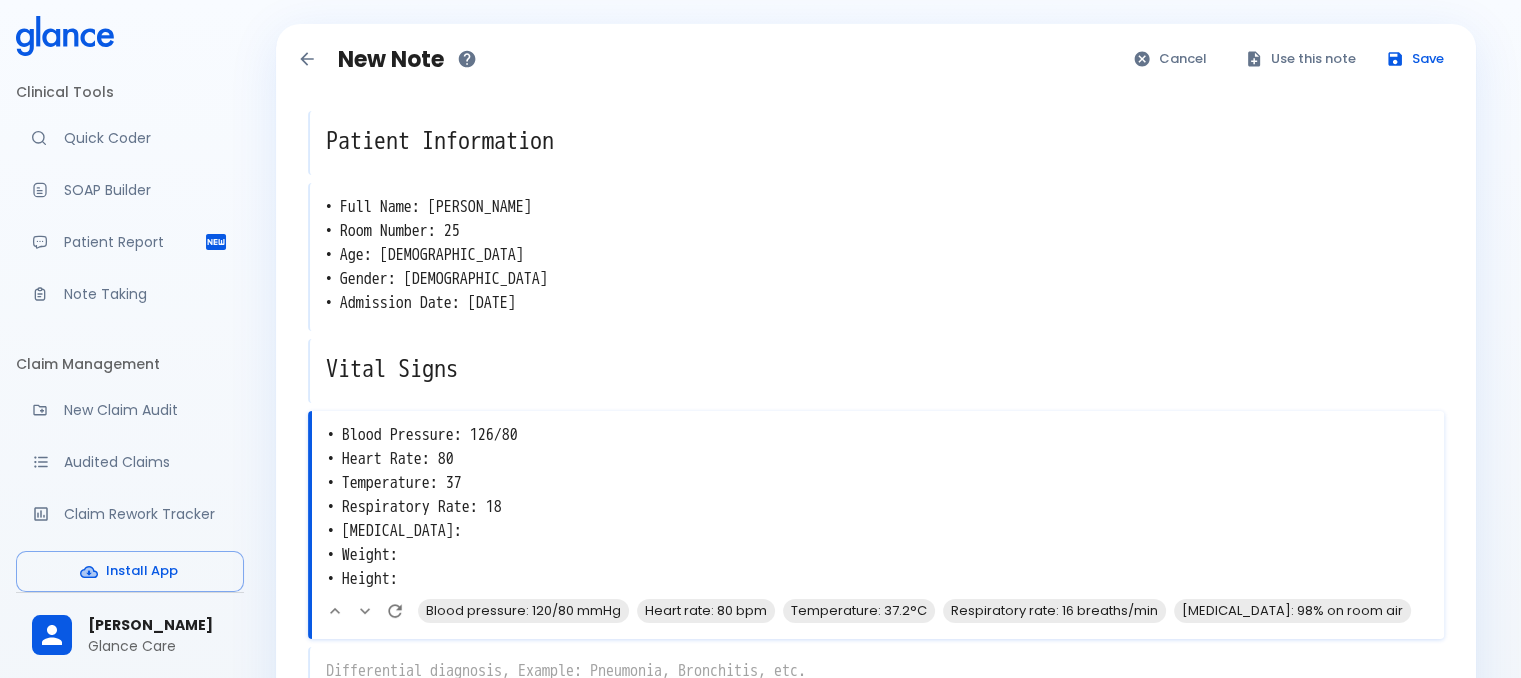 click on "• Blood Pressure: 126/80
• Heart Rate: 80
• Temperature: 37
• Respiratory Rate: 18
• Oxygen Saturation:
• Weight:
• Height:" at bounding box center (878, 507) 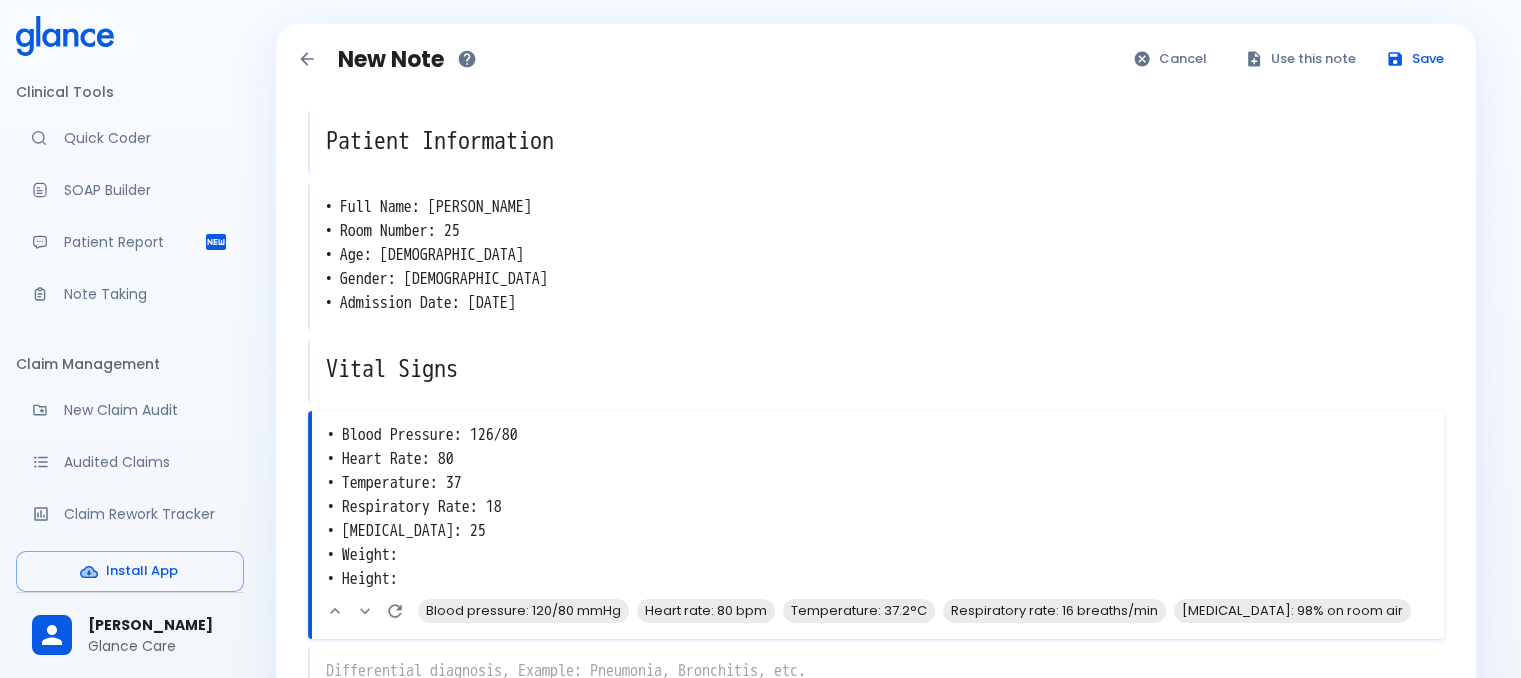 click on "• Blood Pressure: 126/80
• Heart Rate: 80
• Temperature: 37
• Respiratory Rate: 18
• Oxygen Saturation: 25
• Weight:
• Height:" at bounding box center [878, 507] 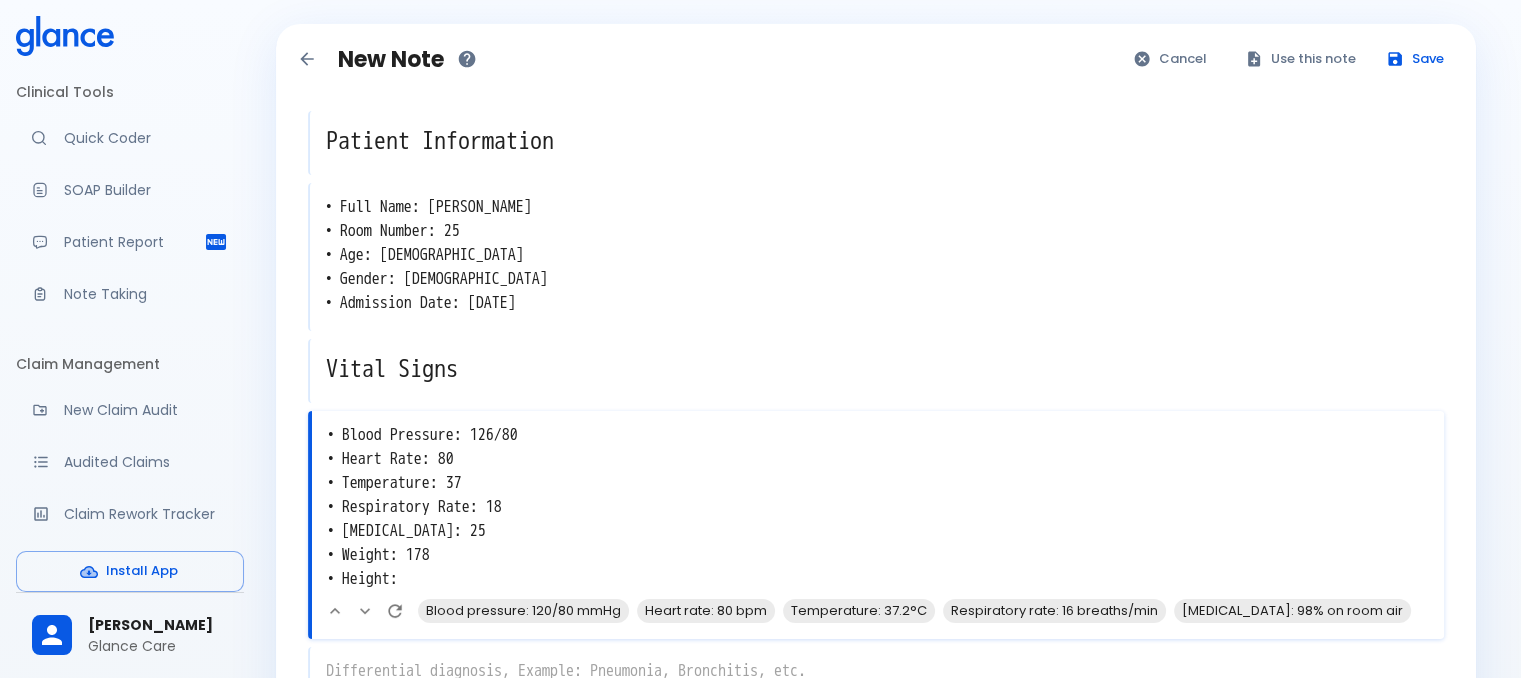 click on "• Blood Pressure: 126/80
• Heart Rate: 80
• Temperature: 37
• Respiratory Rate: 18
• Oxygen Saturation: 25
• Weight: 178
• Height:" at bounding box center [878, 507] 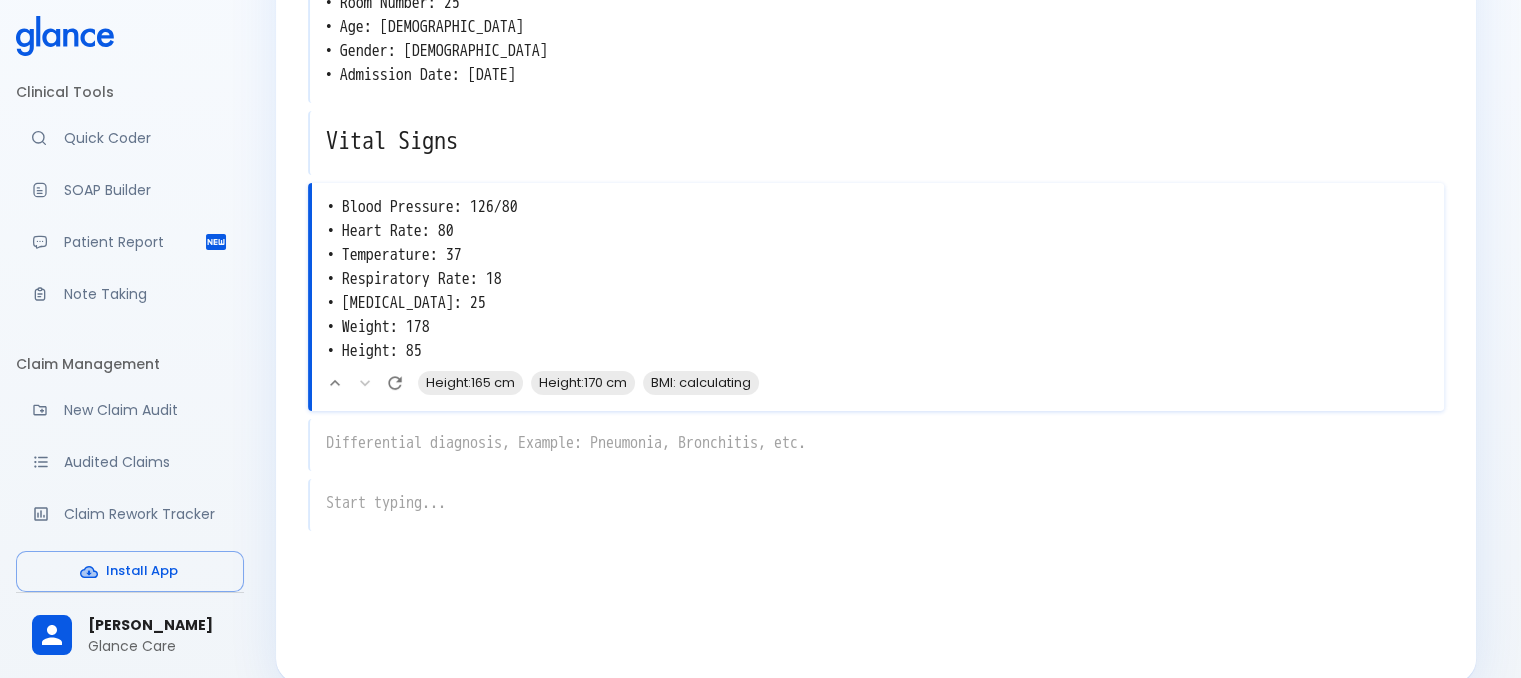 scroll, scrollTop: 256, scrollLeft: 0, axis: vertical 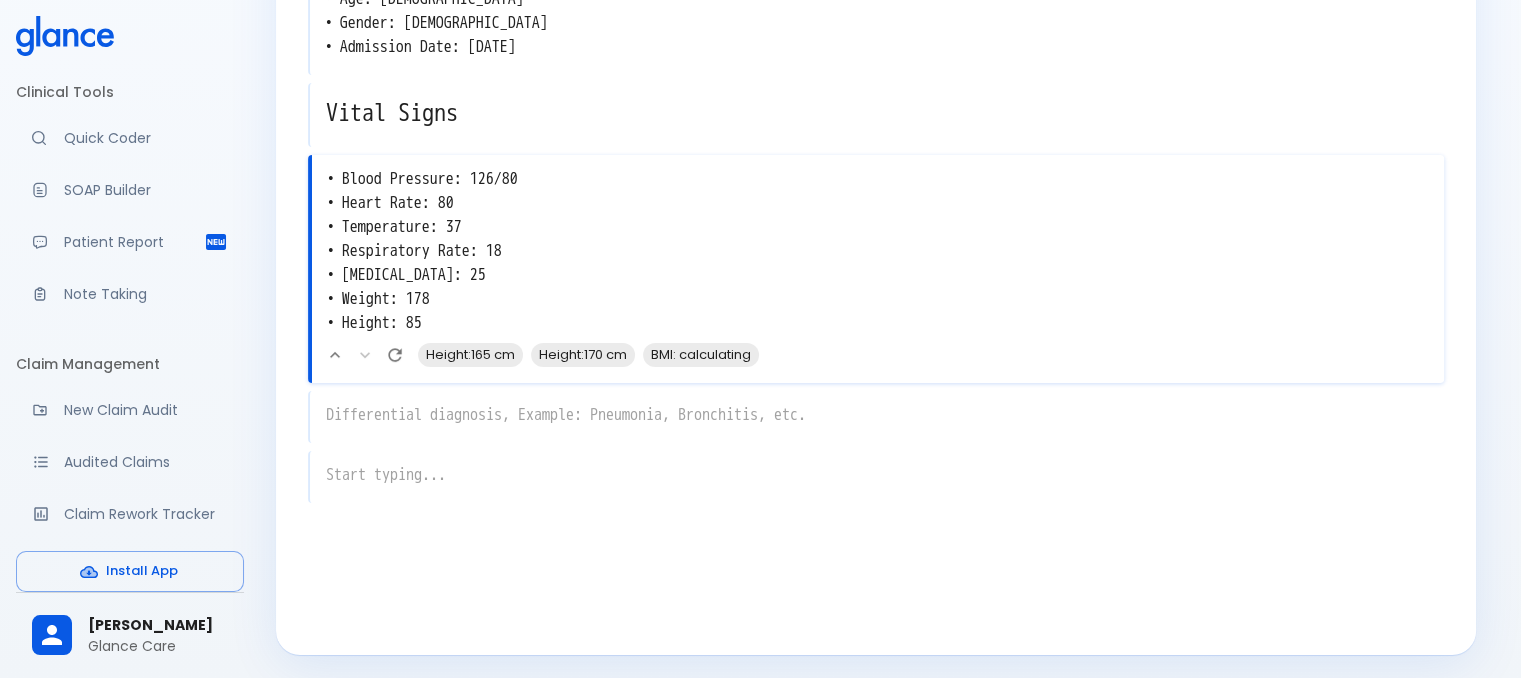 type on "• Blood Pressure: 126/80
• Heart Rate: 80
• Temperature: 37
• Respiratory Rate: 18
• Oxygen Saturation: 25
• Weight: 178
• Height: 85" 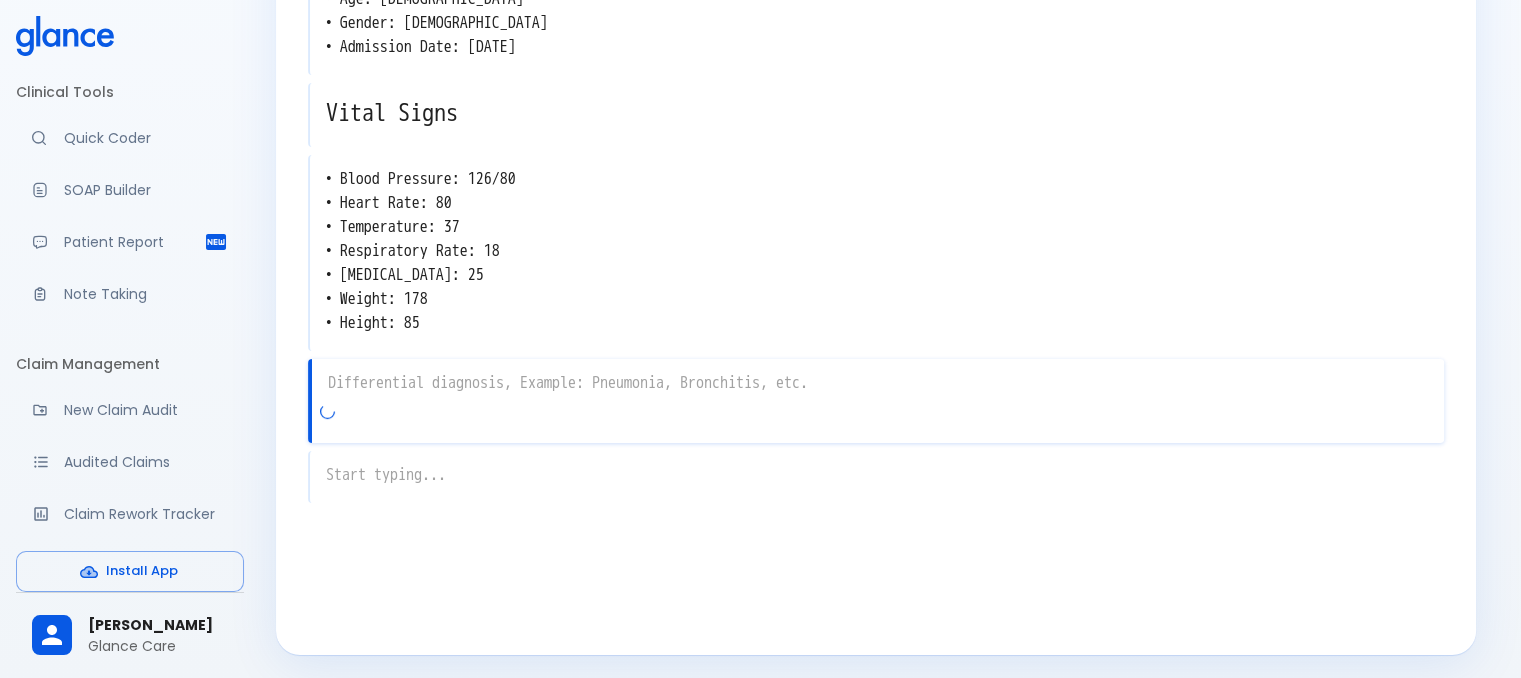 click on "x" at bounding box center [876, 401] 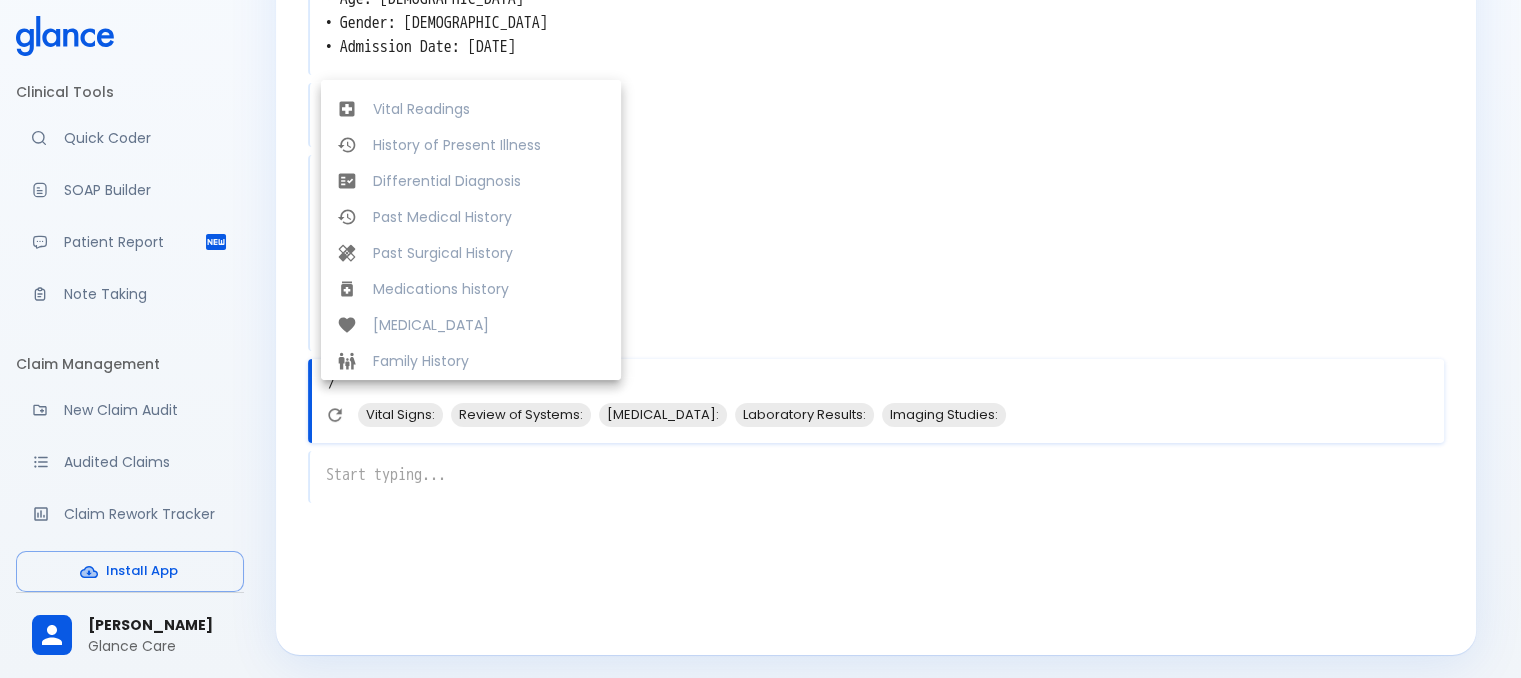 scroll, scrollTop: 190, scrollLeft: 0, axis: vertical 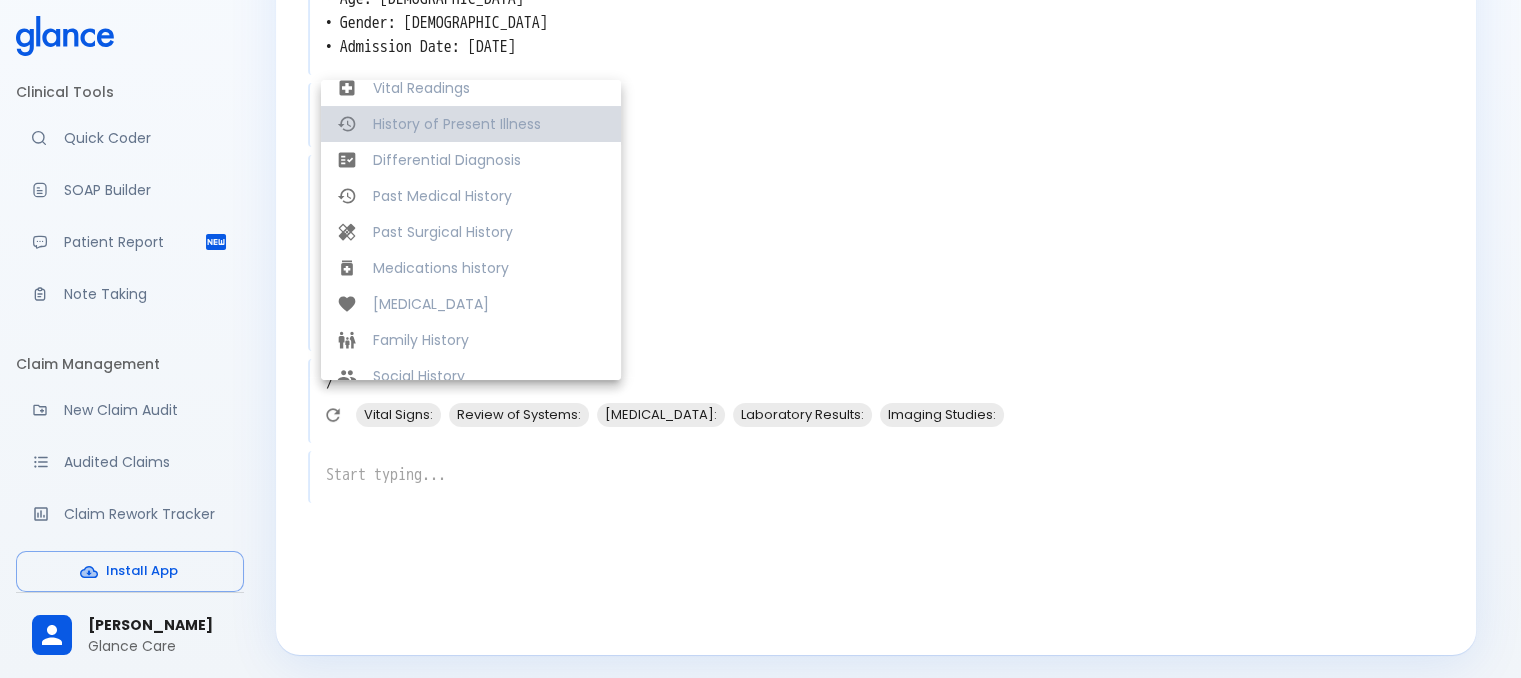 click on "History of Present Illness" at bounding box center (489, 124) 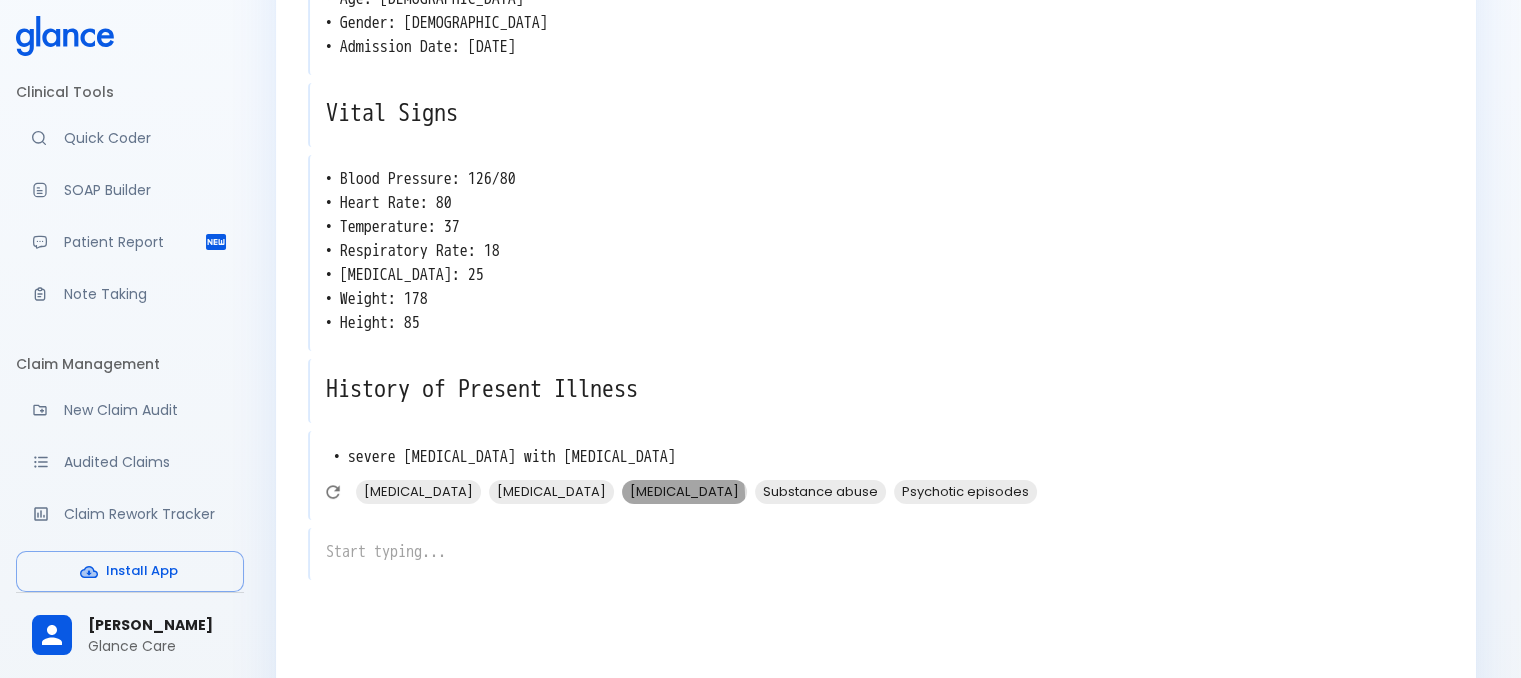 click on "Anxiety disorder" at bounding box center [684, 491] 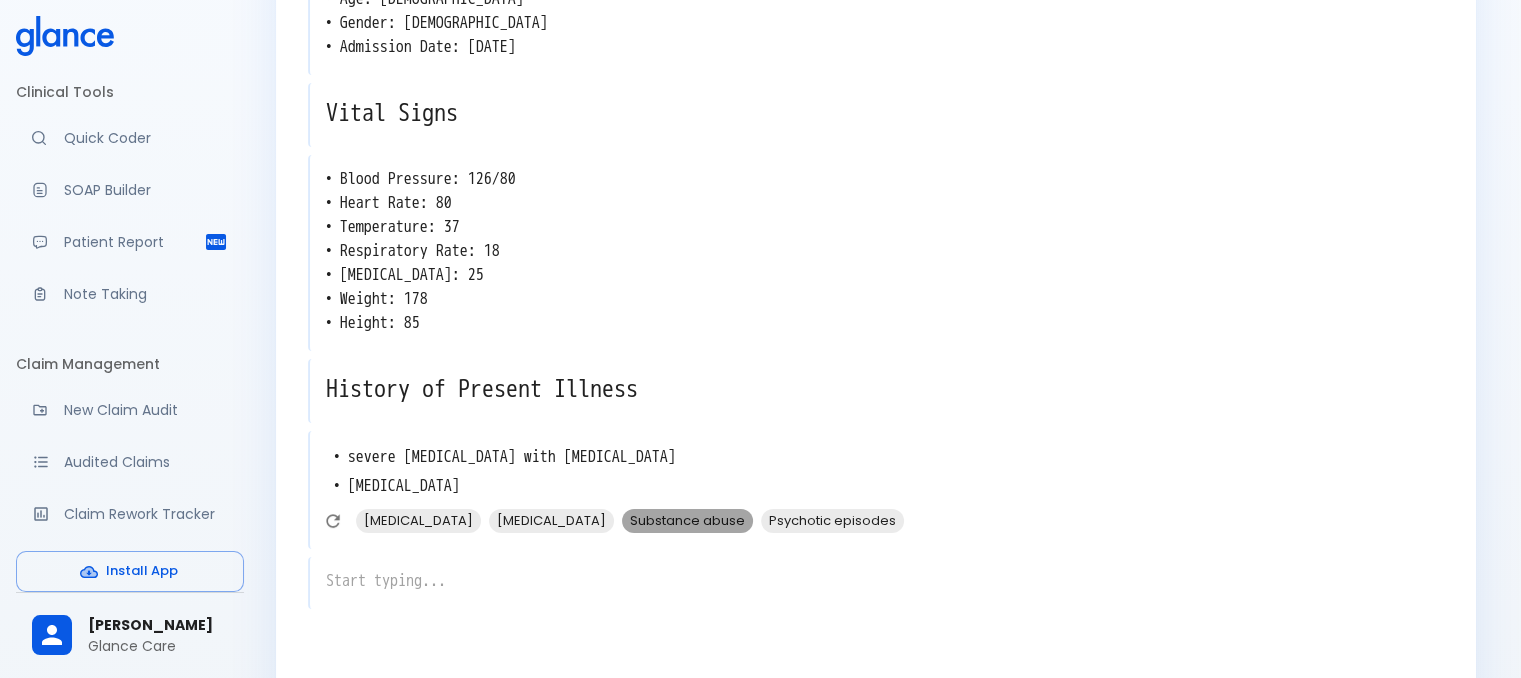 click on "Substance abuse" at bounding box center [687, 520] 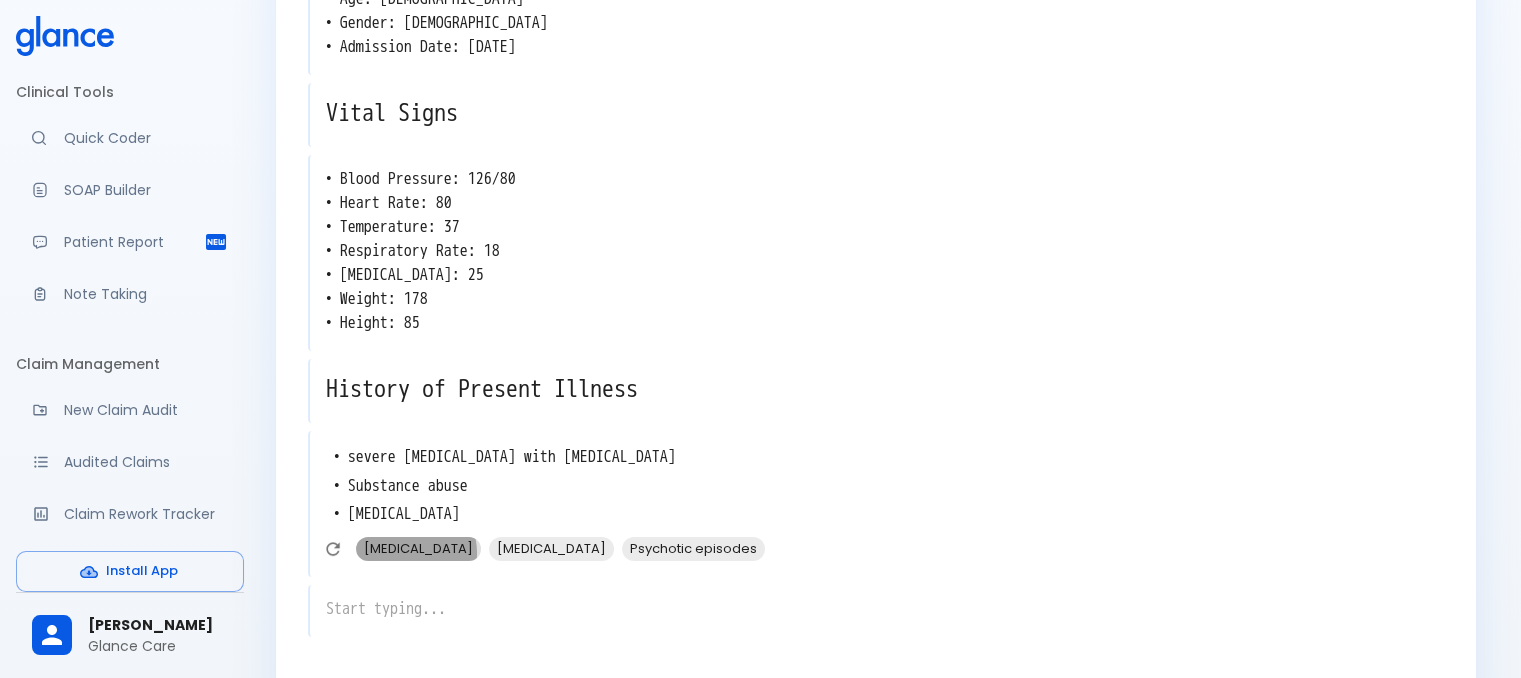 click on "Bipolar disorder" at bounding box center [418, 548] 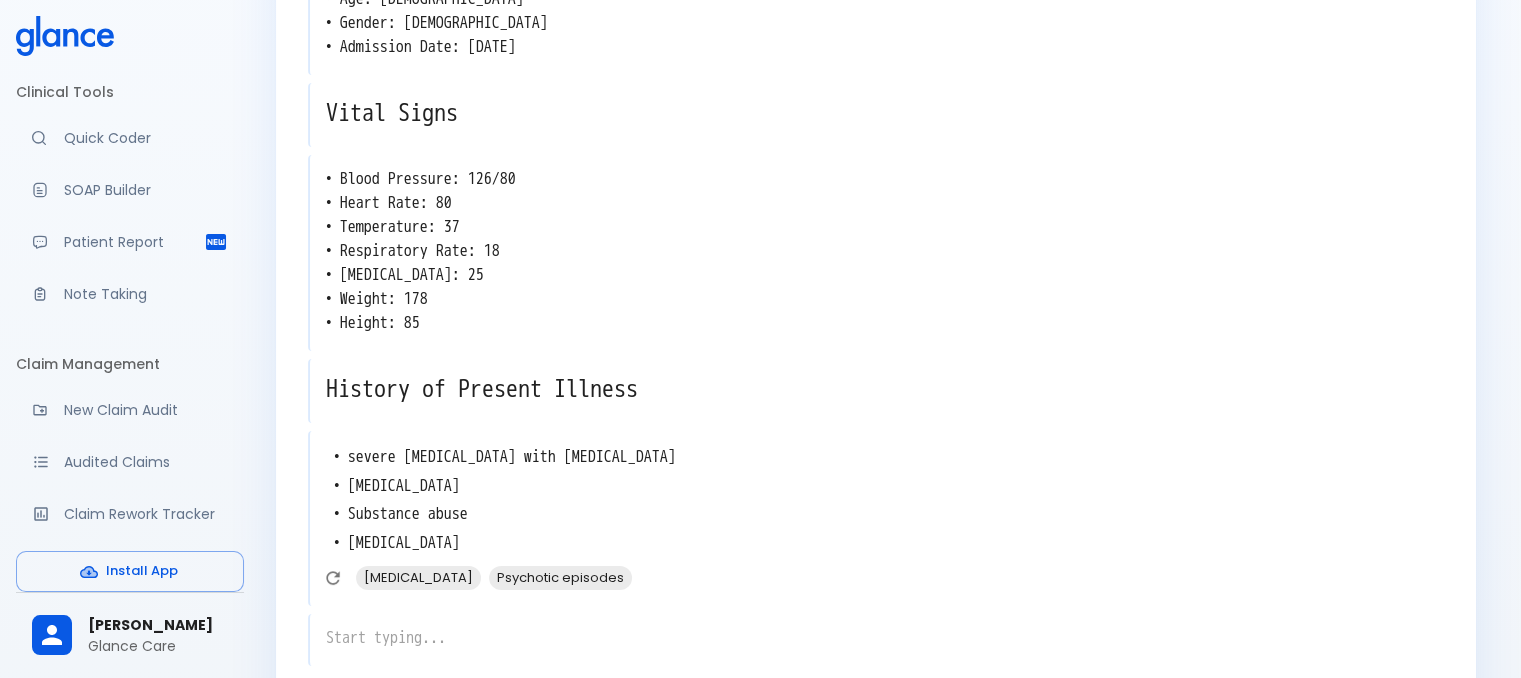 drag, startPoint x: 1519, startPoint y: 320, endPoint x: 1535, endPoint y: 327, distance: 17.464249 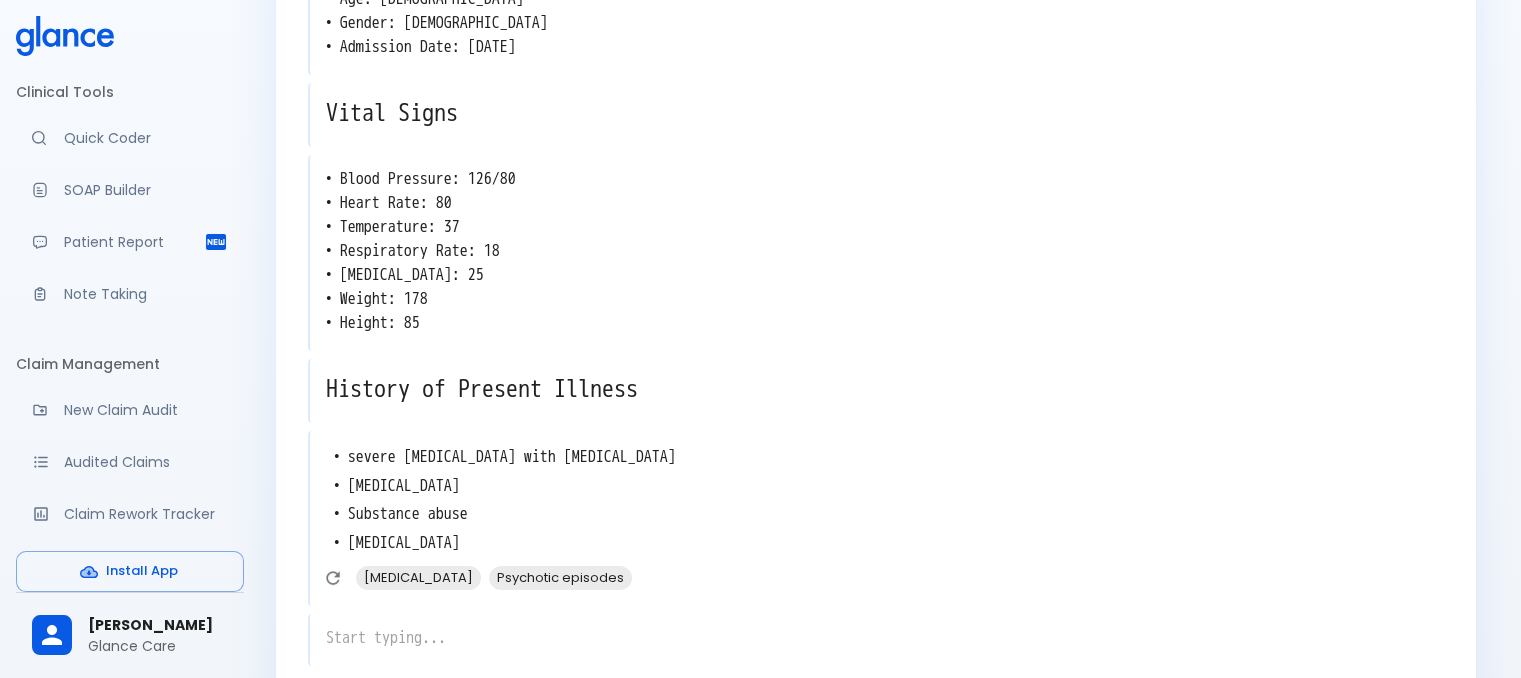 click on "↧  pull to refresh  ↧ Clinical Tools Quick Coder SOAP Builder Patient Report Note Taking Claim Management New Claim Audit Audited Claims Claim Rework Tracker Support Help Center What's new? Settings Your Settings Install App mustafa glance Glance Care New Note Cancel Use this note Save Patient Information x • Full Name: noor abduljabbar
• Room Number: 25
• Age: 43
• Gender: f
• Admission Date: 13/07/2025 x Vital Signs x • Blood Pressure: 126/80
• Heart Rate: 80
• Temperature: 37
• Respiratory Rate: 18
• Oxygen Saturation: 25
• Weight: 178
• Height: 85 x History of Present Illness x • severe depression with manic disorder
• Bipolar disorder
• Substance abuse
• Anxiety disorder x Suicidal ideation Psychotic episodes x" at bounding box center [760, 293] 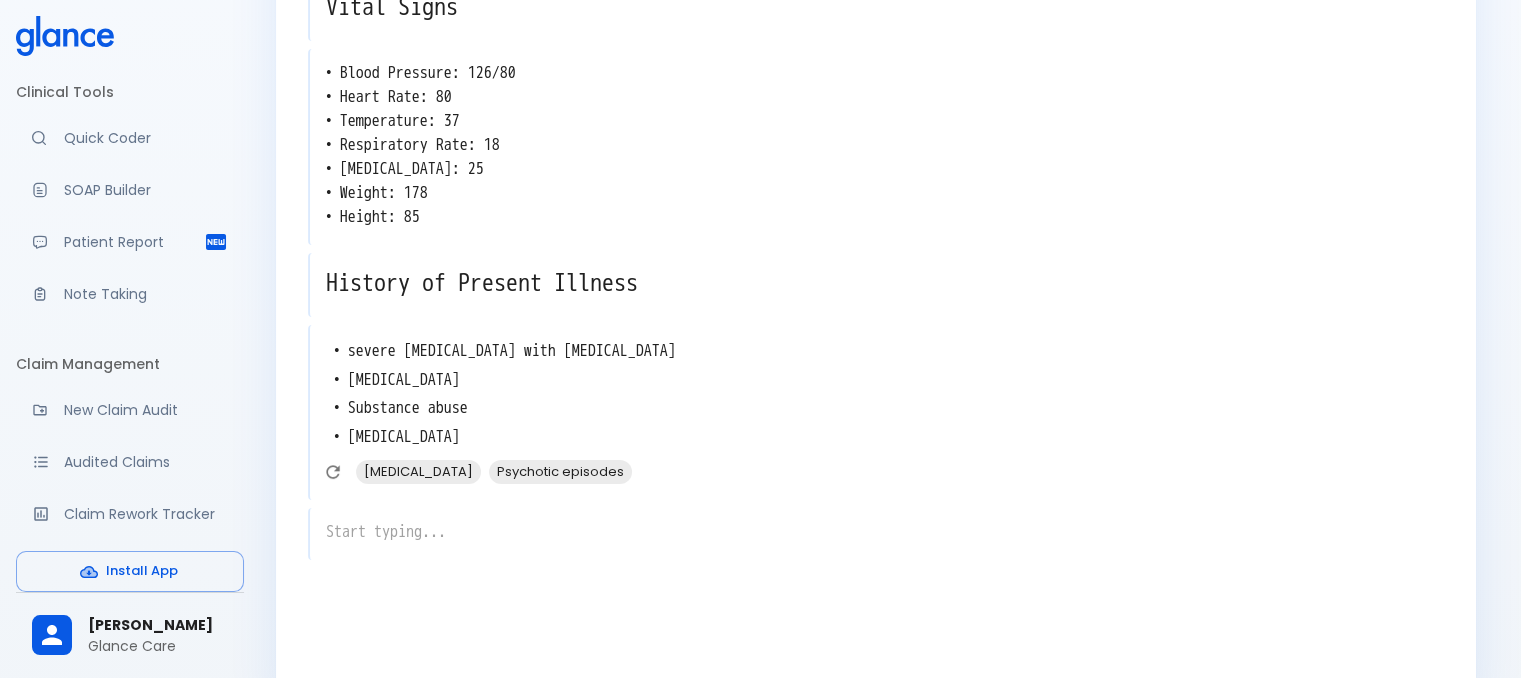 scroll, scrollTop: 419, scrollLeft: 0, axis: vertical 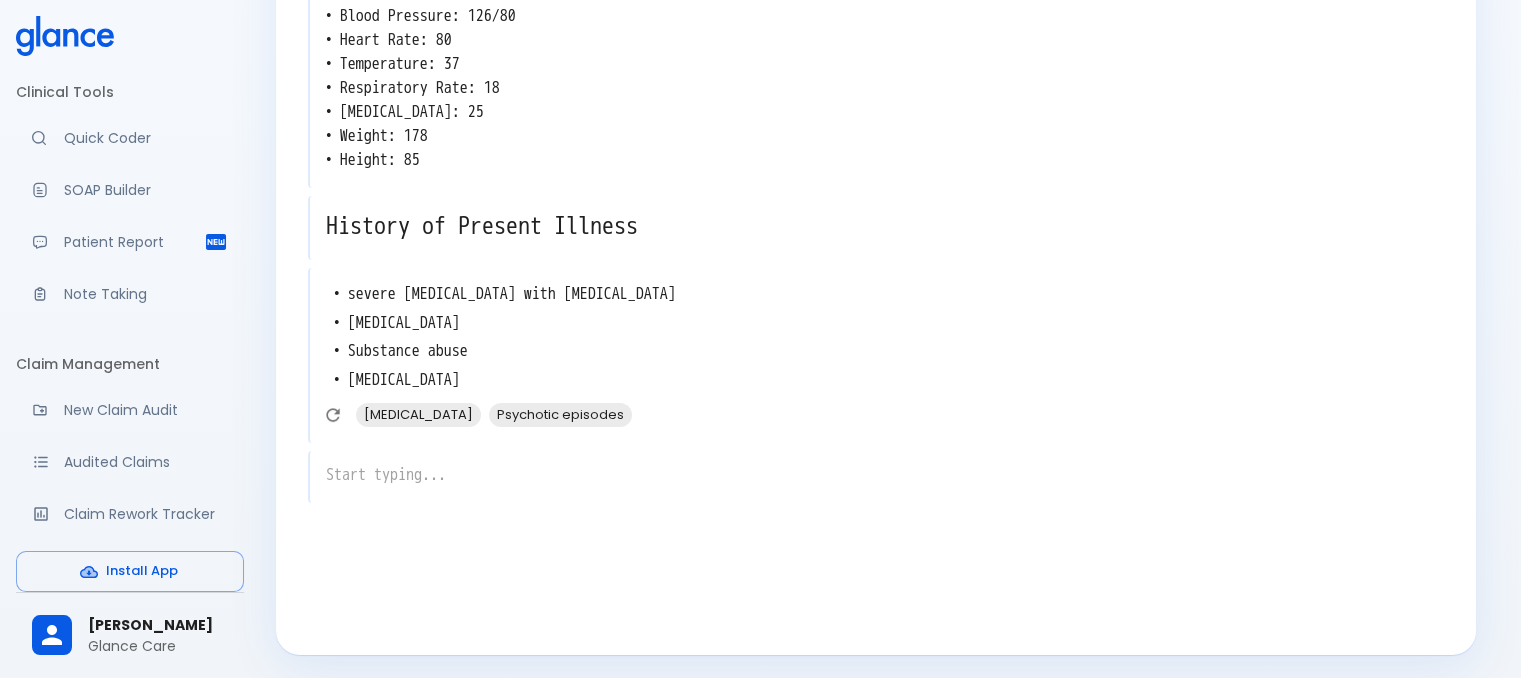click on "x" at bounding box center (876, 477) 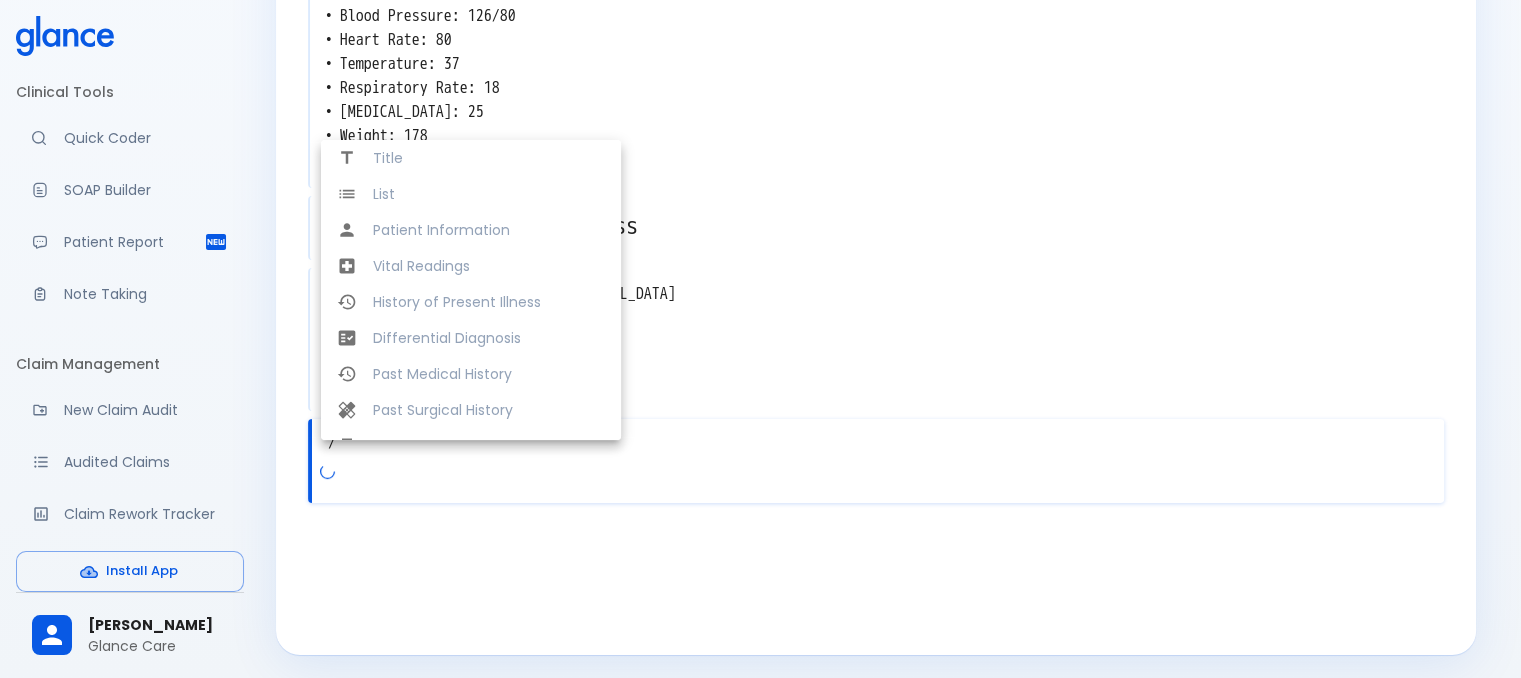 scroll, scrollTop: 78, scrollLeft: 0, axis: vertical 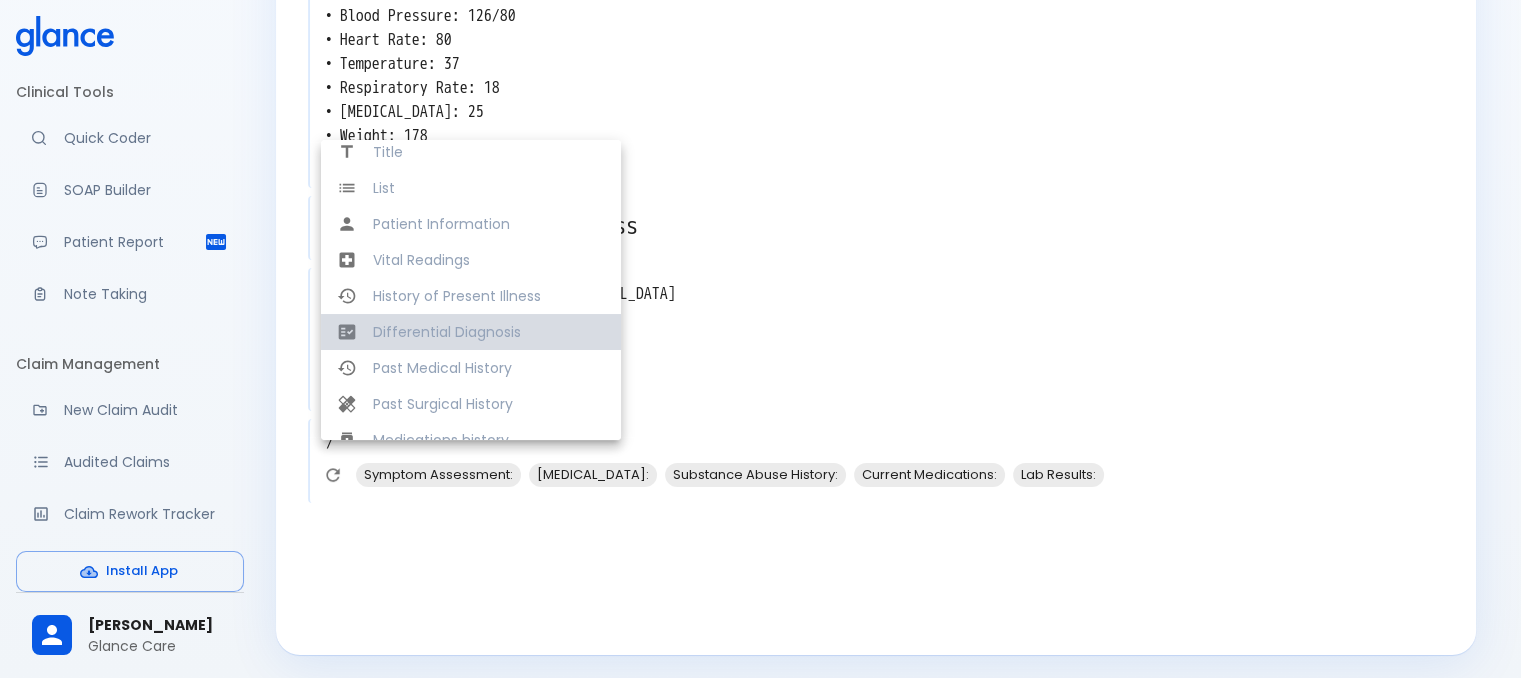 click on "Differential Diagnosis" at bounding box center (489, 332) 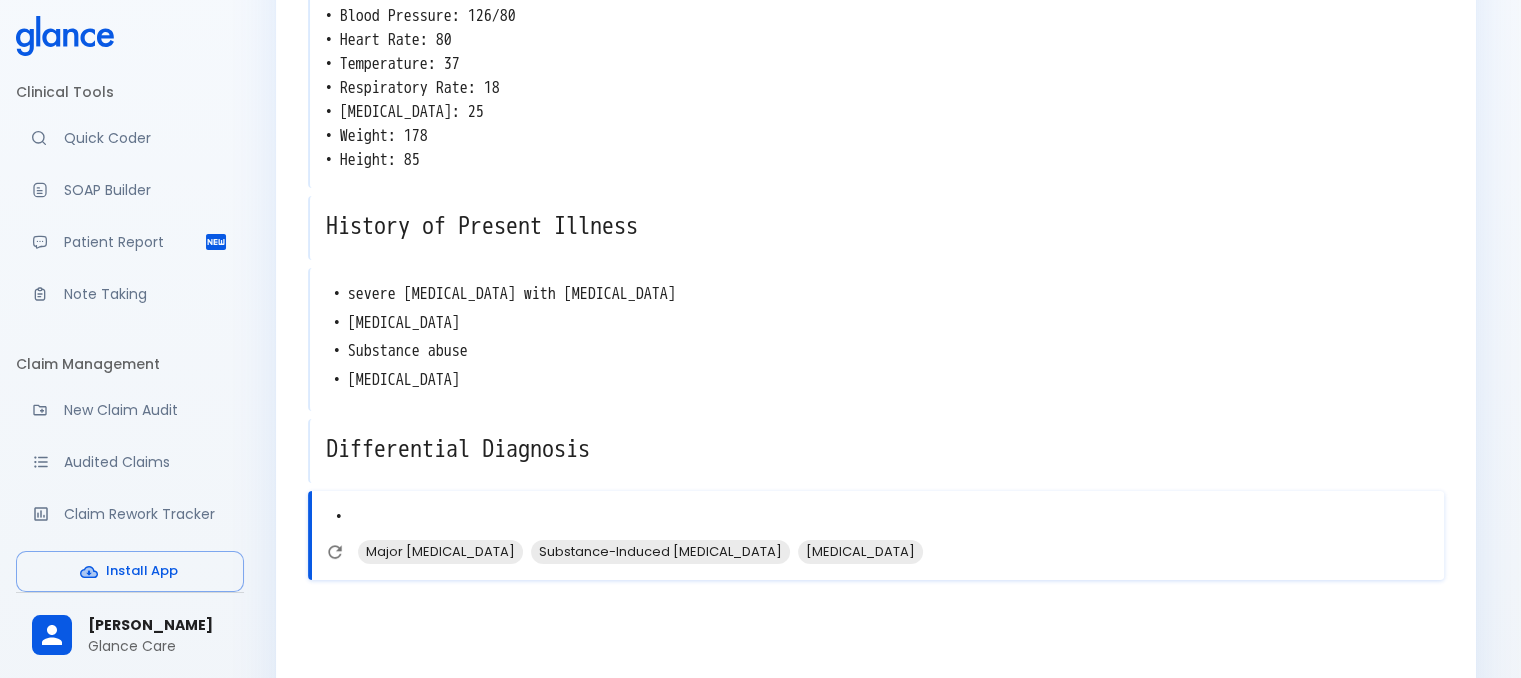 scroll, scrollTop: 496, scrollLeft: 0, axis: vertical 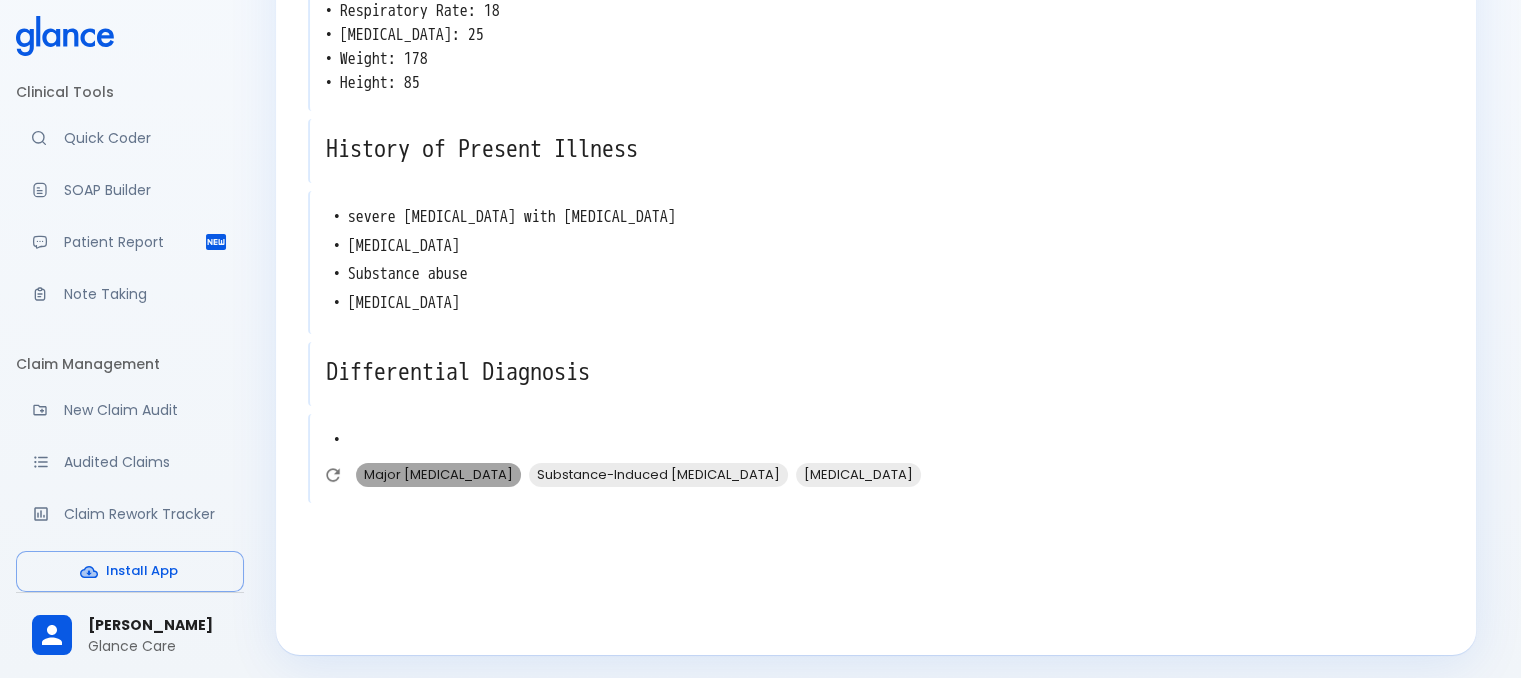 click on "Major Depressive Disorder" at bounding box center [438, 474] 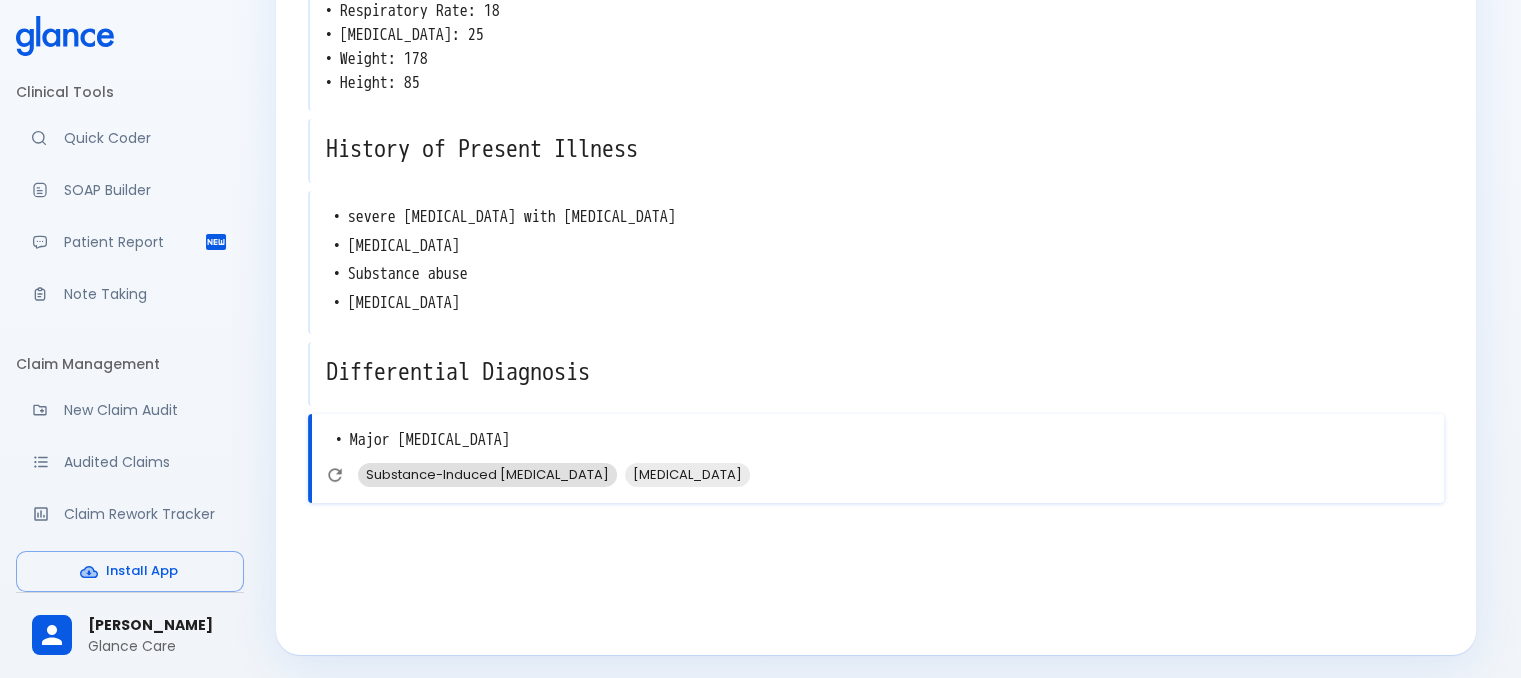 click on "Substance-Induced Mood Disorder" at bounding box center (487, 474) 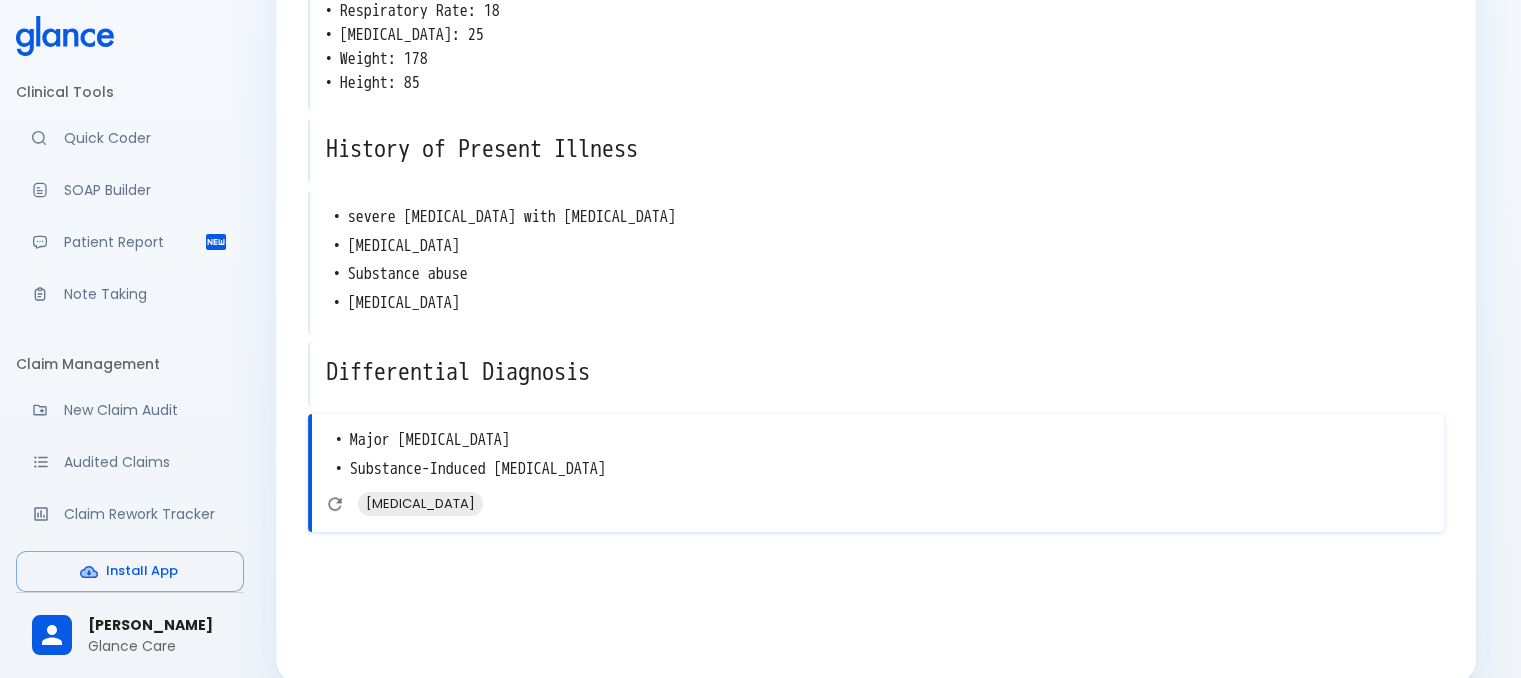 scroll, scrollTop: 525, scrollLeft: 0, axis: vertical 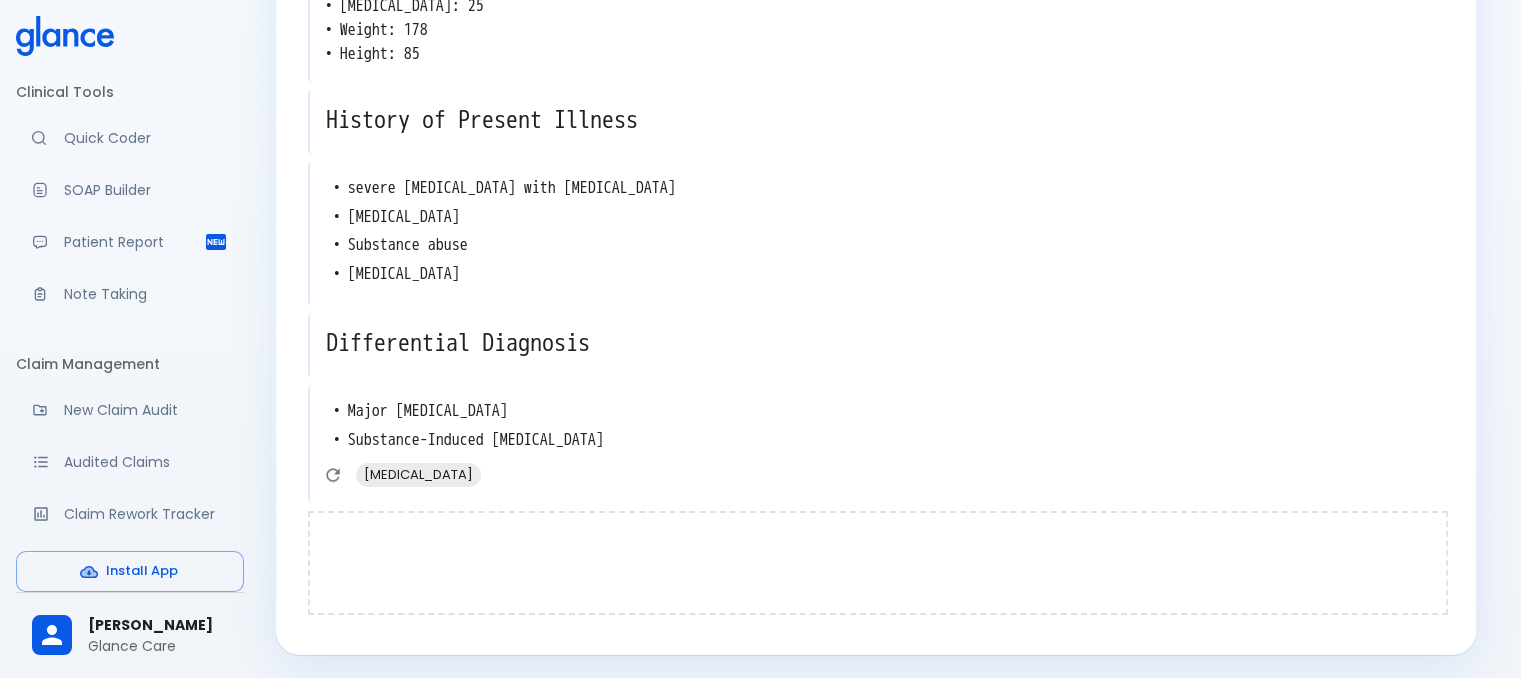 click at bounding box center [878, 563] 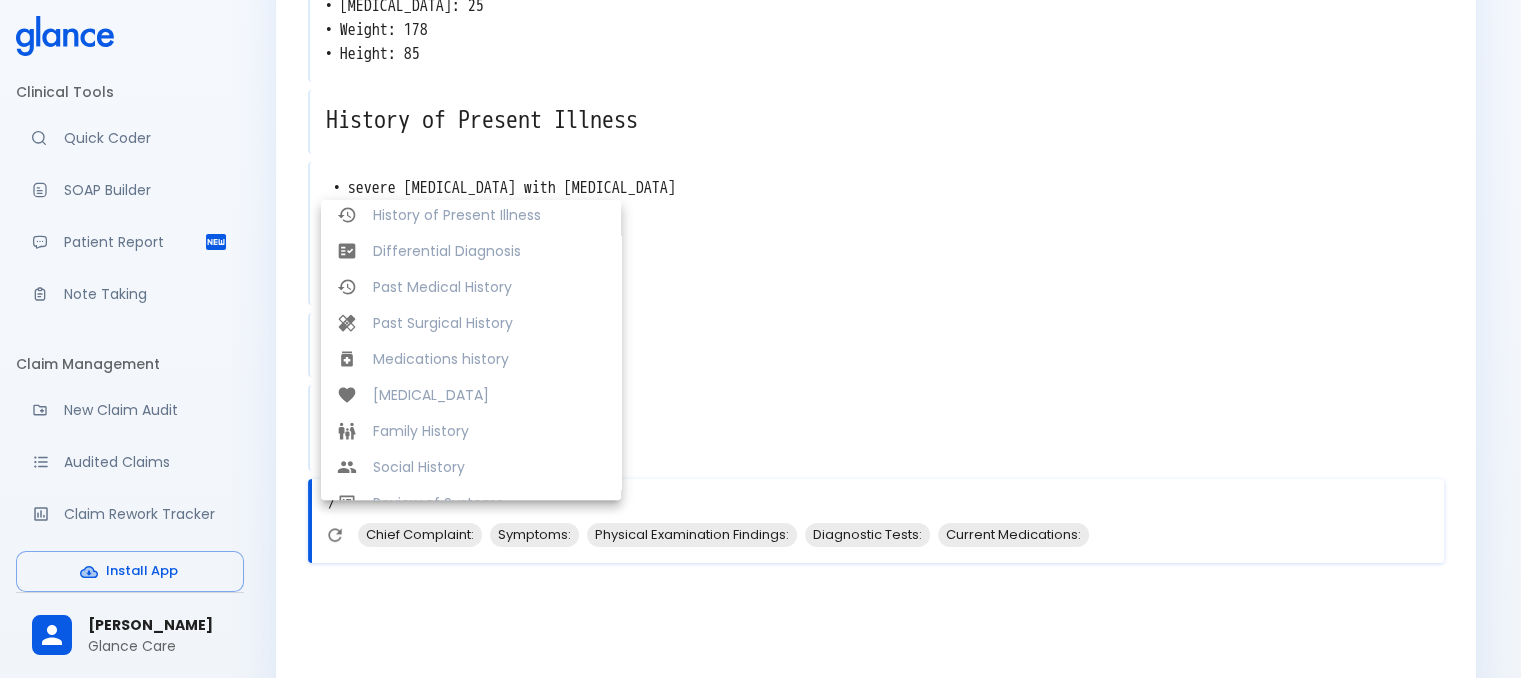 scroll, scrollTop: 238, scrollLeft: 0, axis: vertical 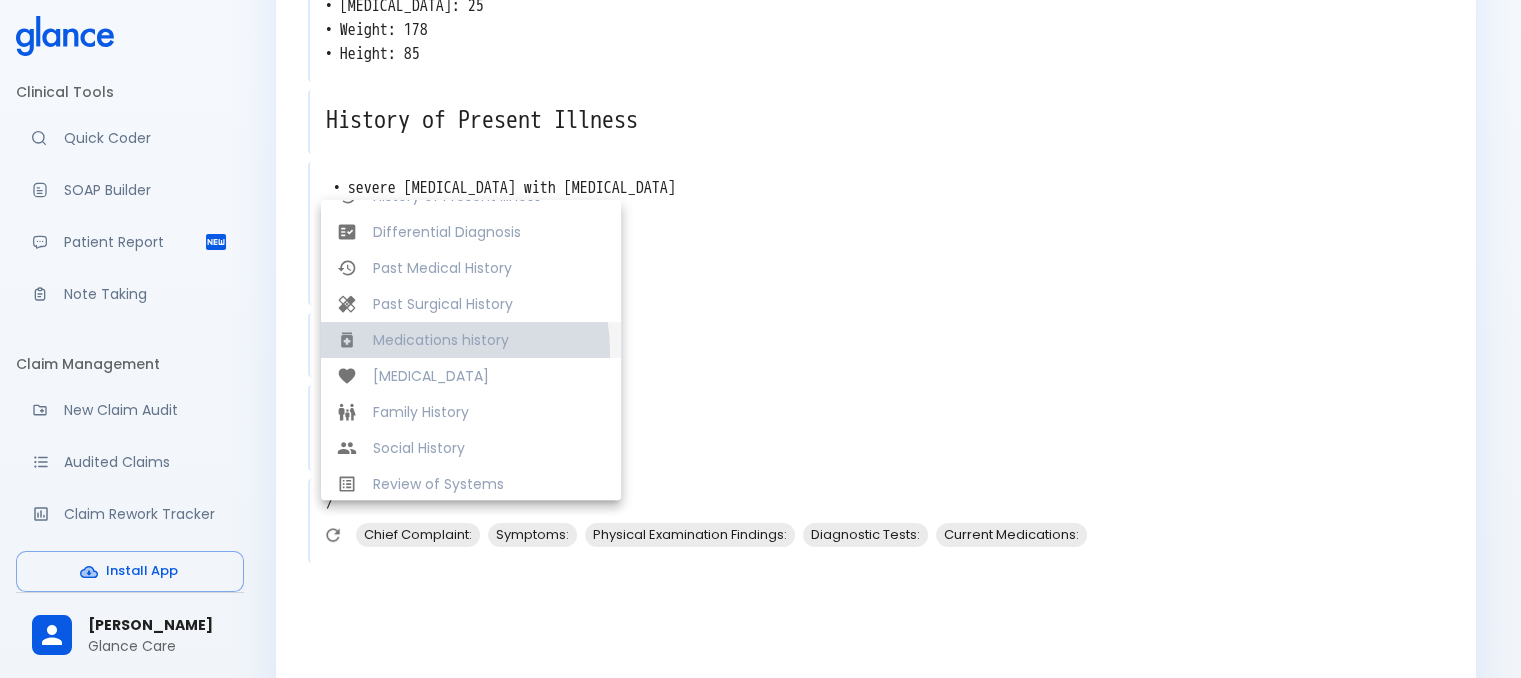 click on "Medications history" at bounding box center (471, 340) 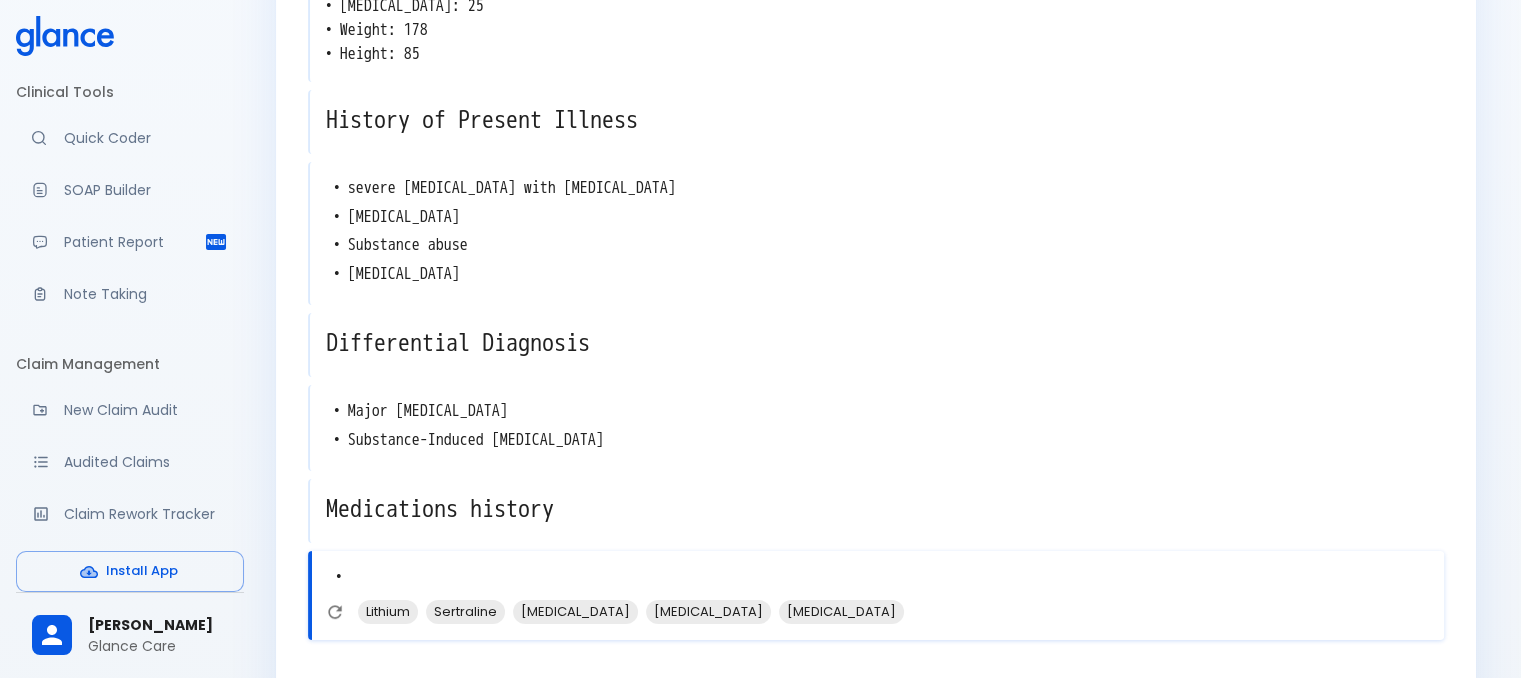 scroll, scrollTop: 662, scrollLeft: 0, axis: vertical 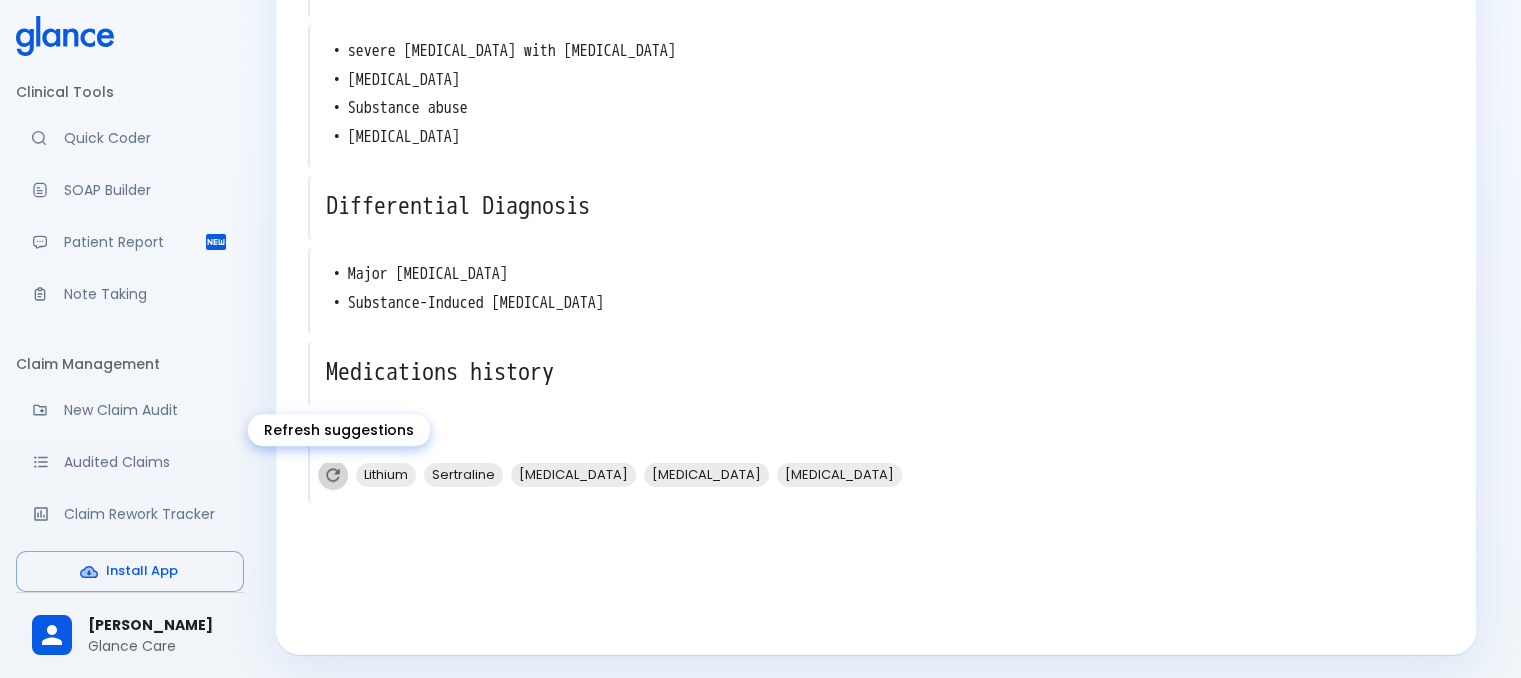 click 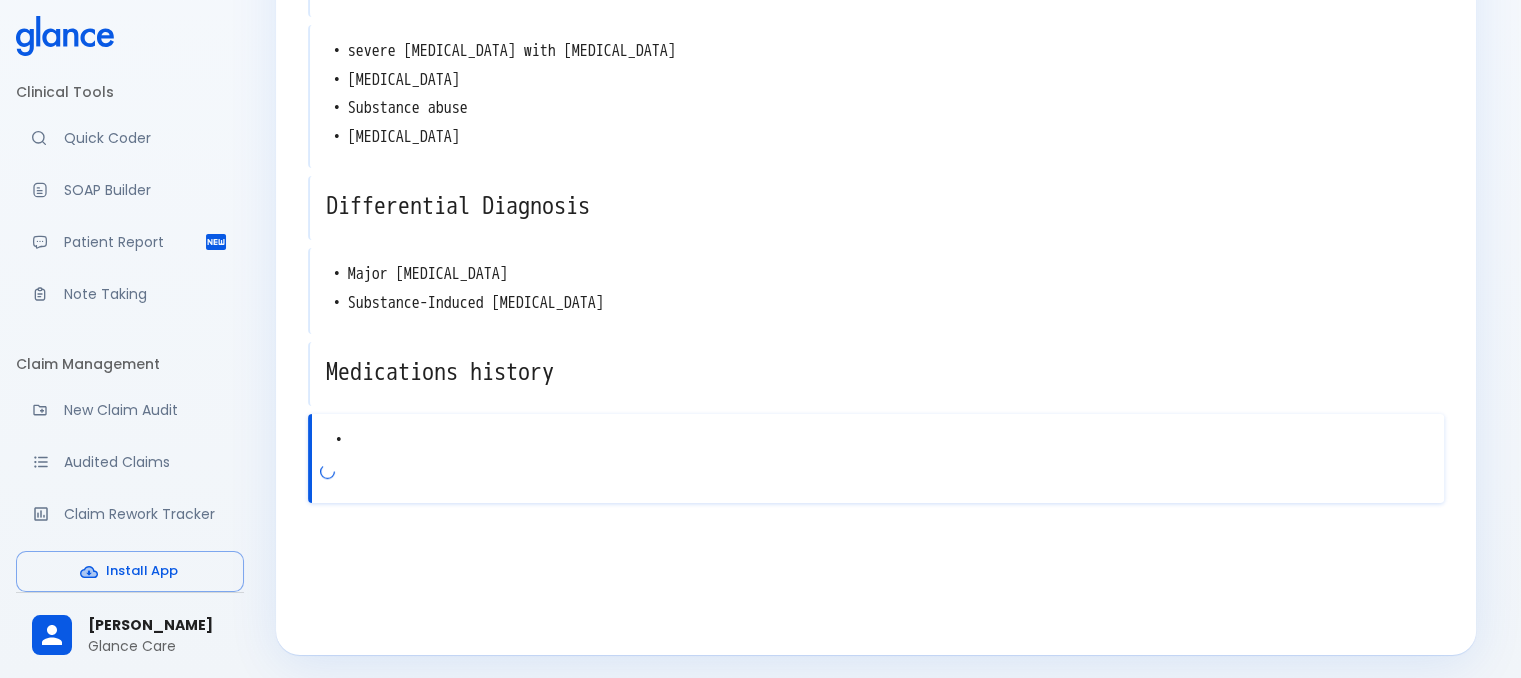 click on "•" at bounding box center [878, 440] 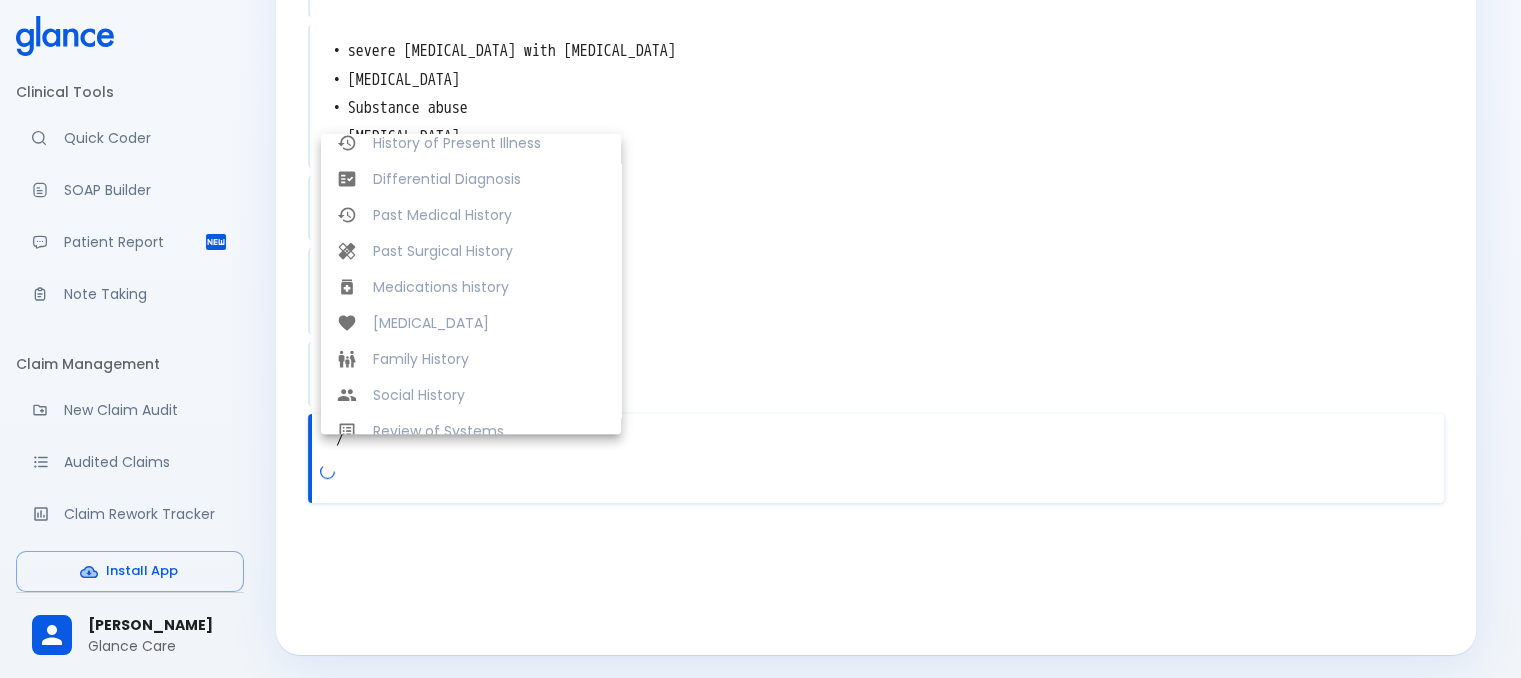 scroll, scrollTop: 228, scrollLeft: 0, axis: vertical 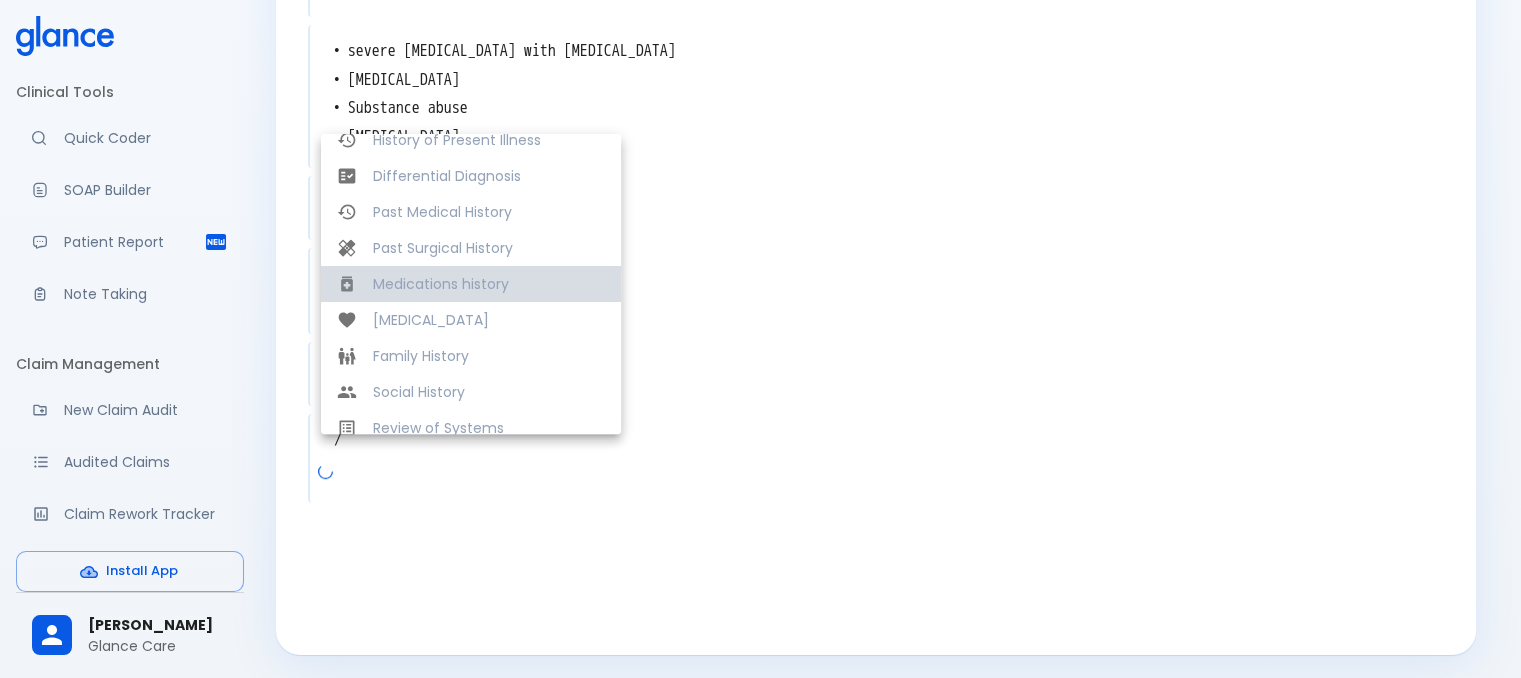 click on "Medications history" at bounding box center [471, 284] 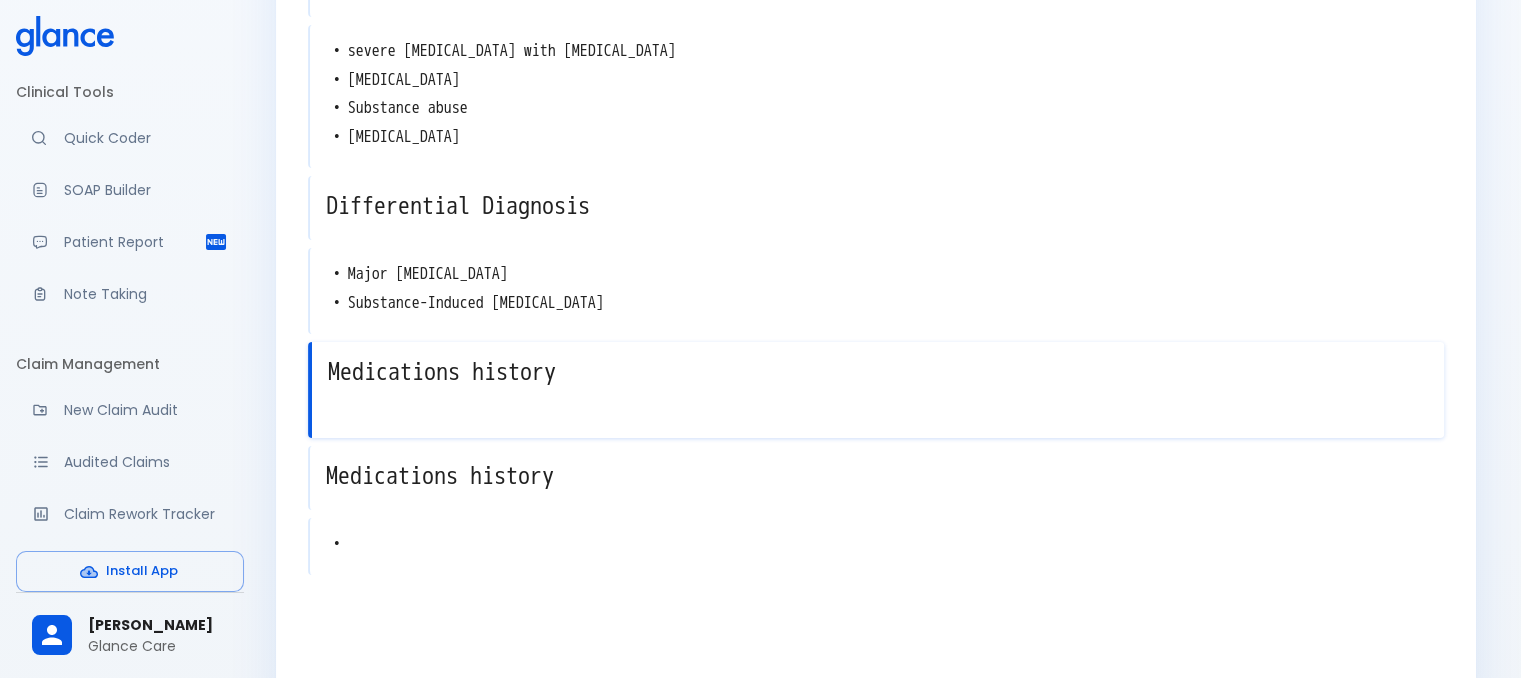 click on "Medications history" at bounding box center (878, 372) 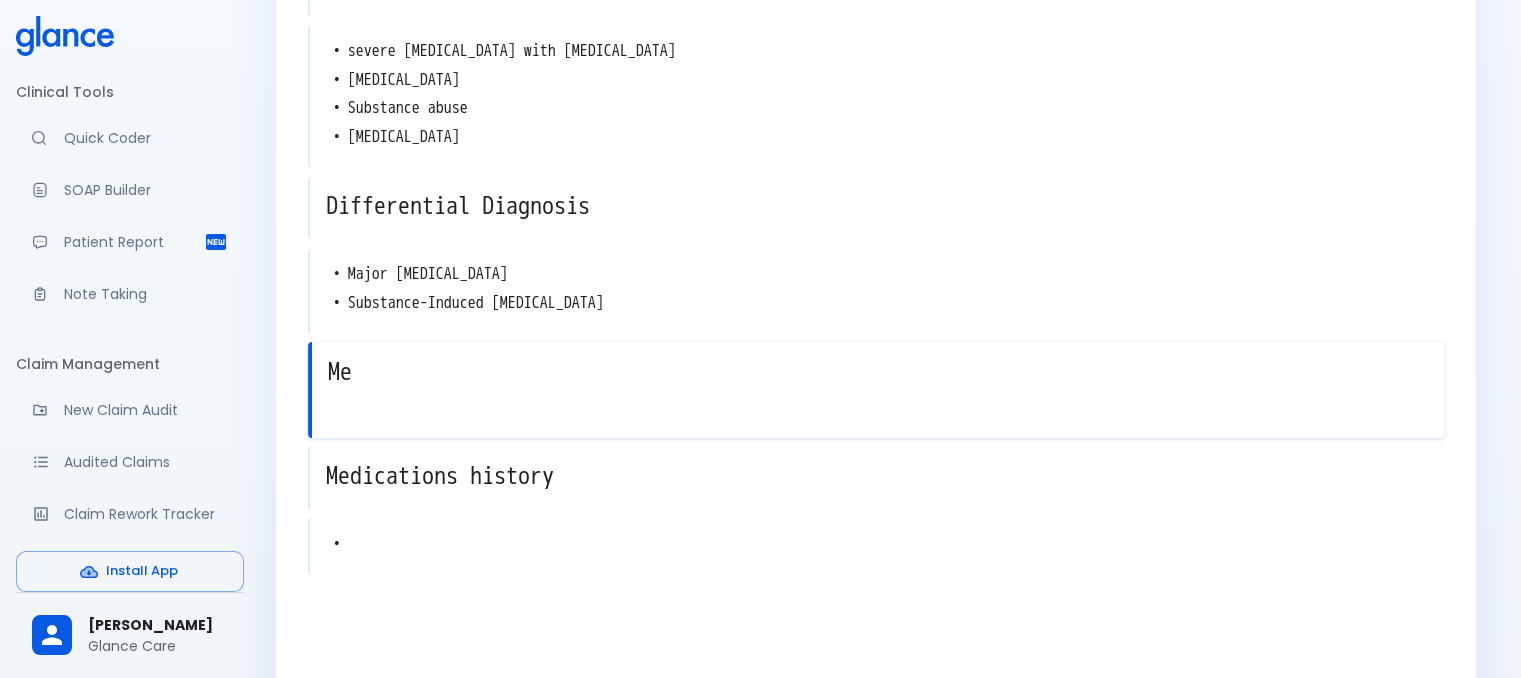 type on "M" 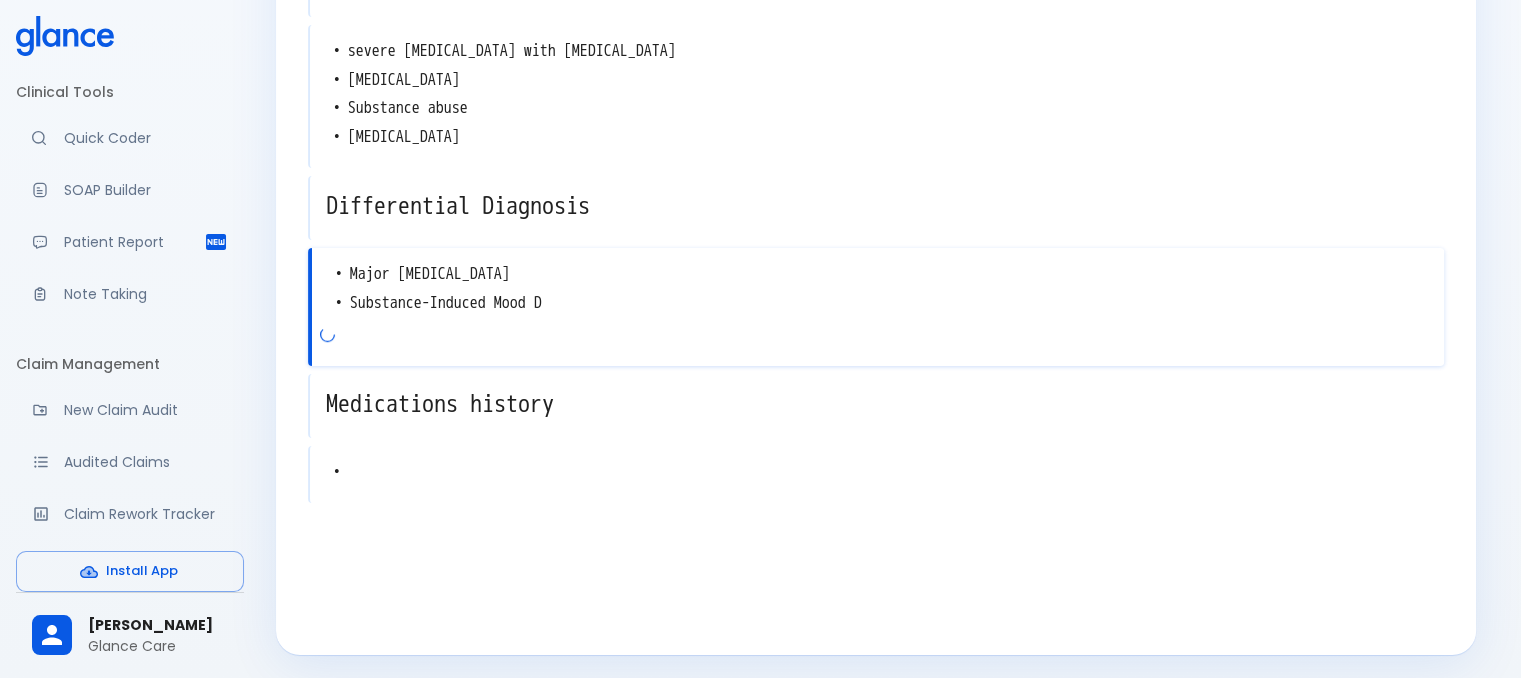 type on "• Major Depressive Disorder
• Substance-Induced Mood" 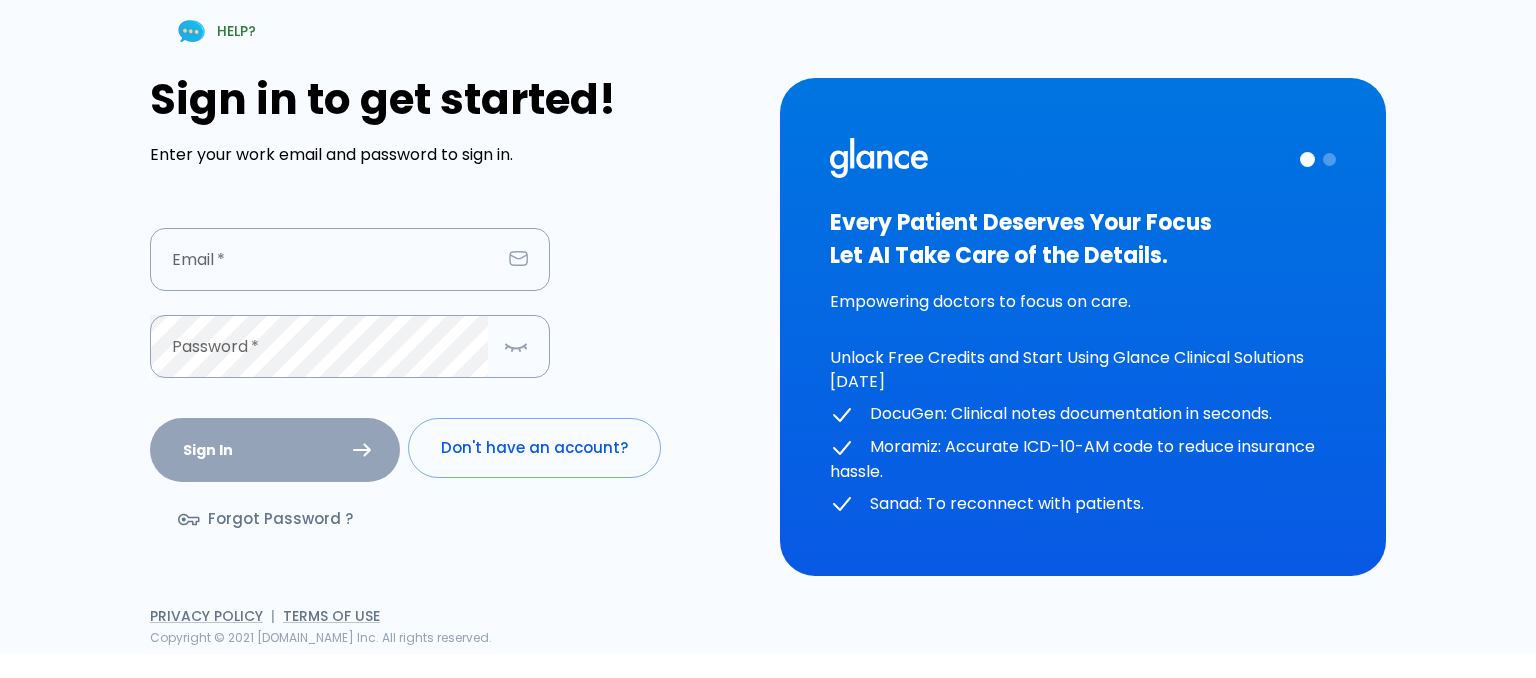 scroll, scrollTop: 0, scrollLeft: 0, axis: both 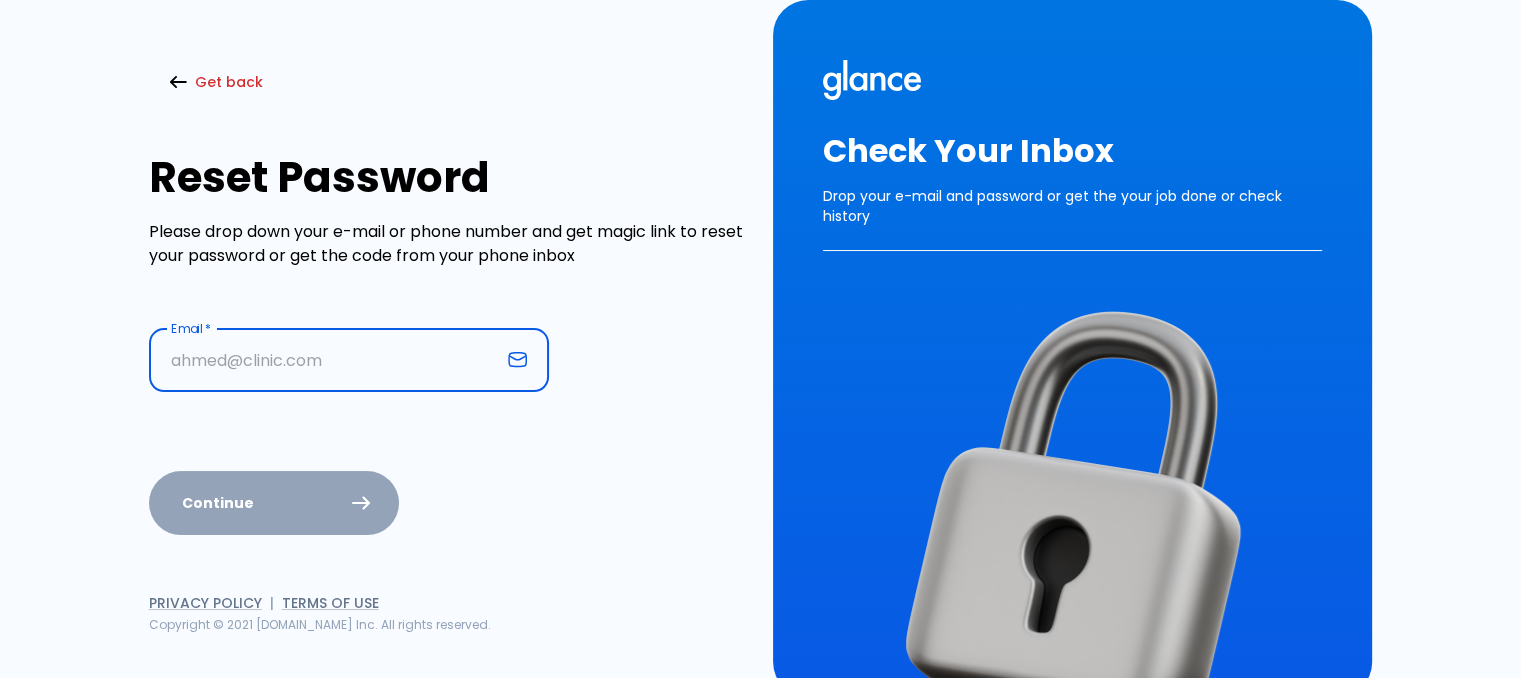 click at bounding box center [324, 360] 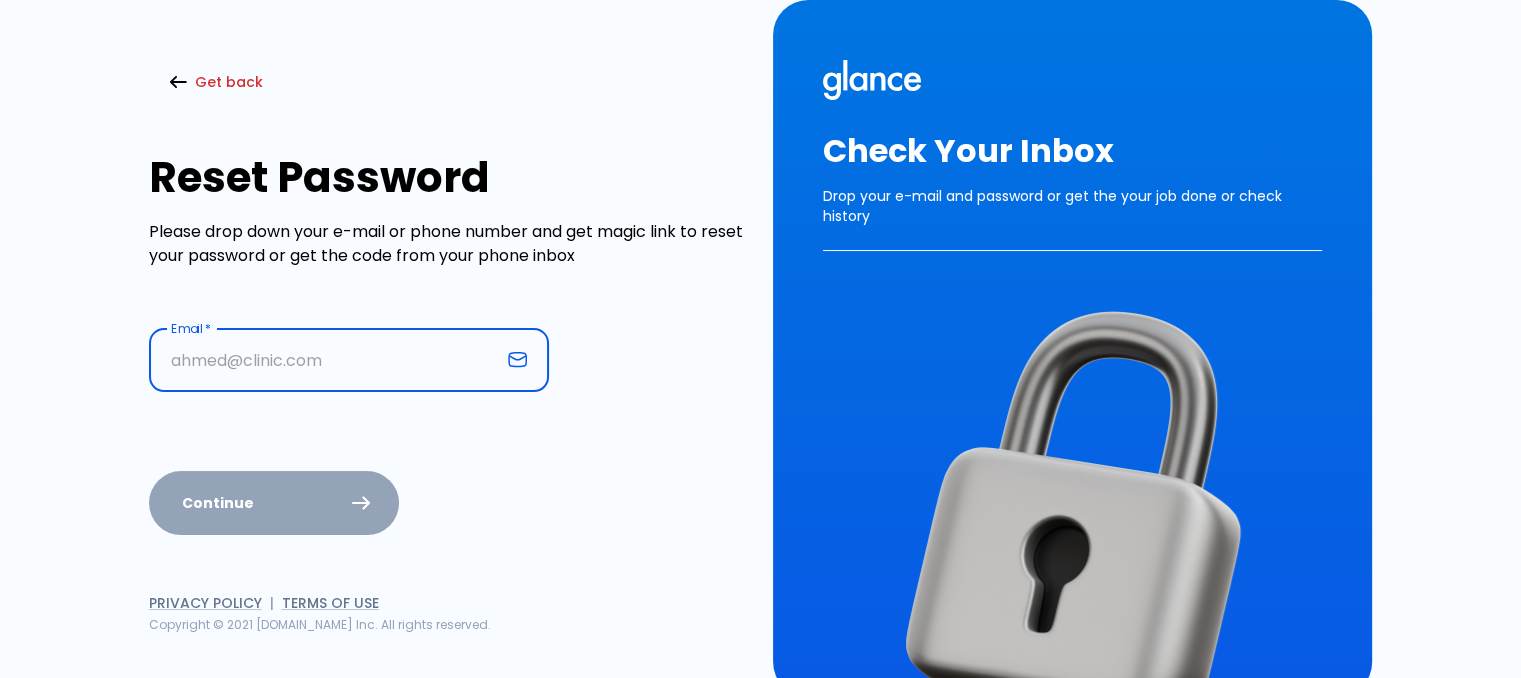 type on "[PERSON_NAME][EMAIL_ADDRESS][DOMAIN_NAME]" 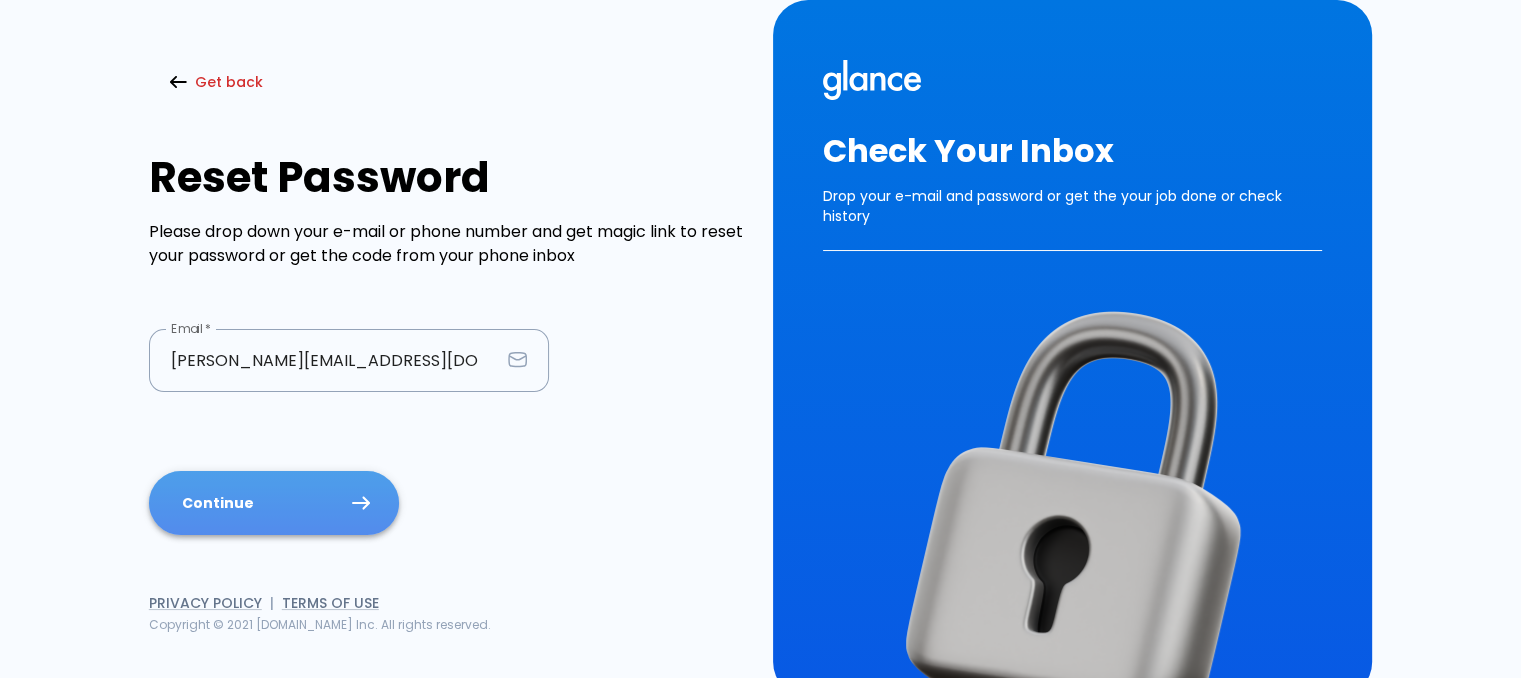 click on "Continue" at bounding box center (274, 503) 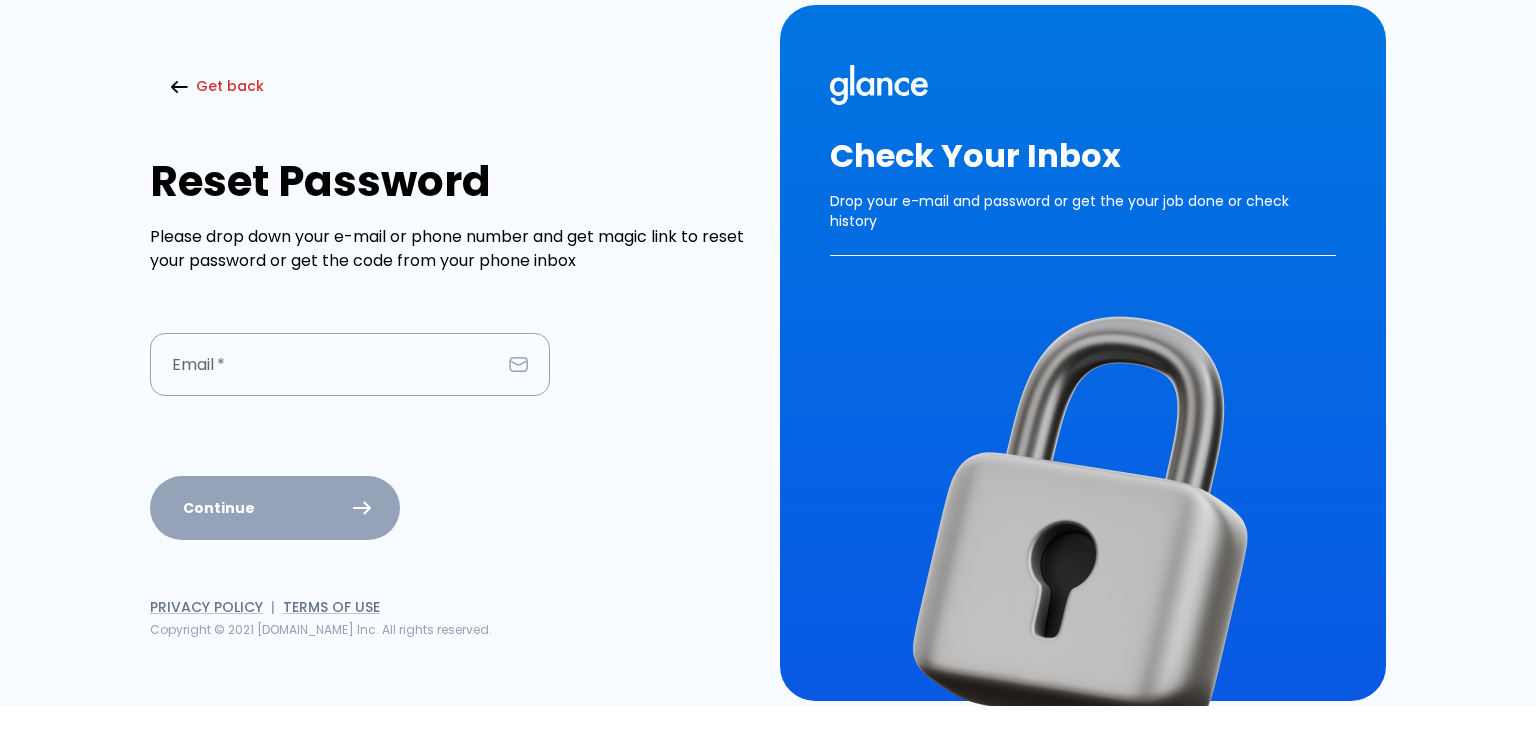 scroll, scrollTop: 0, scrollLeft: 0, axis: both 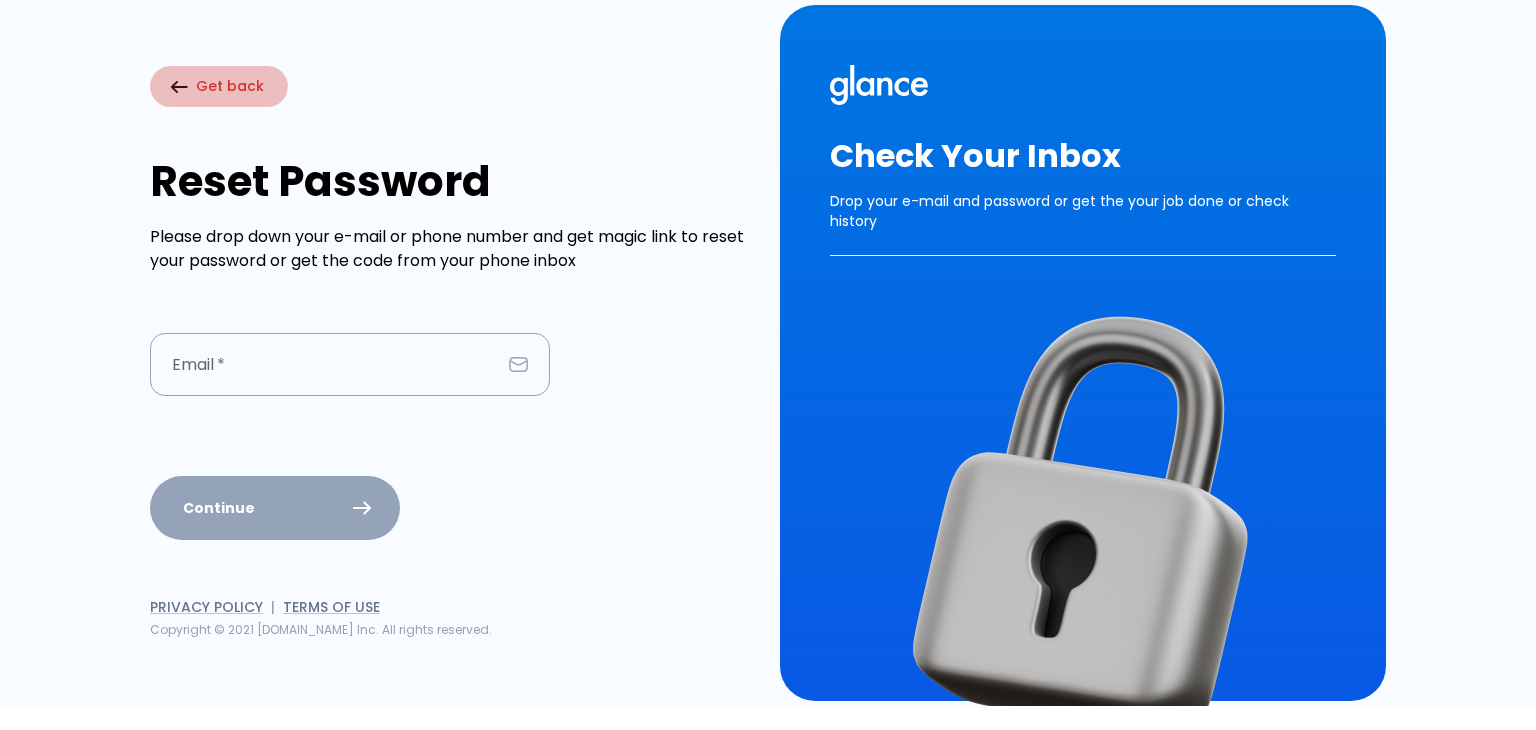 click on "Get back" at bounding box center (219, 86) 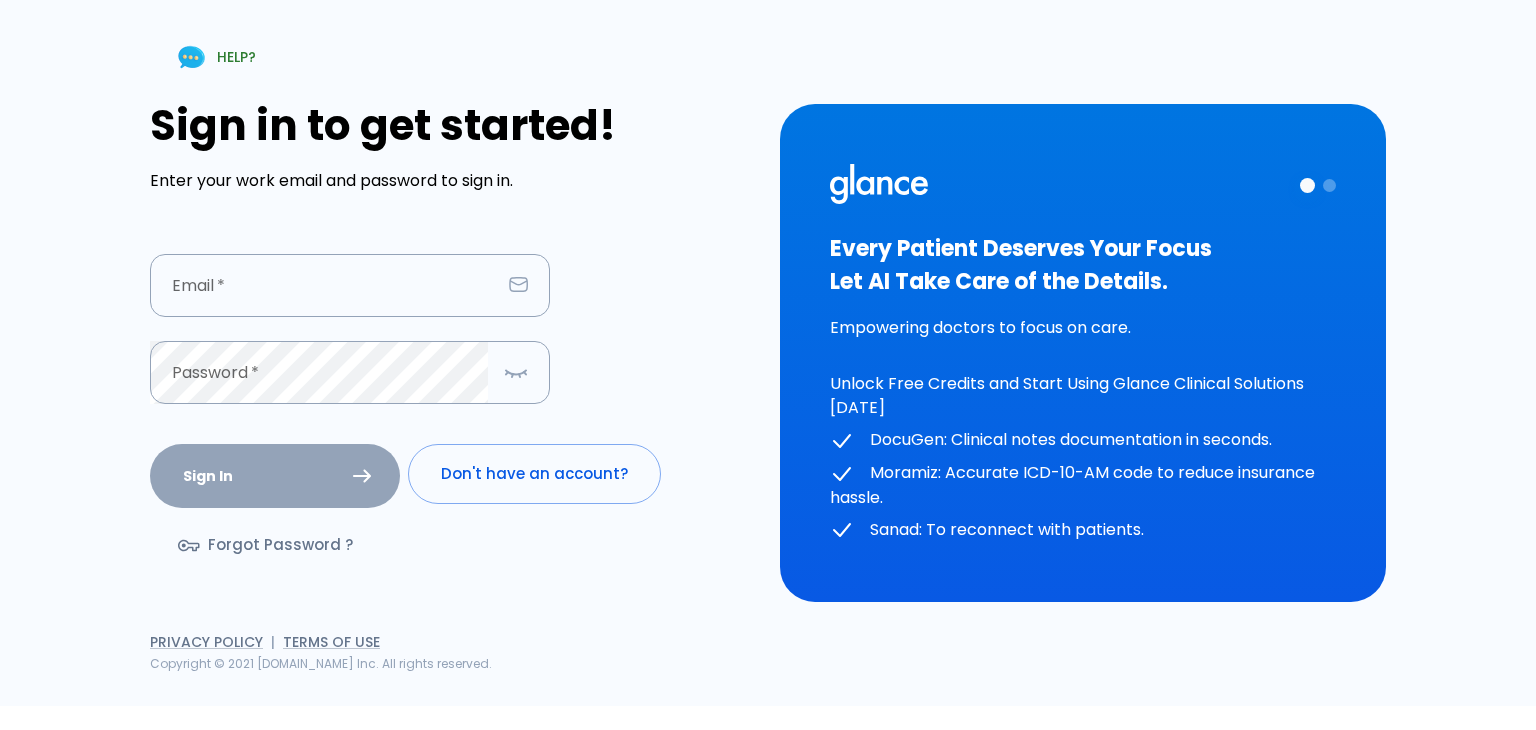 scroll, scrollTop: 0, scrollLeft: 0, axis: both 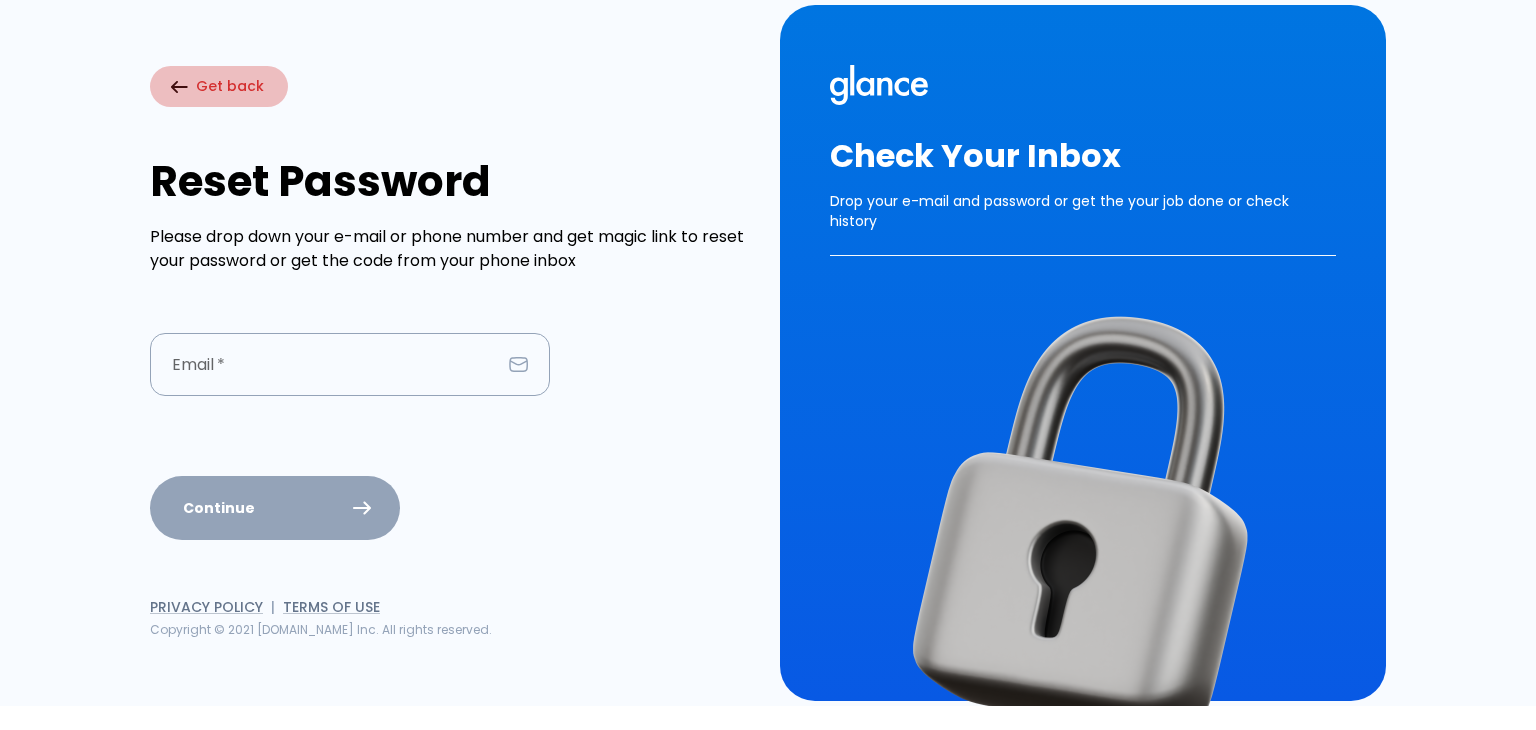 click on "Get back" at bounding box center [219, 86] 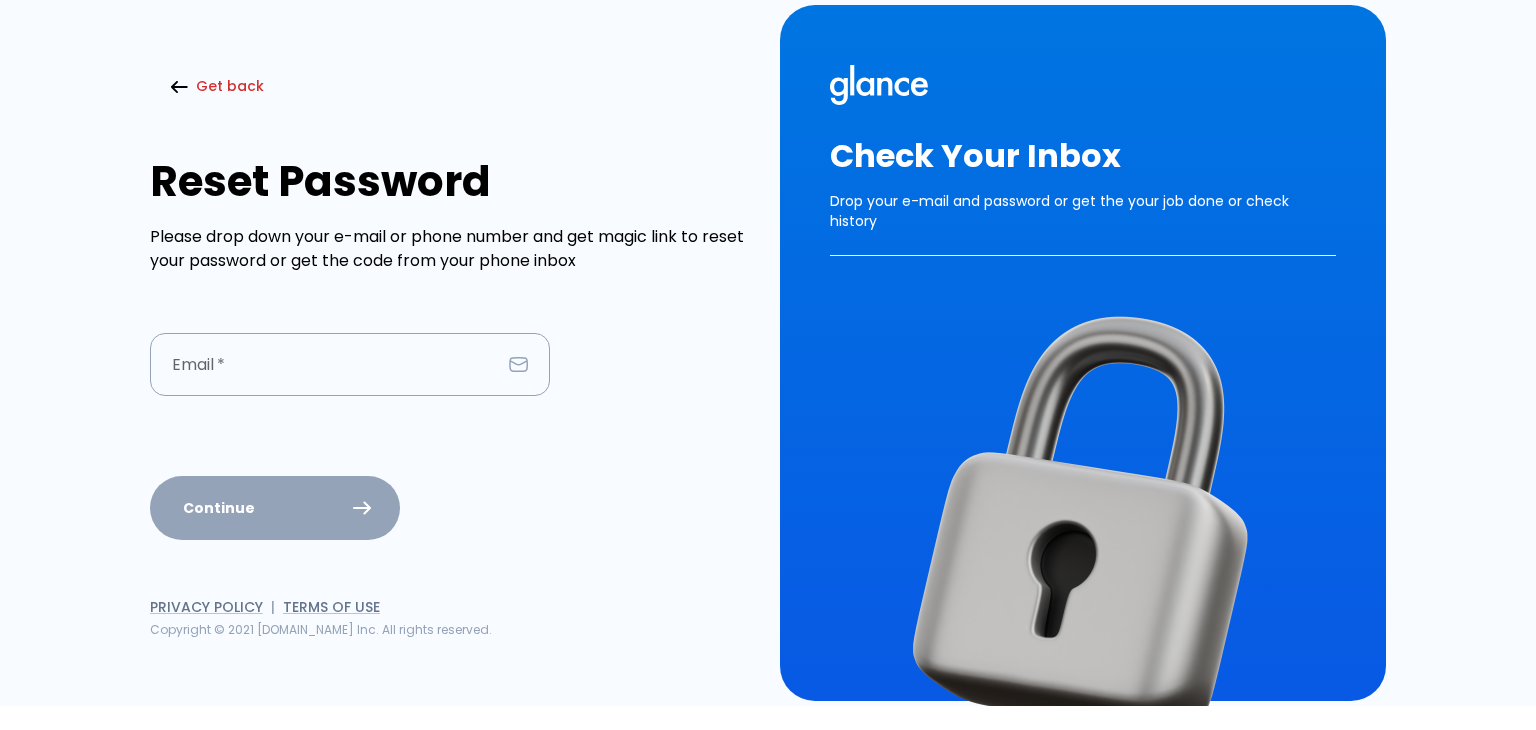 scroll, scrollTop: 0, scrollLeft: 0, axis: both 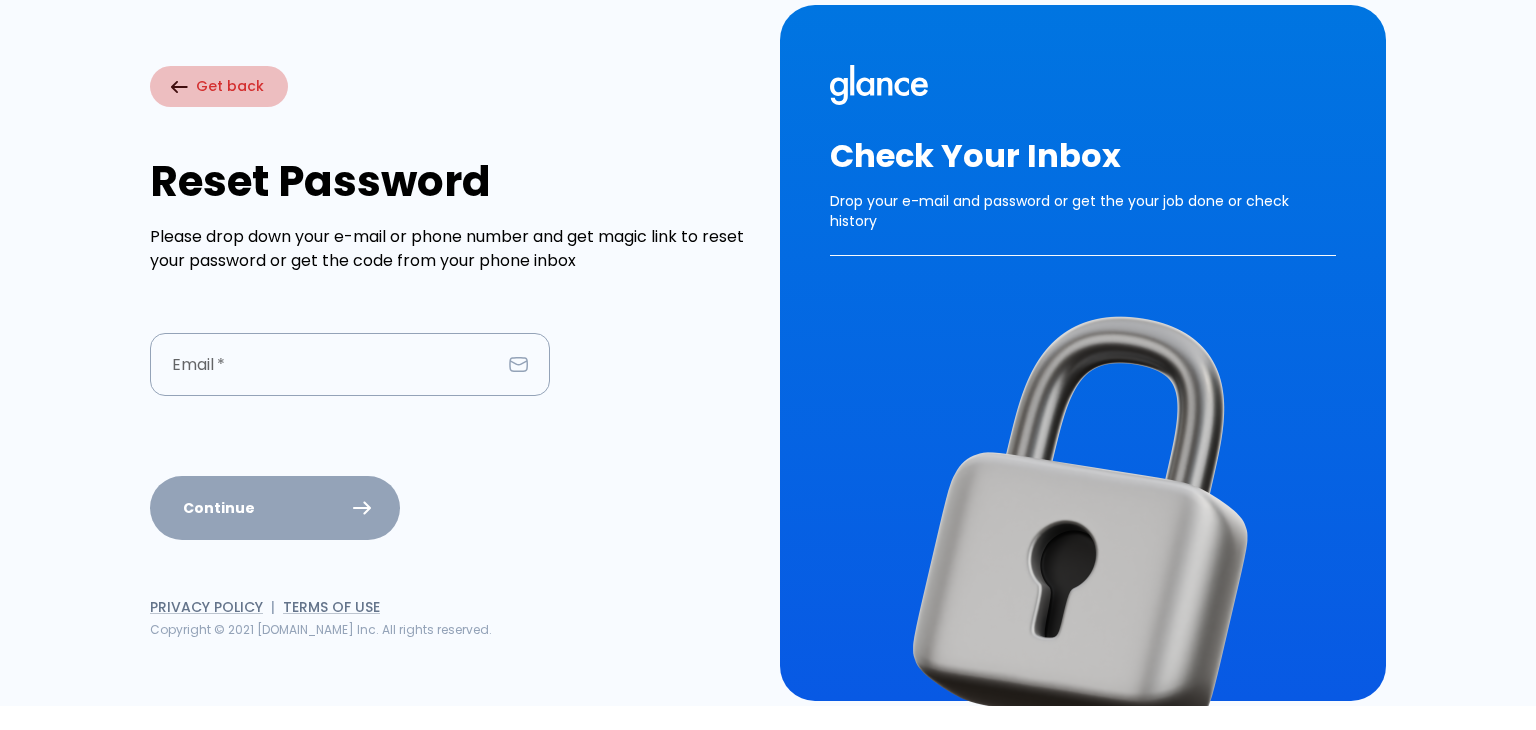 click on "Get back" at bounding box center (219, 86) 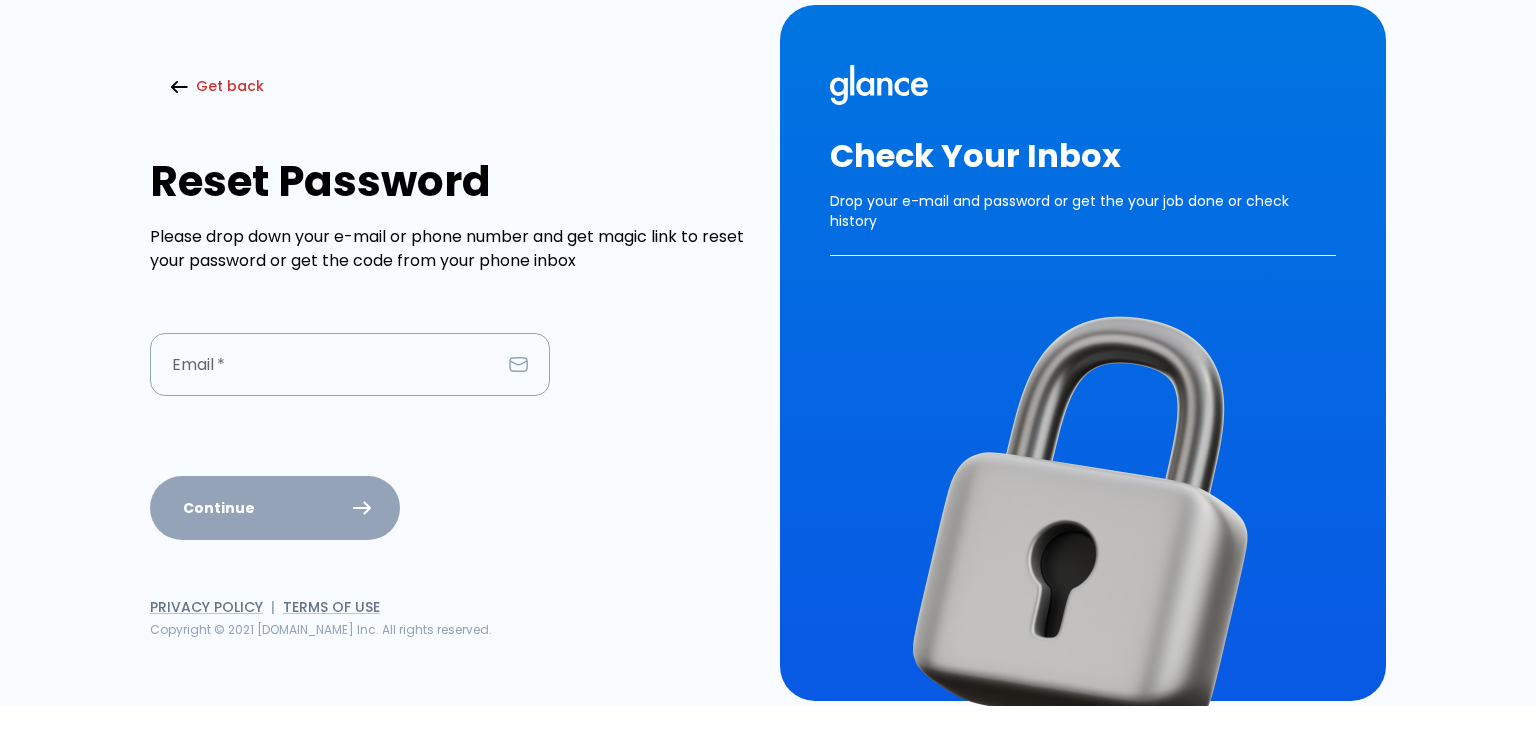scroll, scrollTop: 0, scrollLeft: 0, axis: both 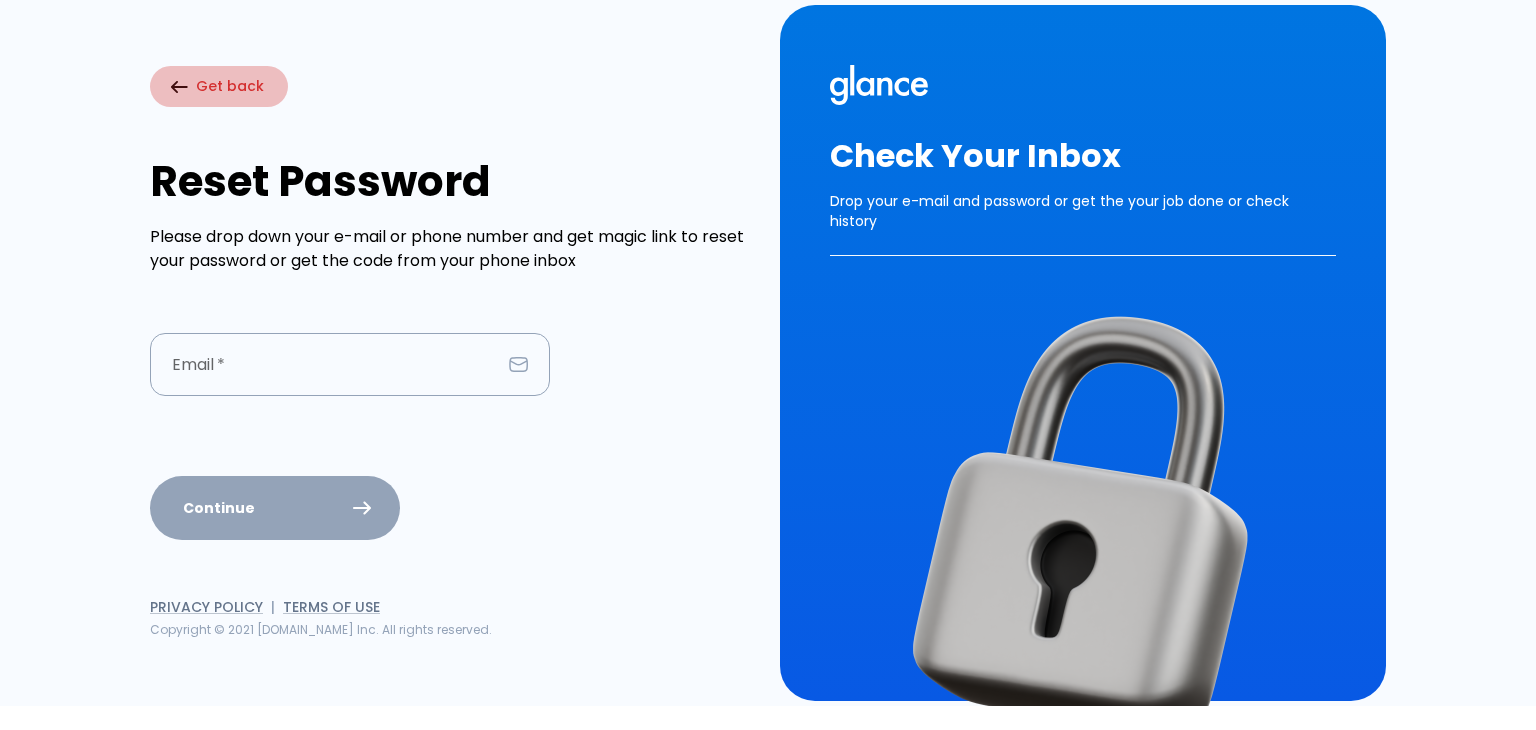 click on "Get back" at bounding box center (219, 86) 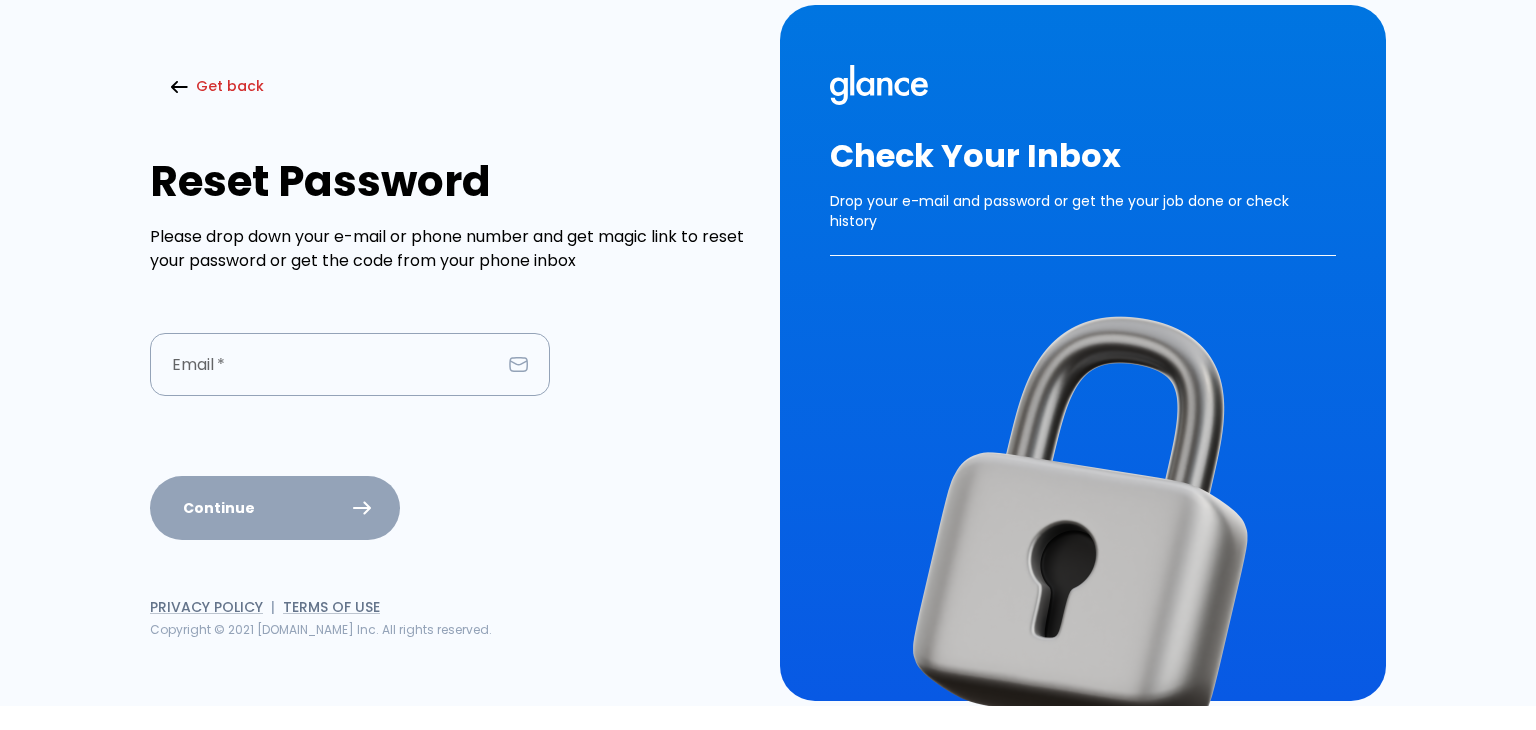 scroll, scrollTop: 0, scrollLeft: 0, axis: both 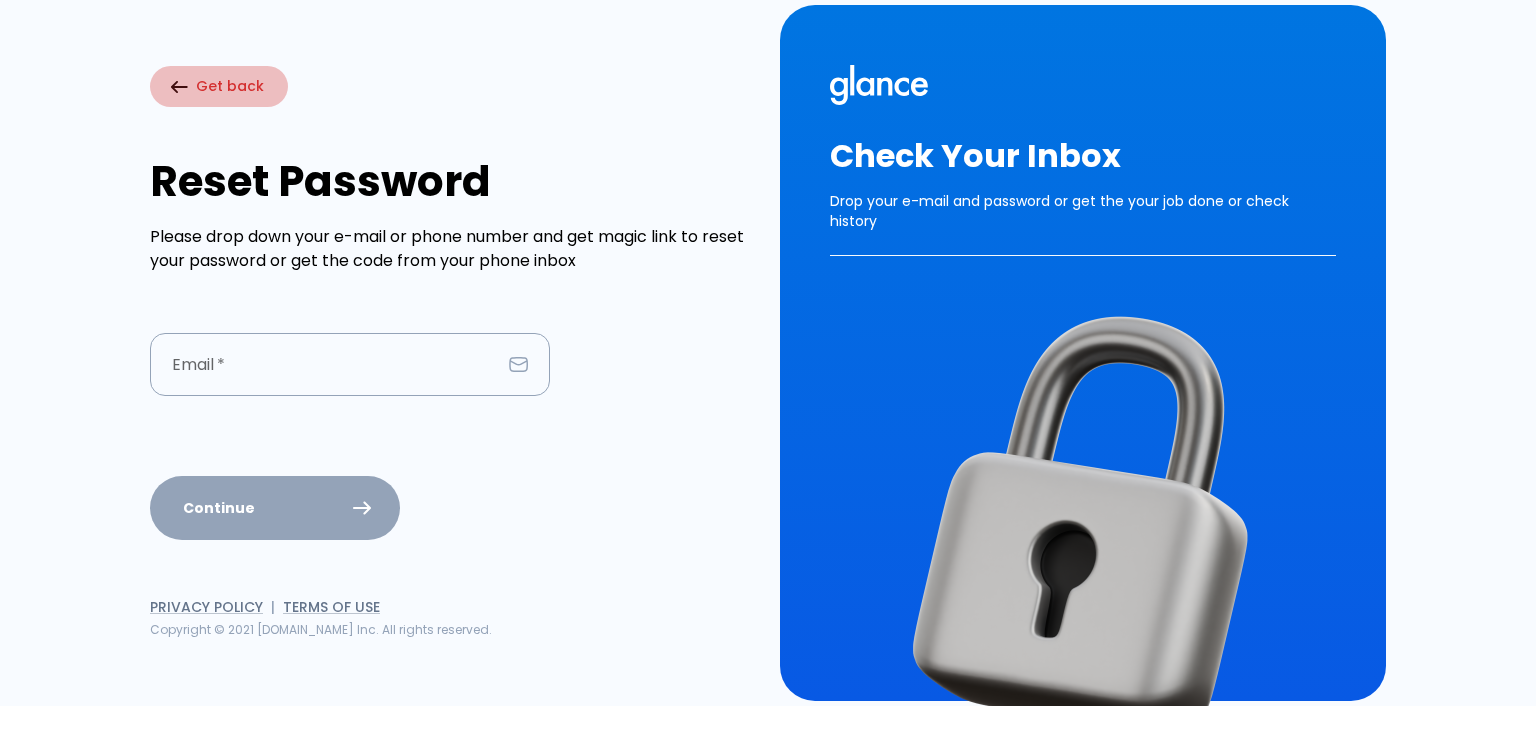 click on "Get back" at bounding box center [219, 86] 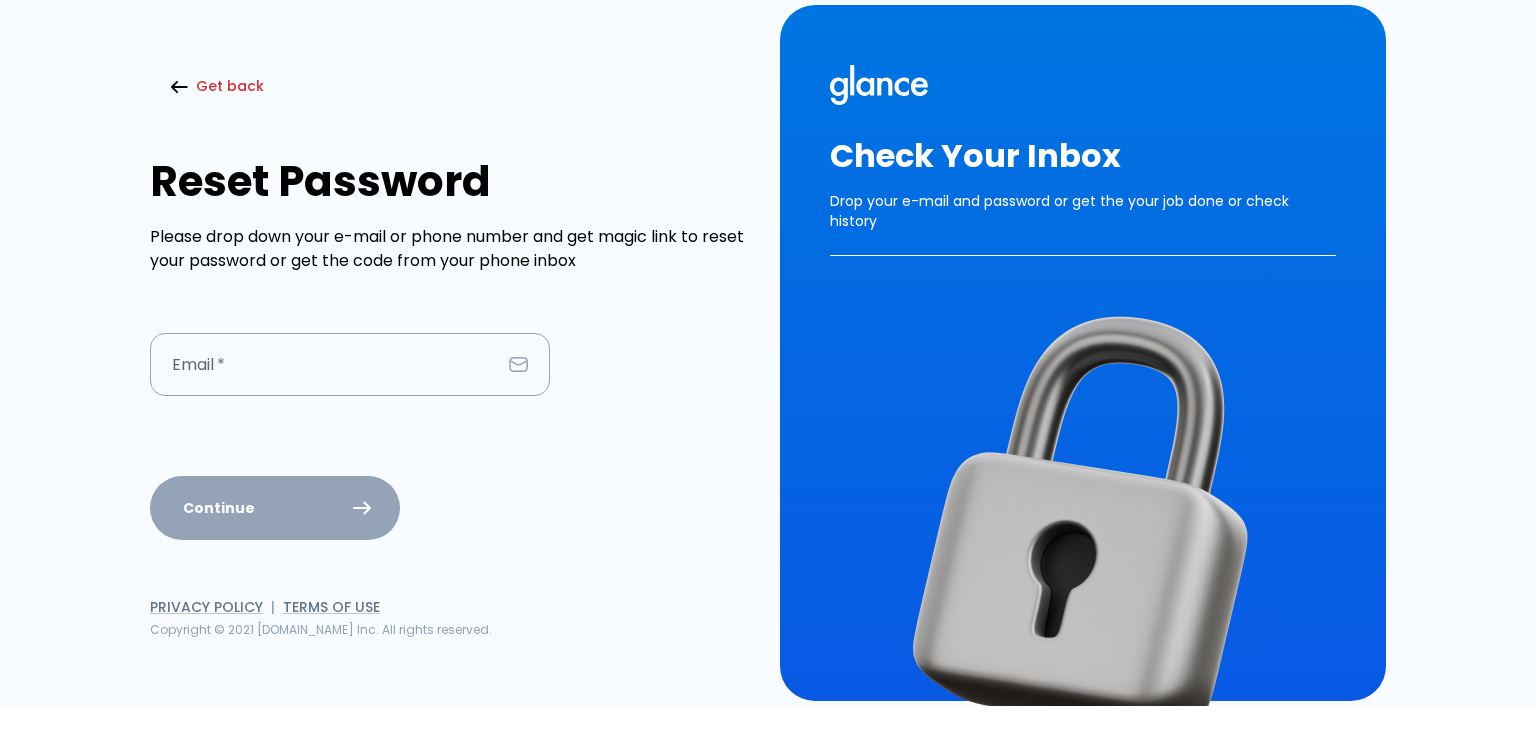 scroll, scrollTop: 0, scrollLeft: 0, axis: both 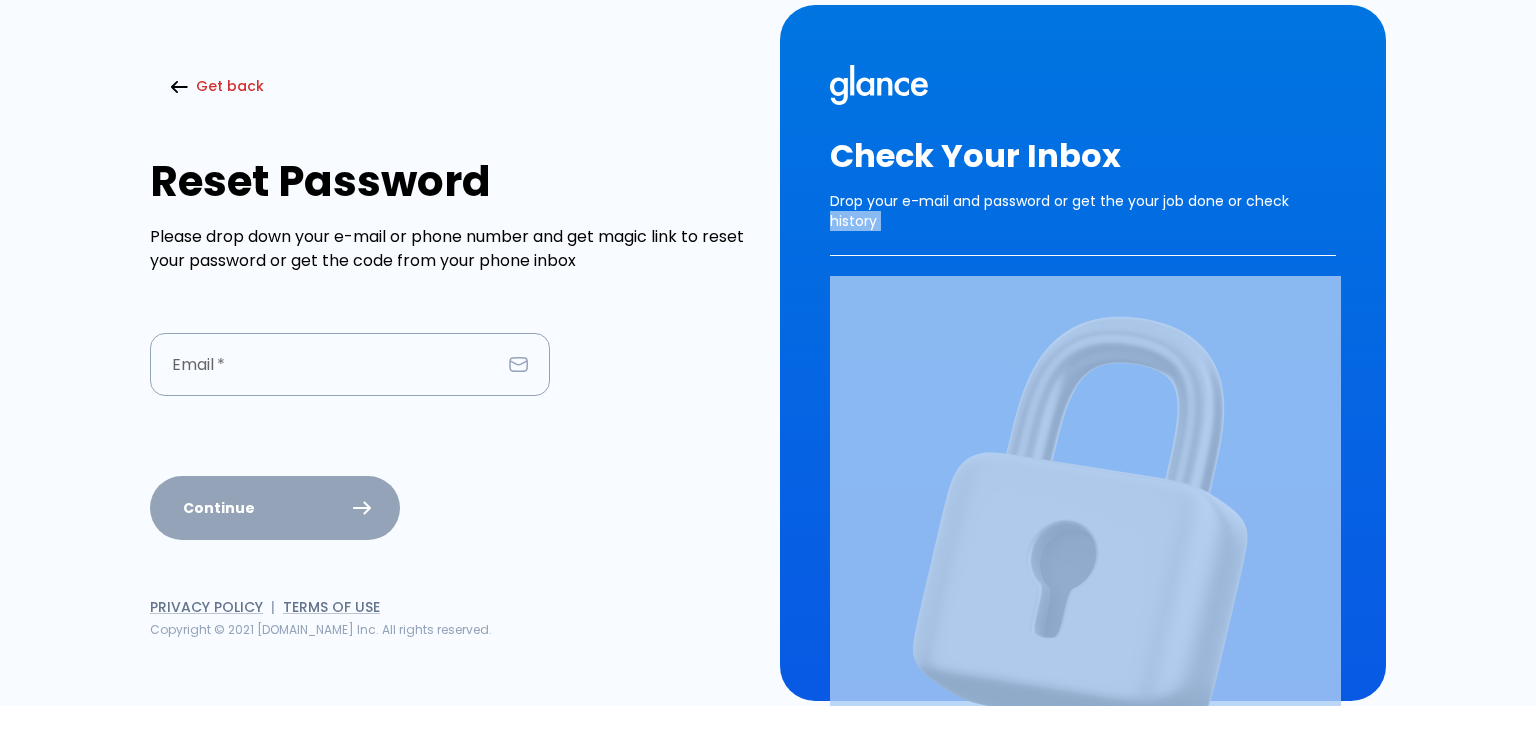 drag, startPoint x: 1535, startPoint y: 189, endPoint x: 1503, endPoint y: 359, distance: 172.98555 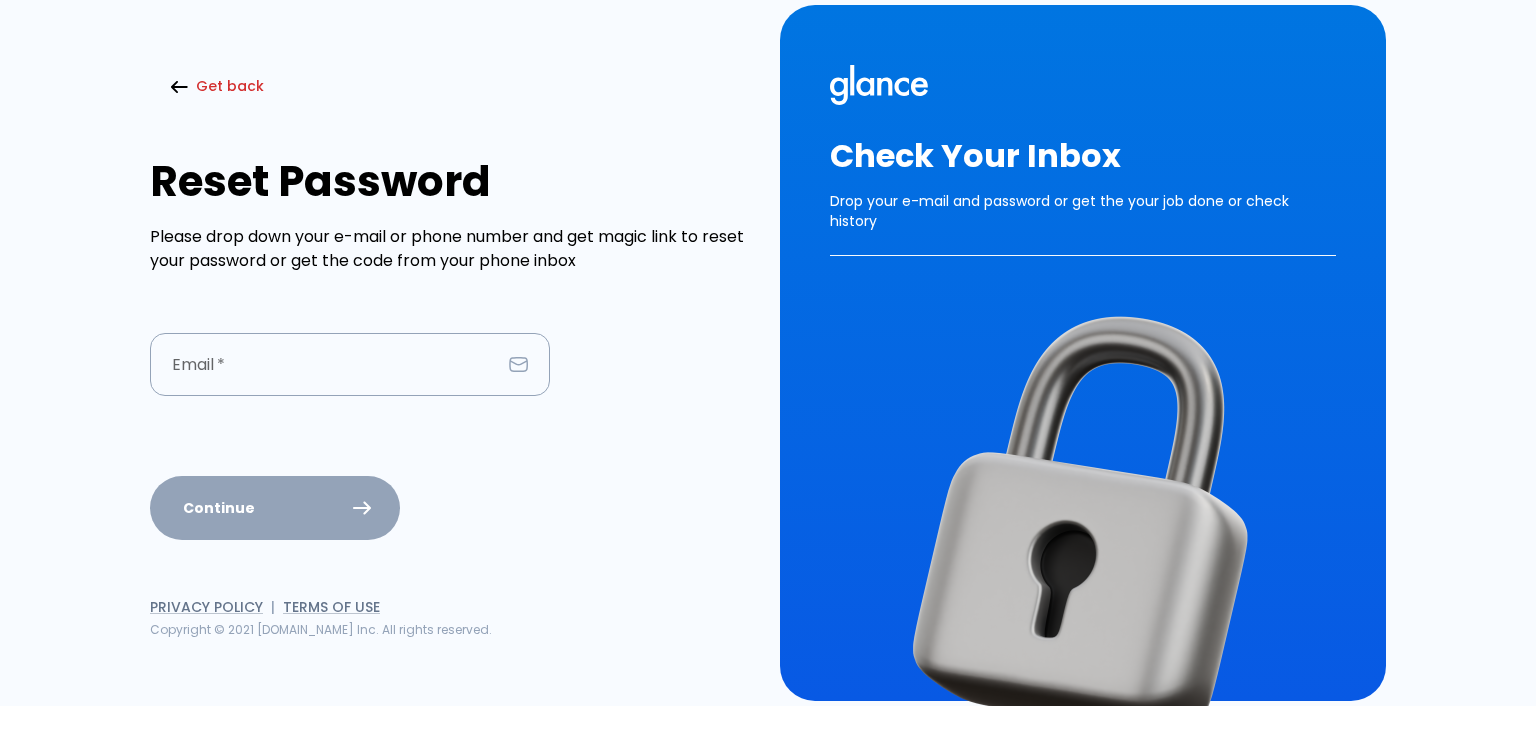 click on "Please drop down your e-mail or phone number and get magic link to reset your password or get the code from your phone inbox" at bounding box center (453, 249) 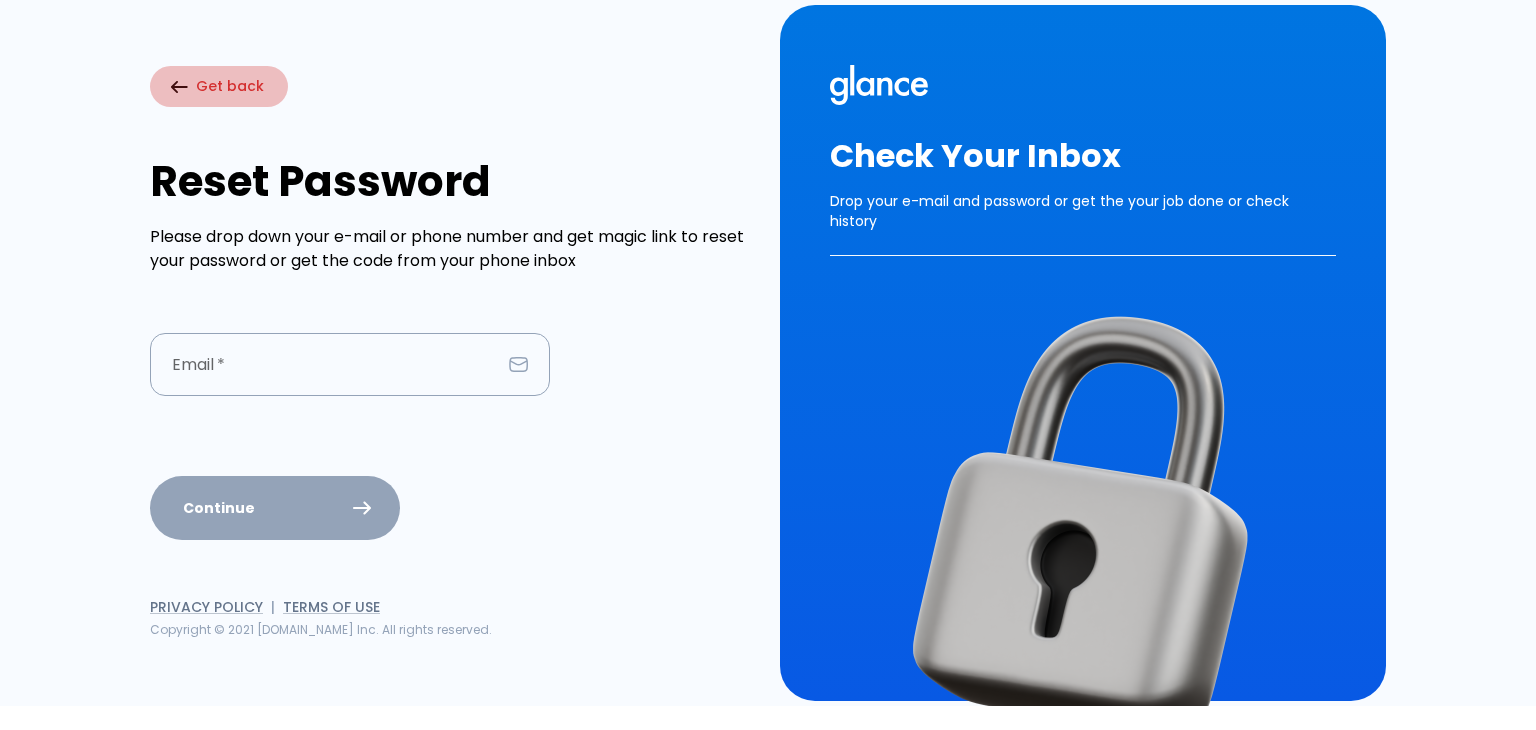 click on "Get back" at bounding box center [219, 86] 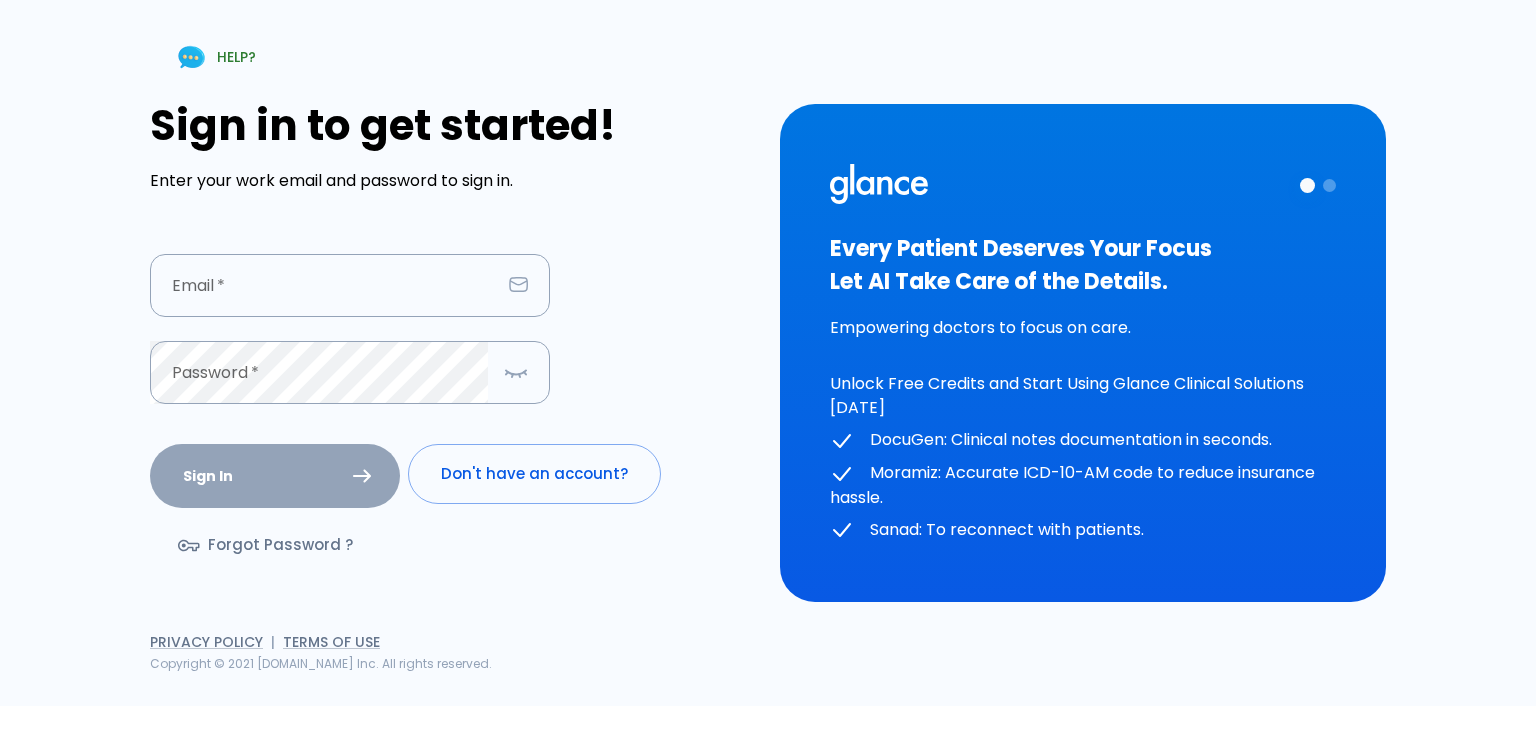 scroll, scrollTop: 0, scrollLeft: 0, axis: both 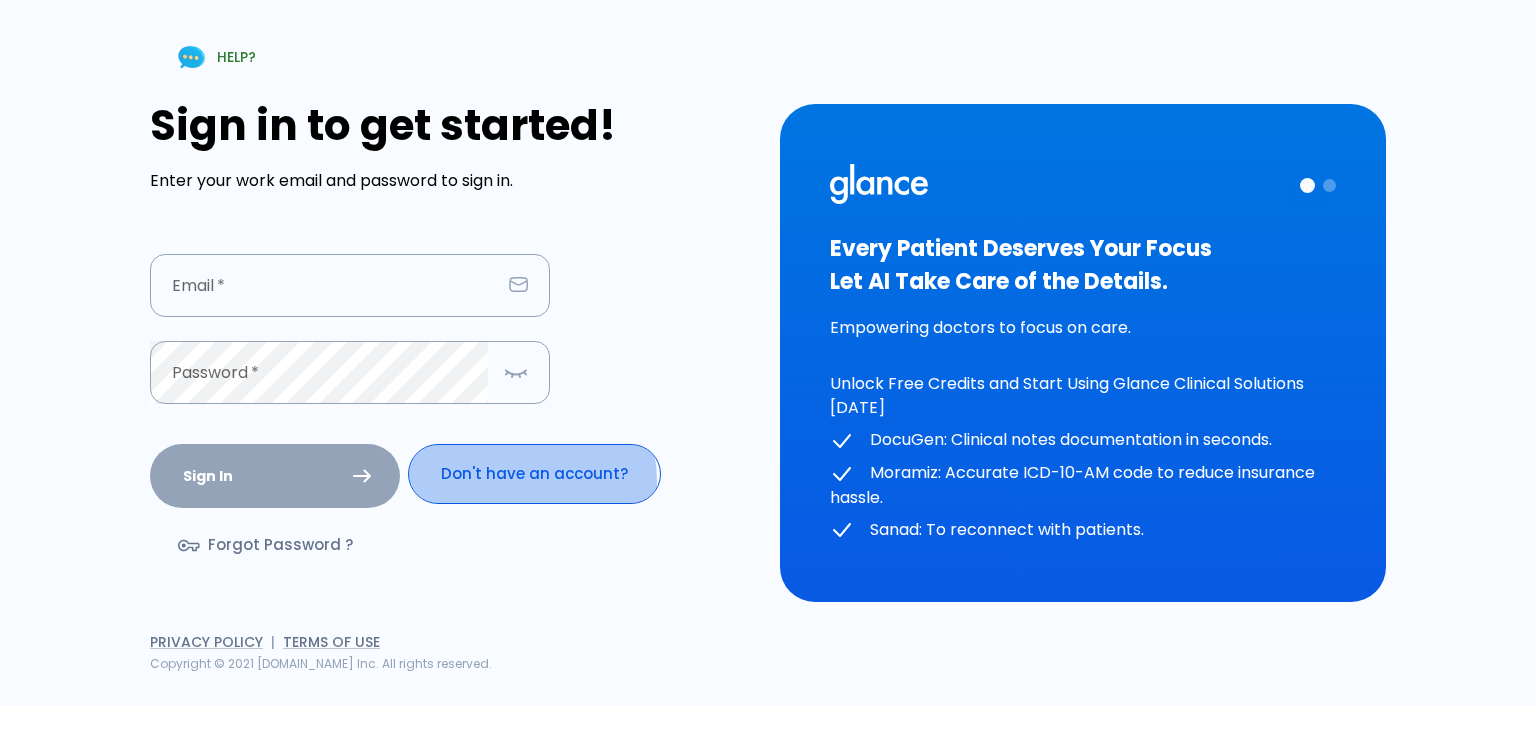 click on "Don't have an account?" at bounding box center [534, 474] 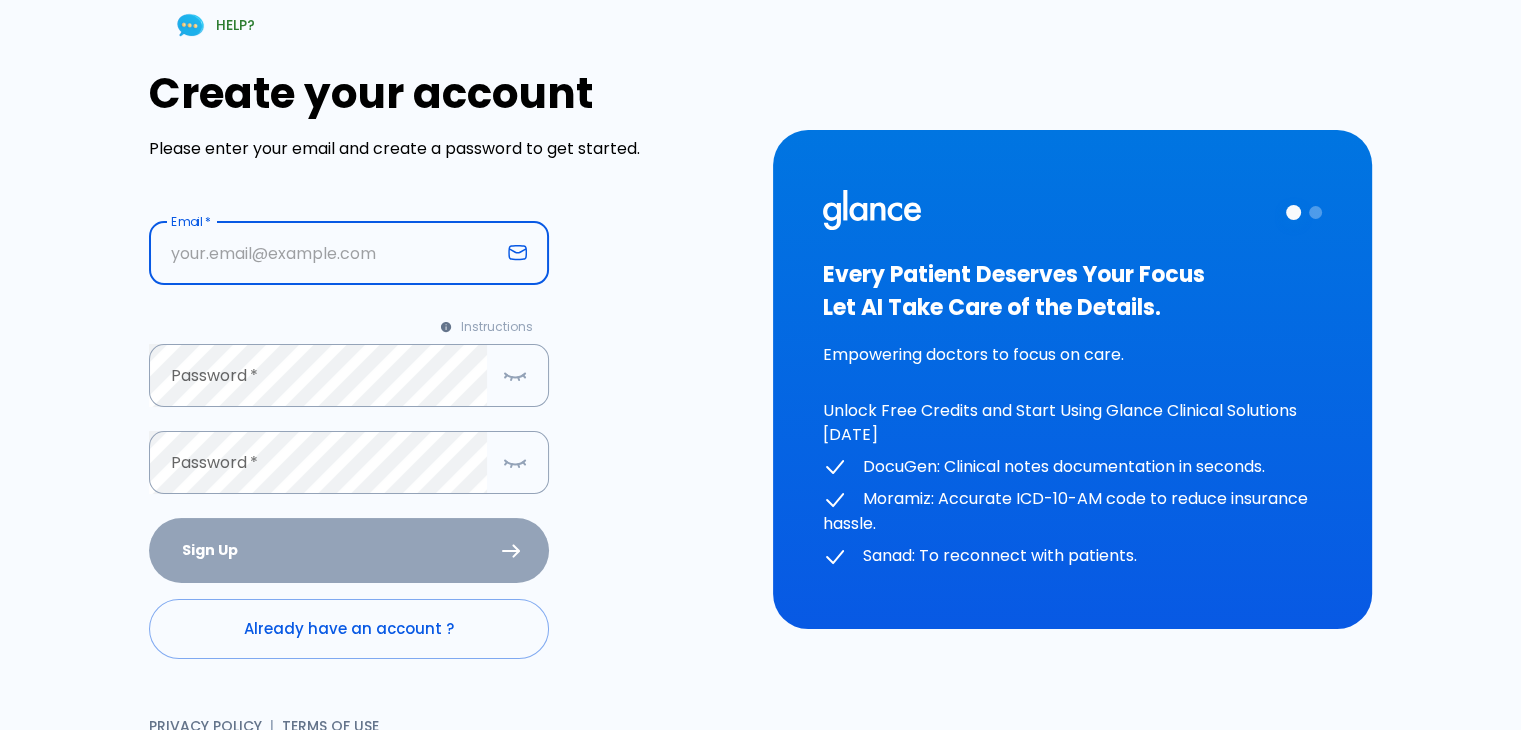 click at bounding box center [324, 253] 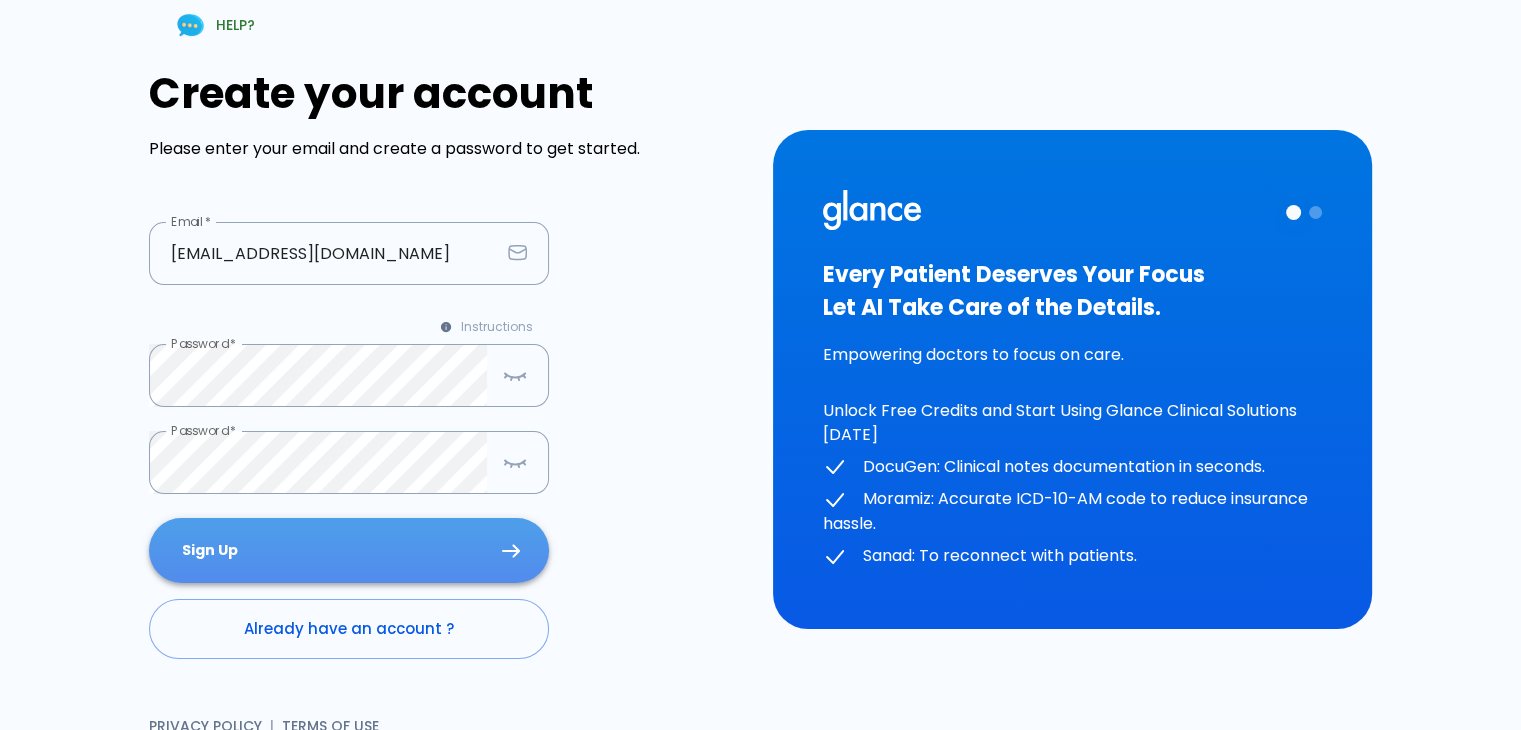 click on "Sign Up" at bounding box center [349, 550] 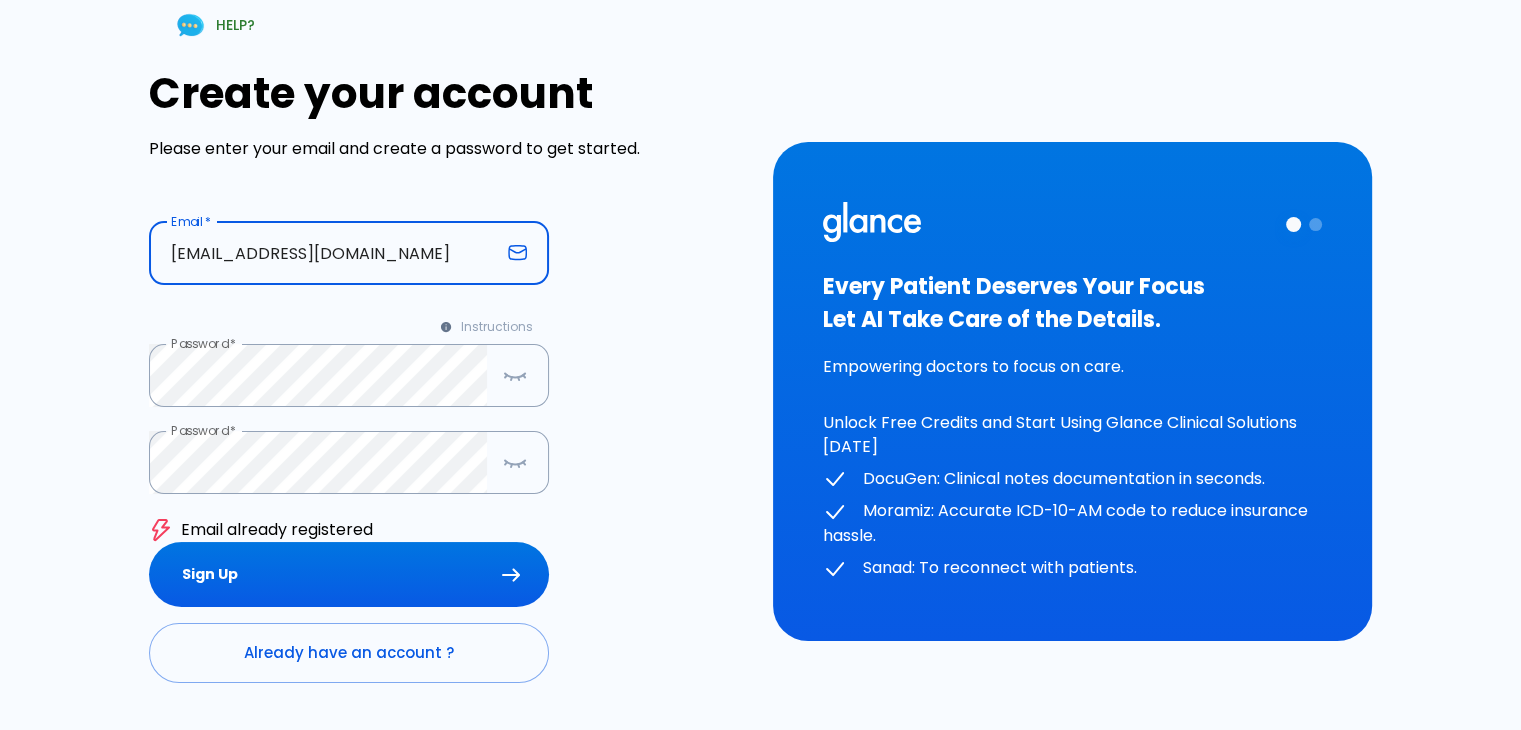 drag, startPoint x: 351, startPoint y: 251, endPoint x: 52, endPoint y: 247, distance: 299.02676 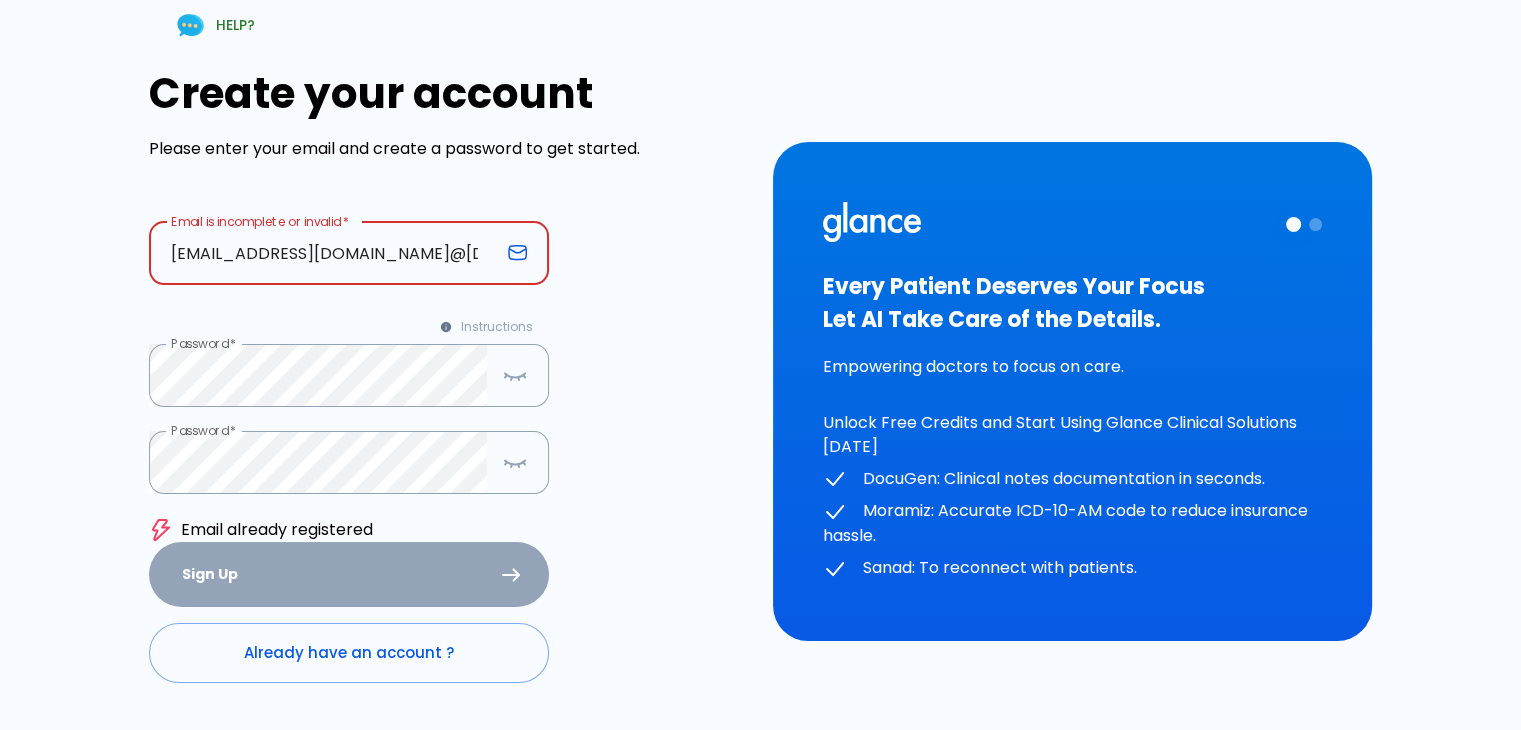 drag, startPoint x: 481, startPoint y: 260, endPoint x: 371, endPoint y: 256, distance: 110.0727 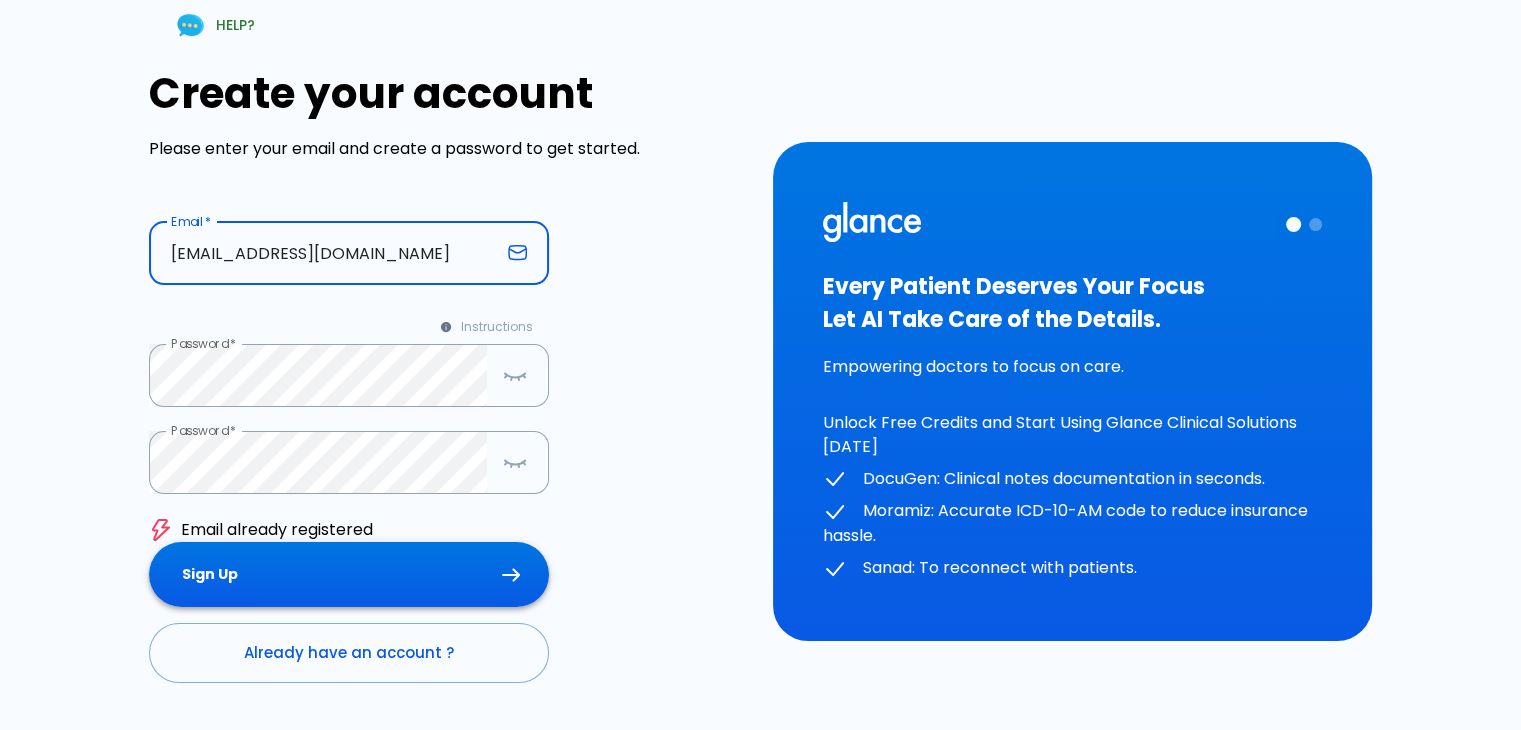 type on "[EMAIL_ADDRESS][DOMAIN_NAME]" 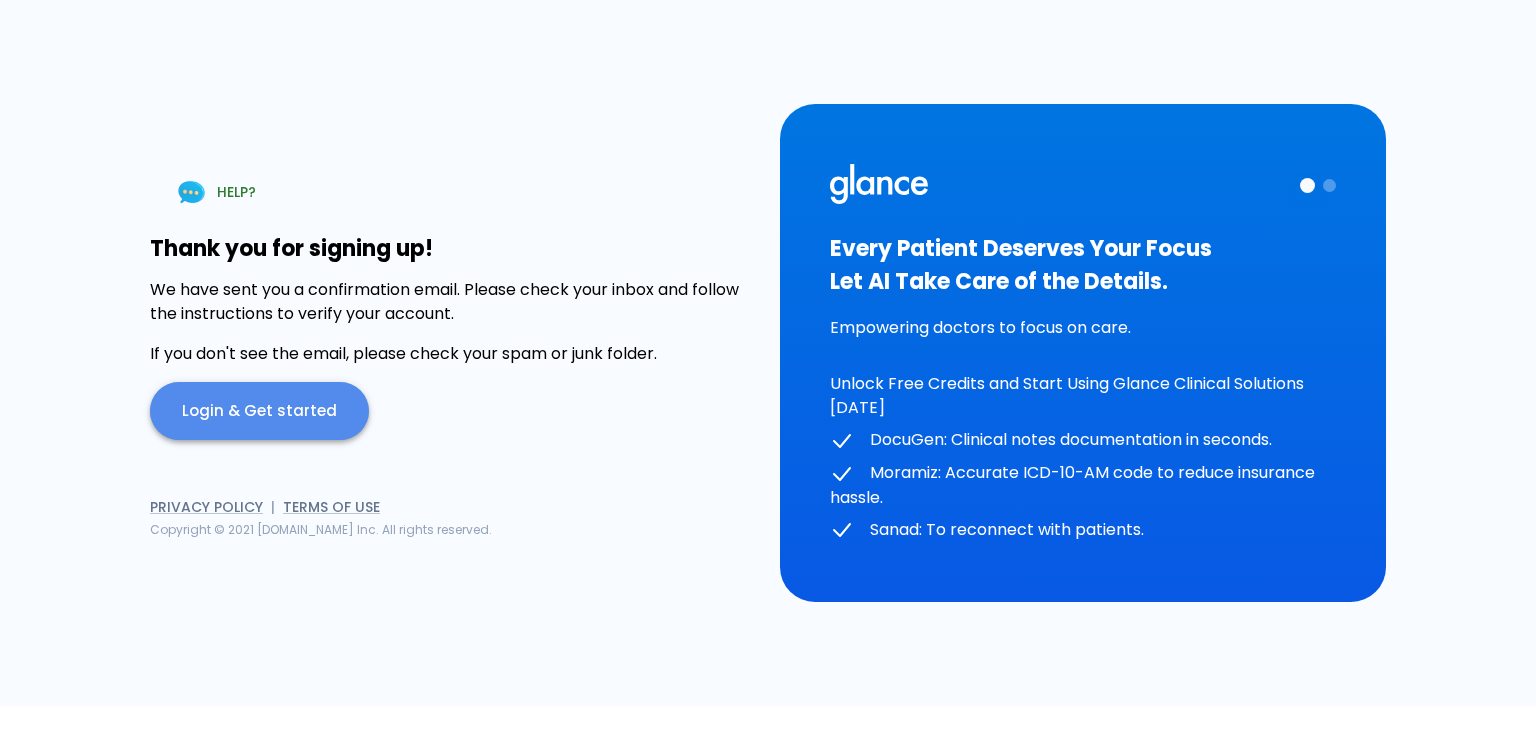 click on "Login & Get started" at bounding box center [259, 411] 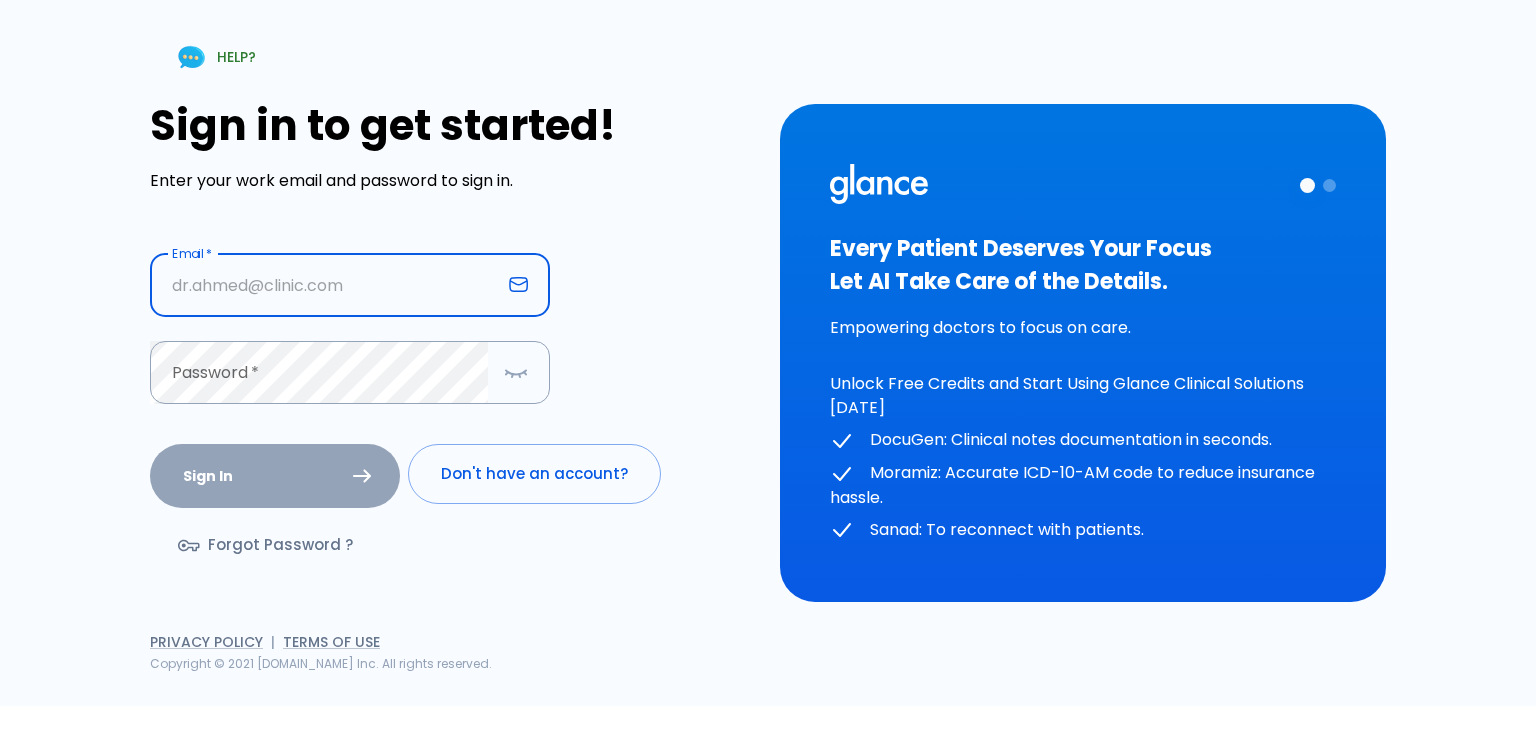 click at bounding box center (325, 285) 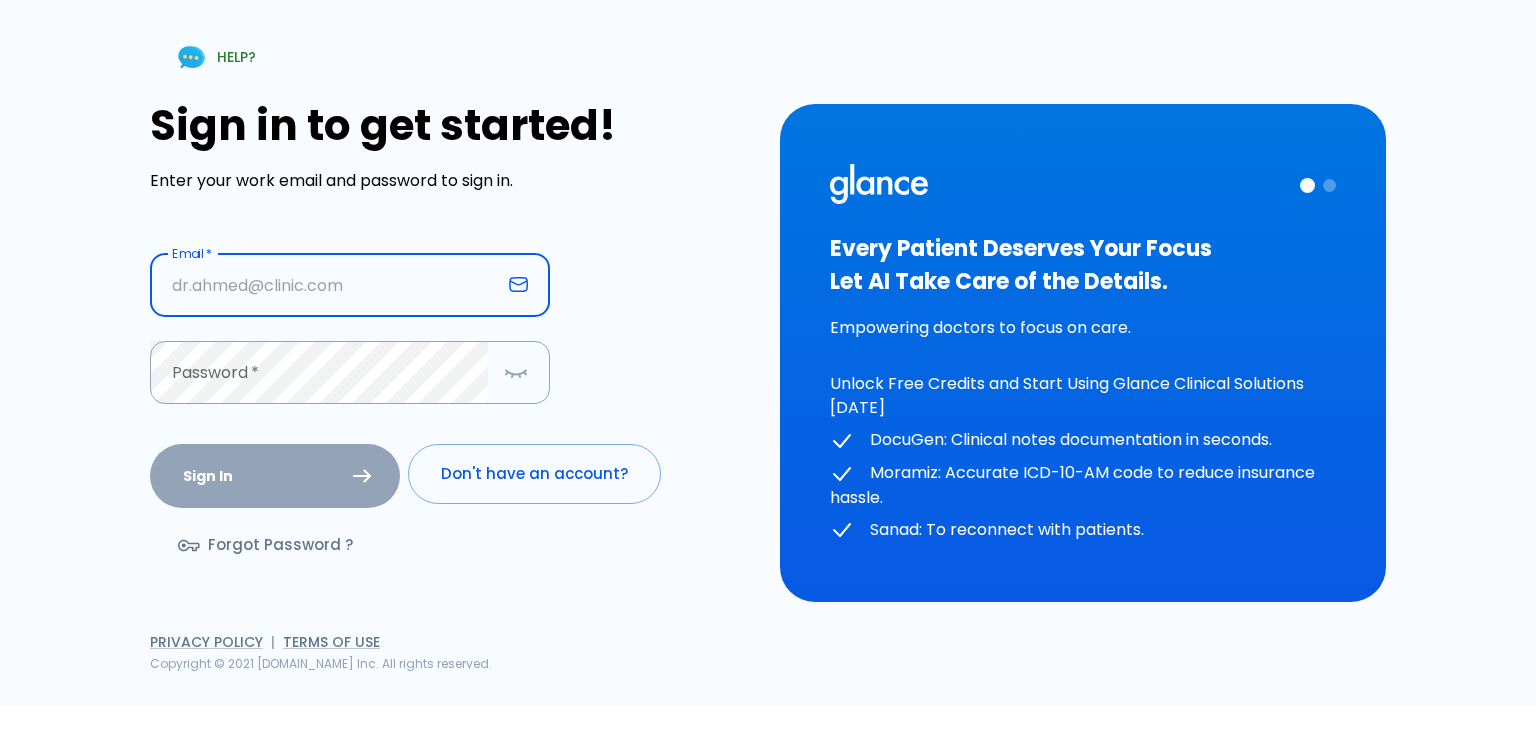 click at bounding box center (325, 285) 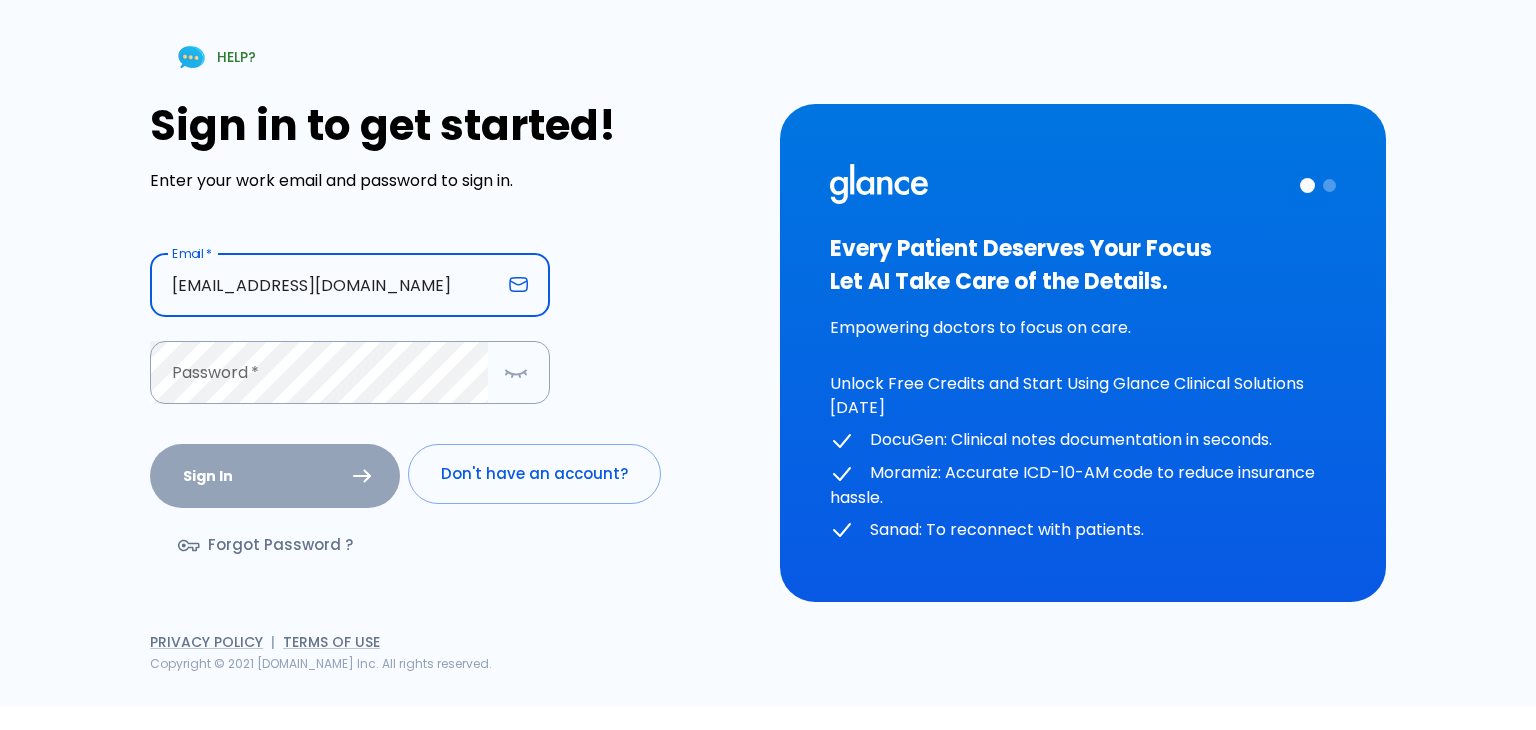 type on "[EMAIL_ADDRESS][DOMAIN_NAME]" 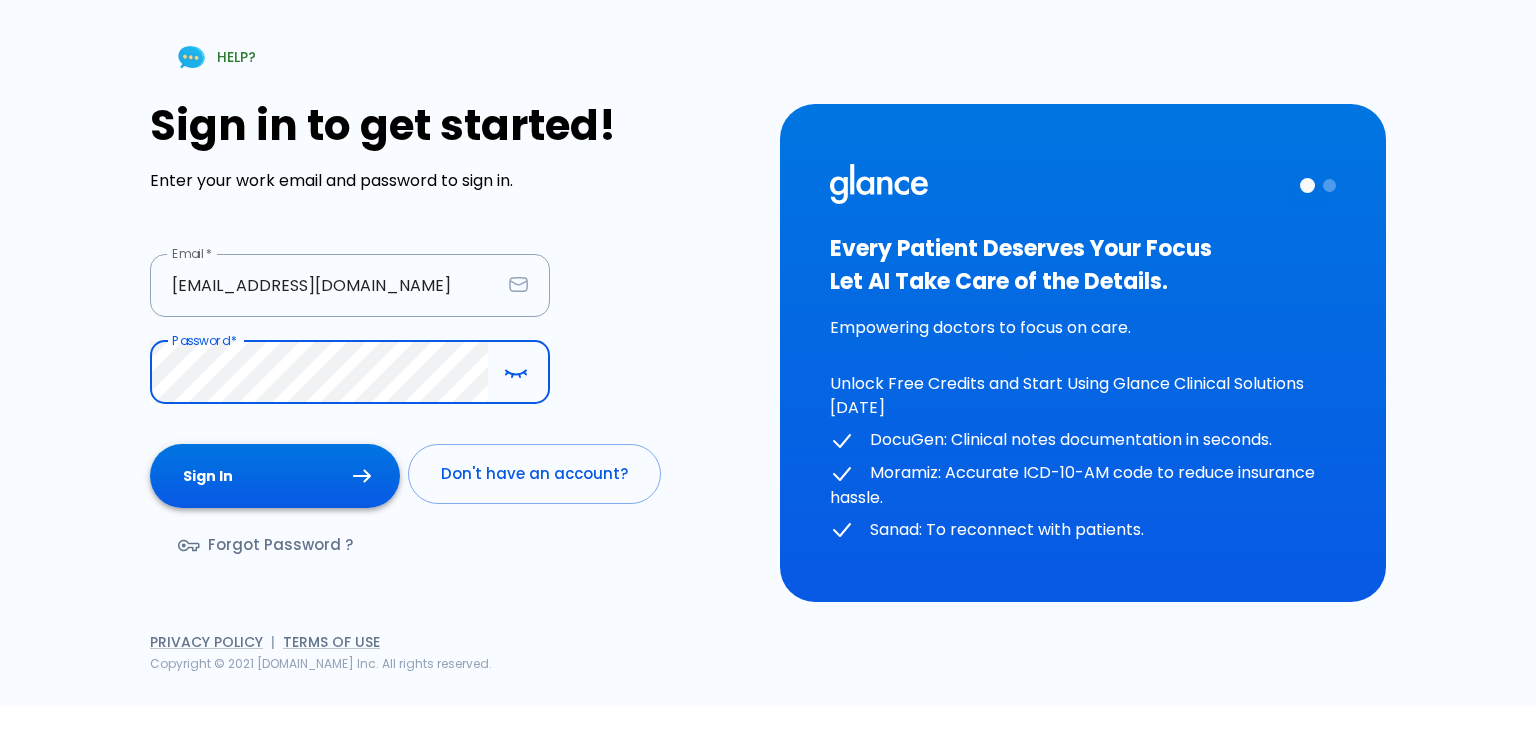 click on "Sign In" at bounding box center [275, 476] 